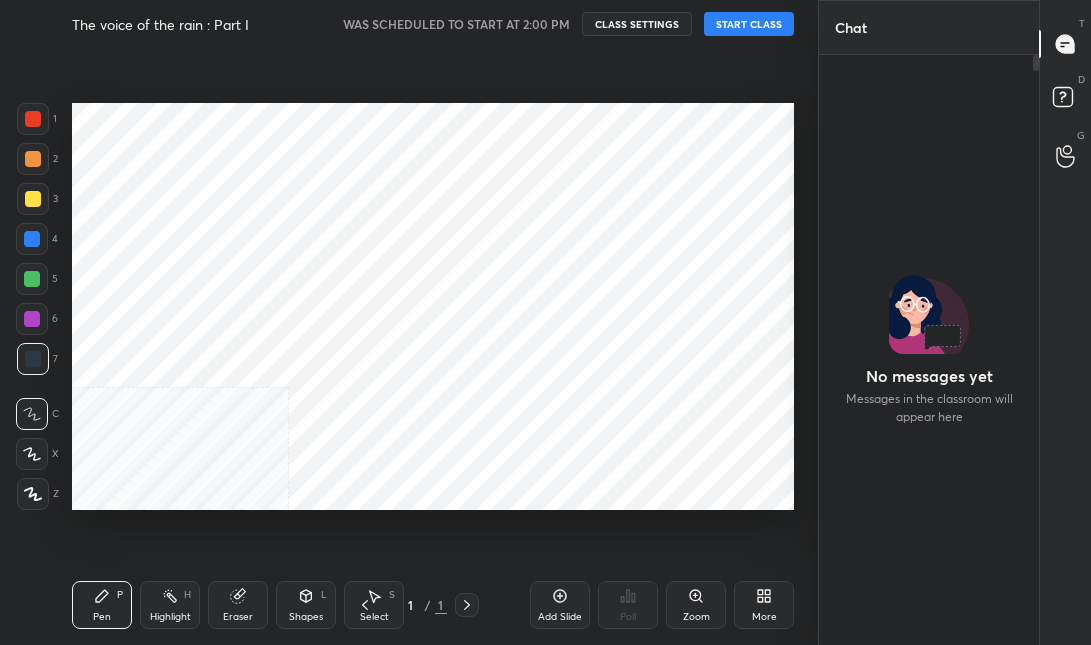 scroll, scrollTop: 0, scrollLeft: 0, axis: both 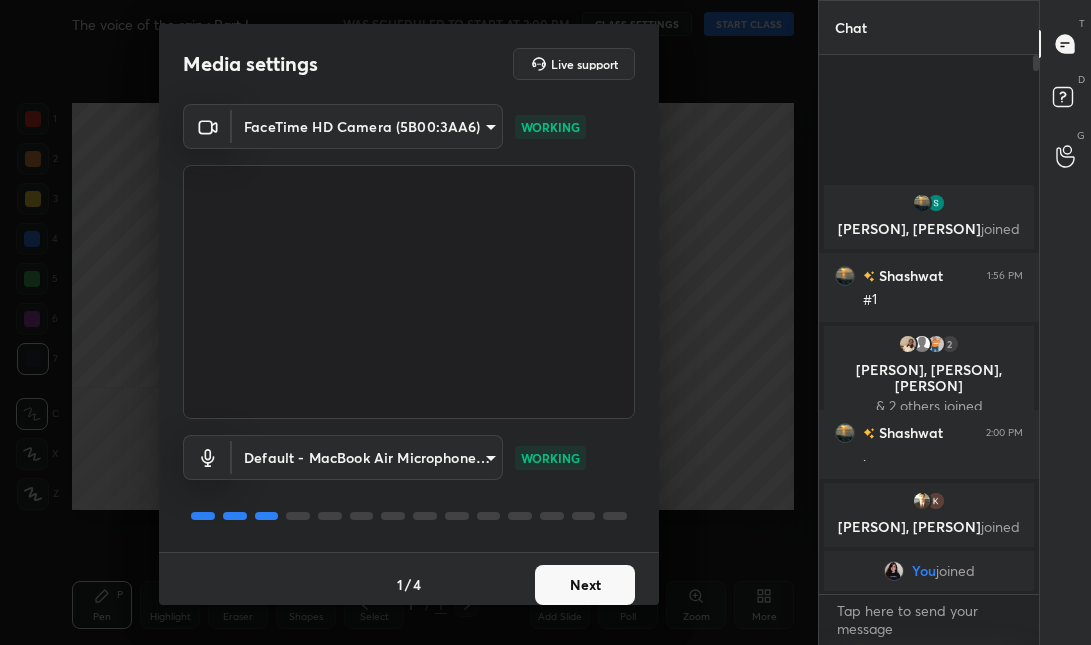 click on "Next" at bounding box center [585, 585] 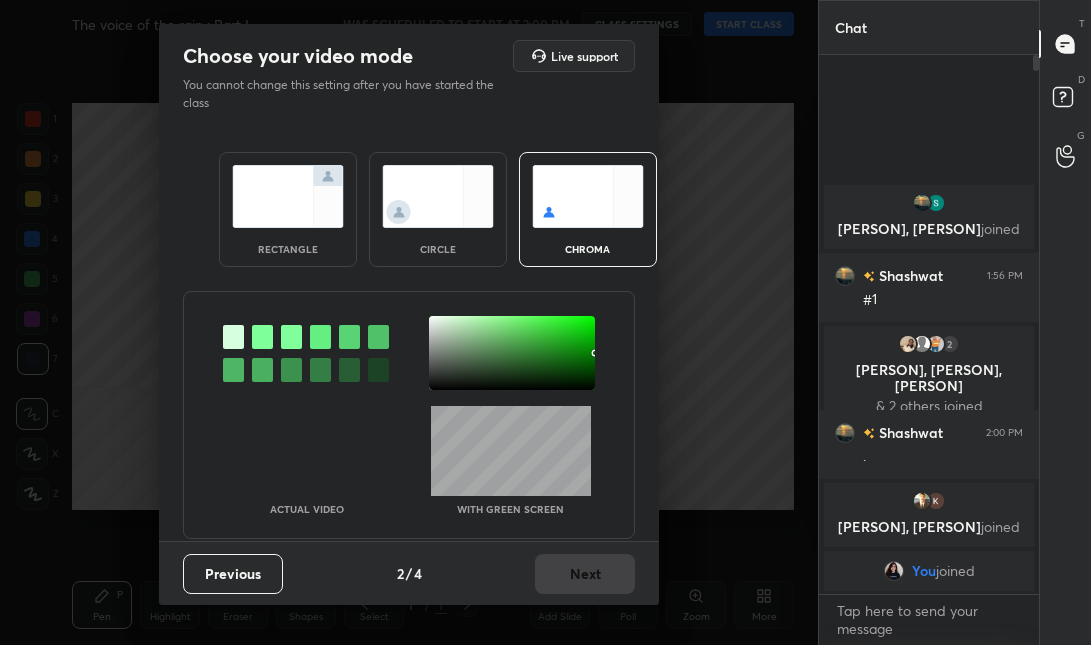 click on "rectangle" at bounding box center (288, 209) 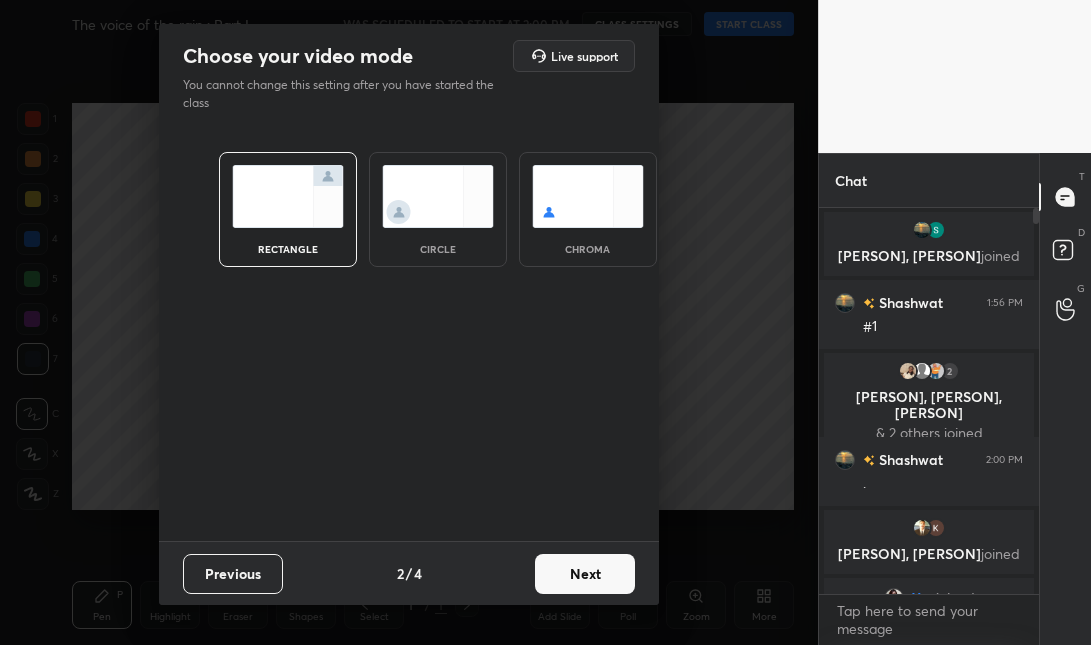 click on "Next" at bounding box center (585, 574) 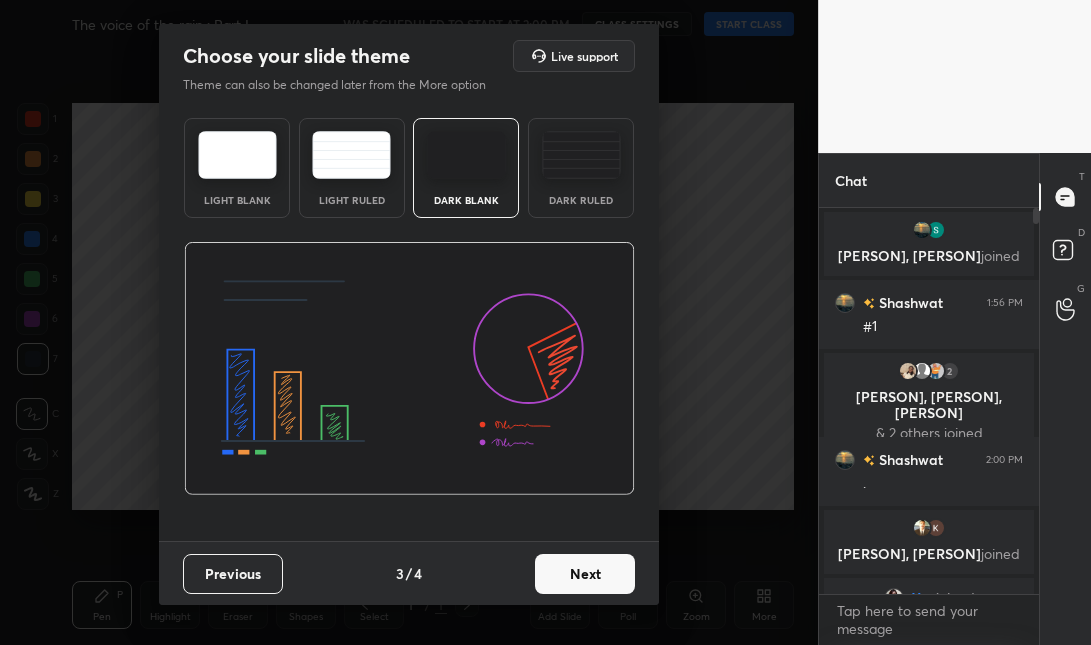 click on "Next" at bounding box center [585, 574] 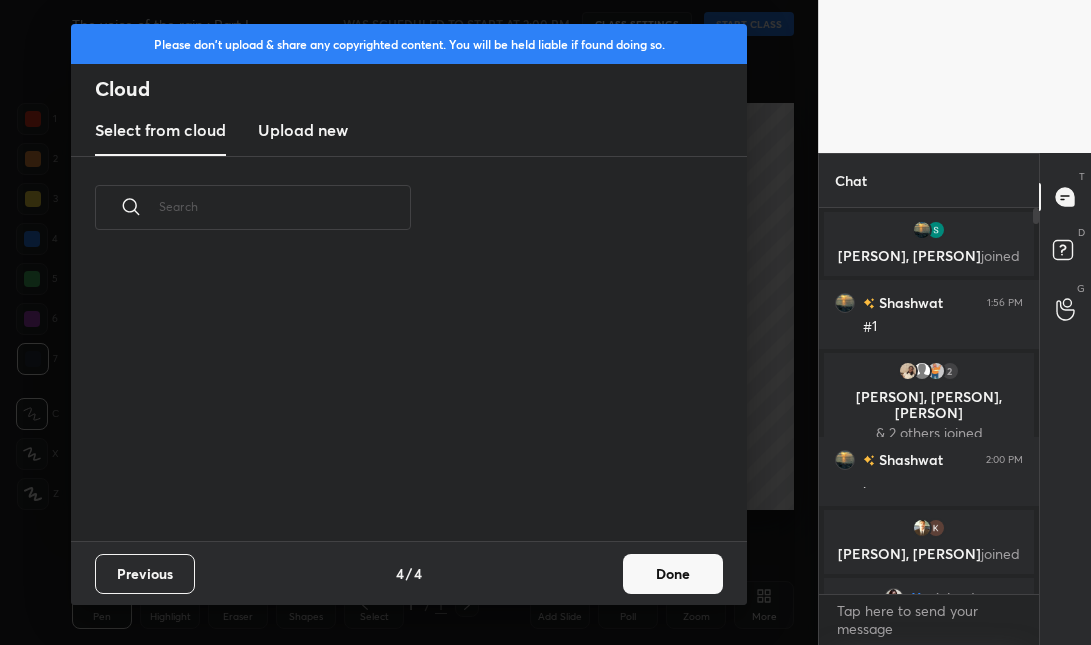 scroll, scrollTop: 7, scrollLeft: 11, axis: both 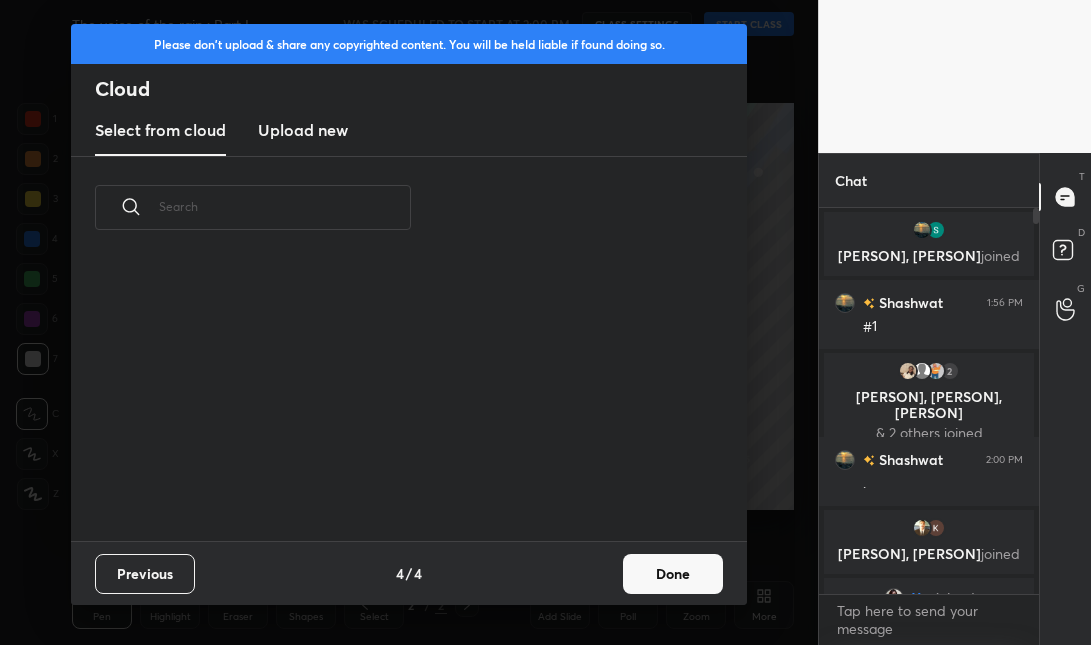 click on "Done" at bounding box center (673, 574) 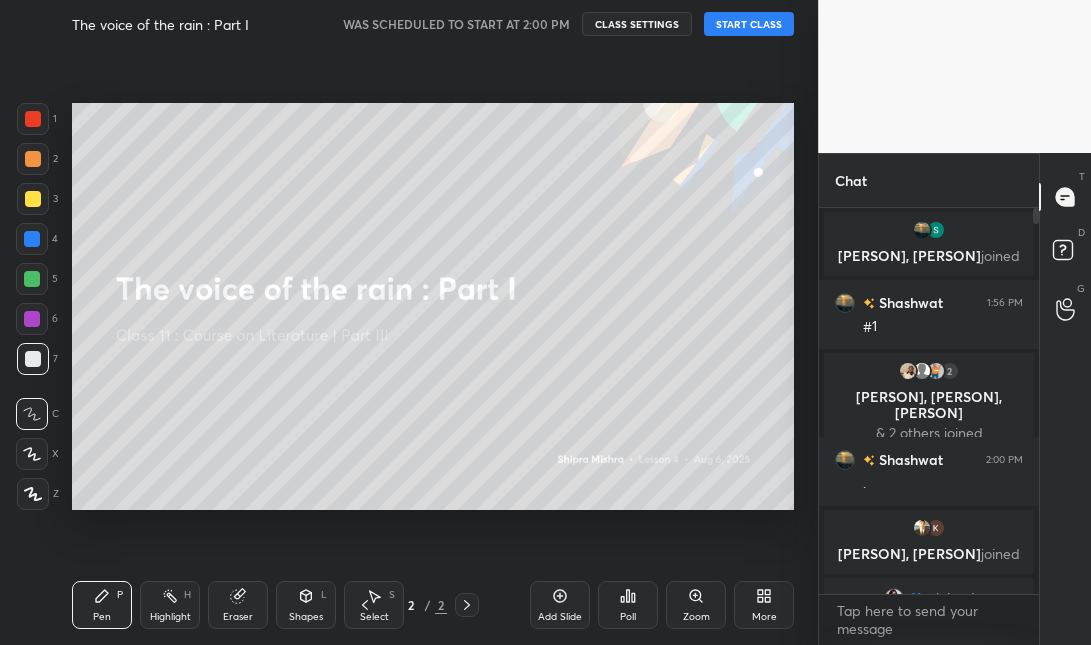 click on "START CLASS" at bounding box center (749, 24) 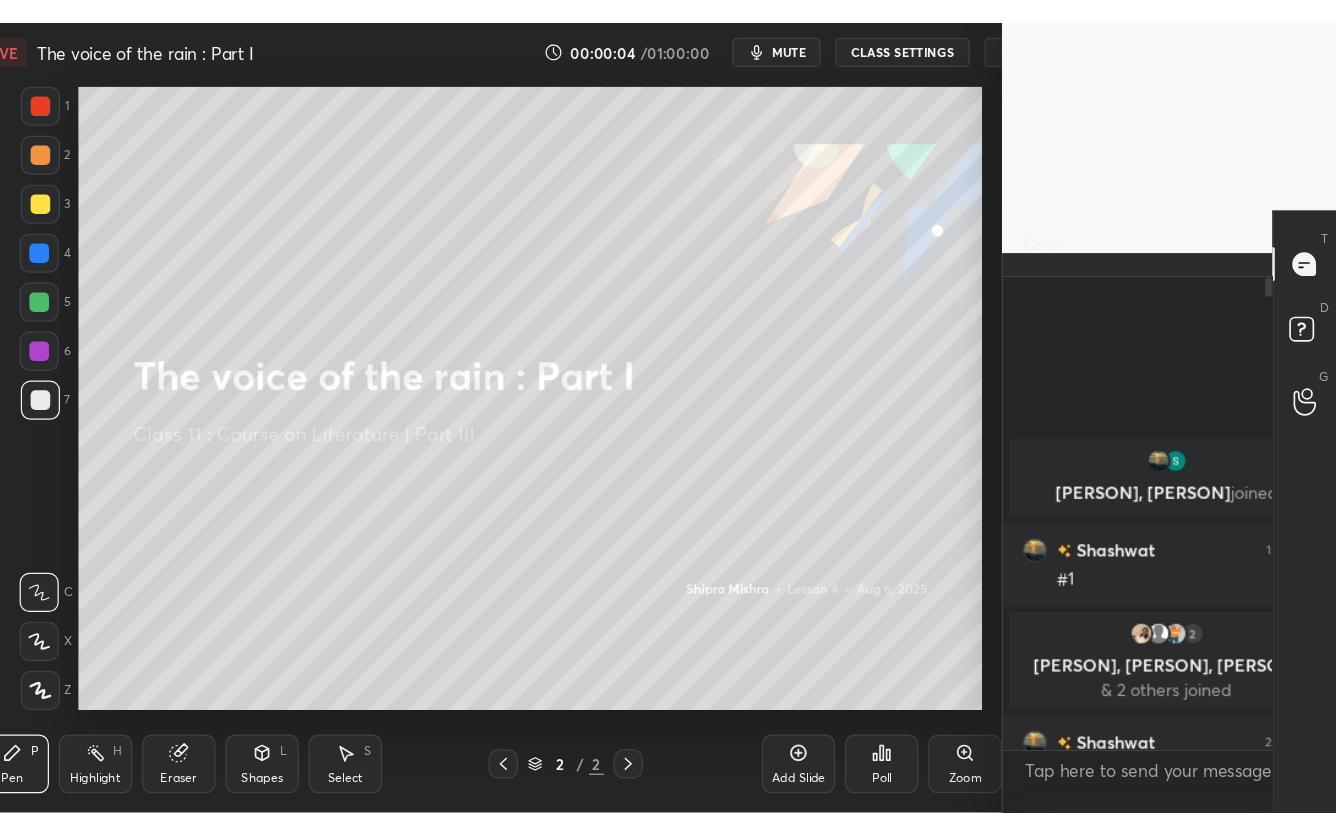 scroll, scrollTop: 99292, scrollLeft: 99077, axis: both 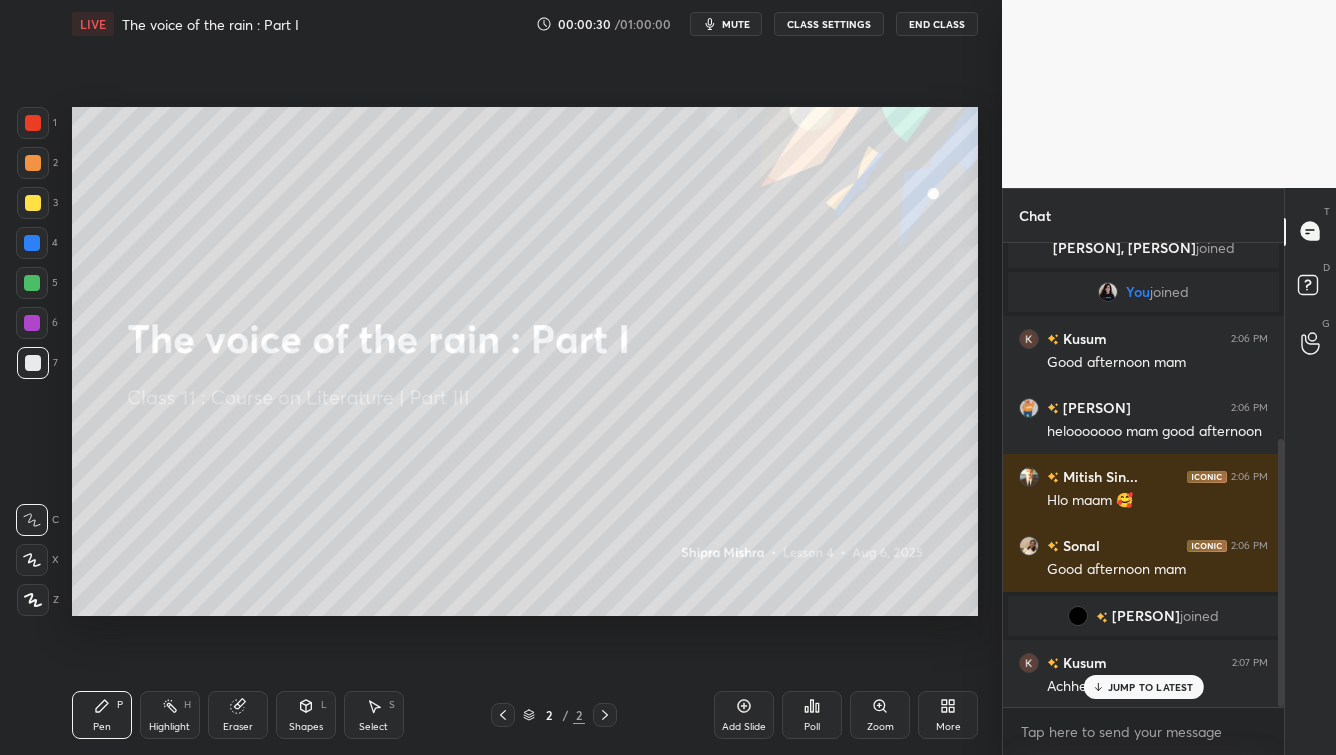 click at bounding box center [33, 203] 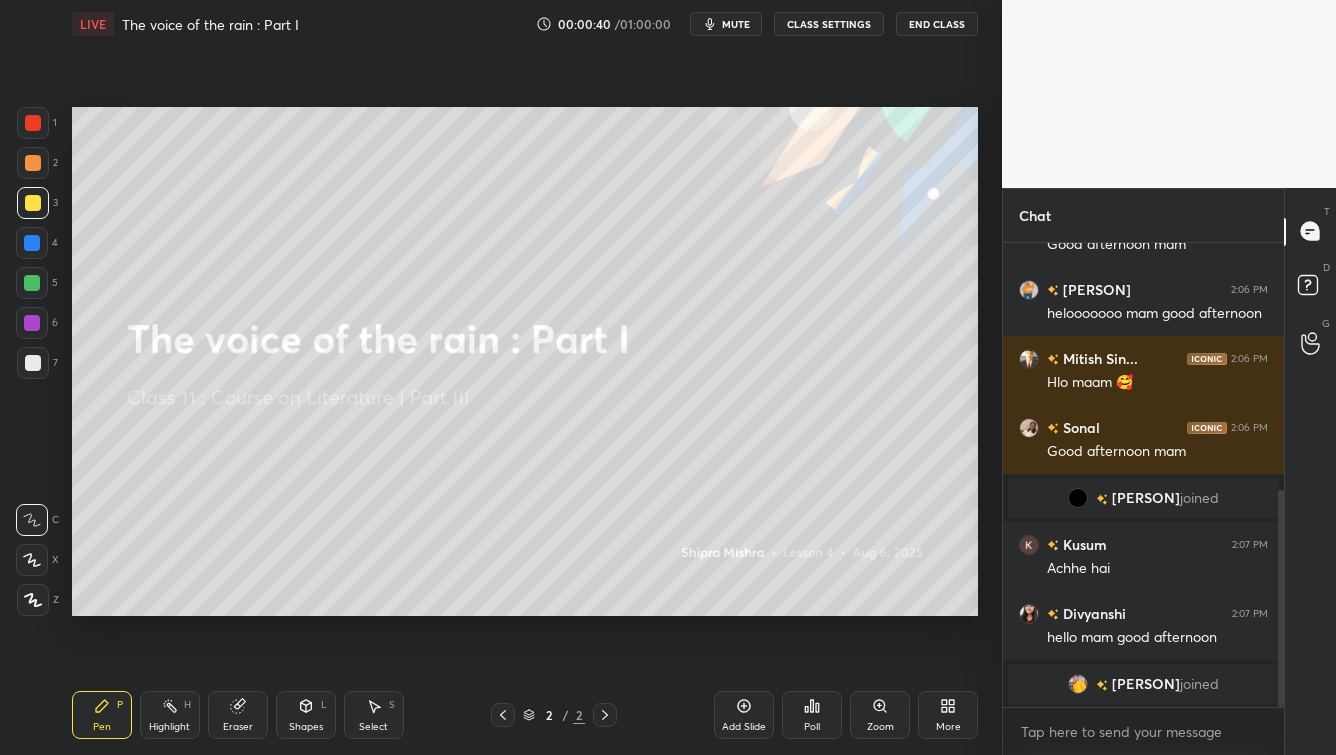 scroll, scrollTop: 528, scrollLeft: 0, axis: vertical 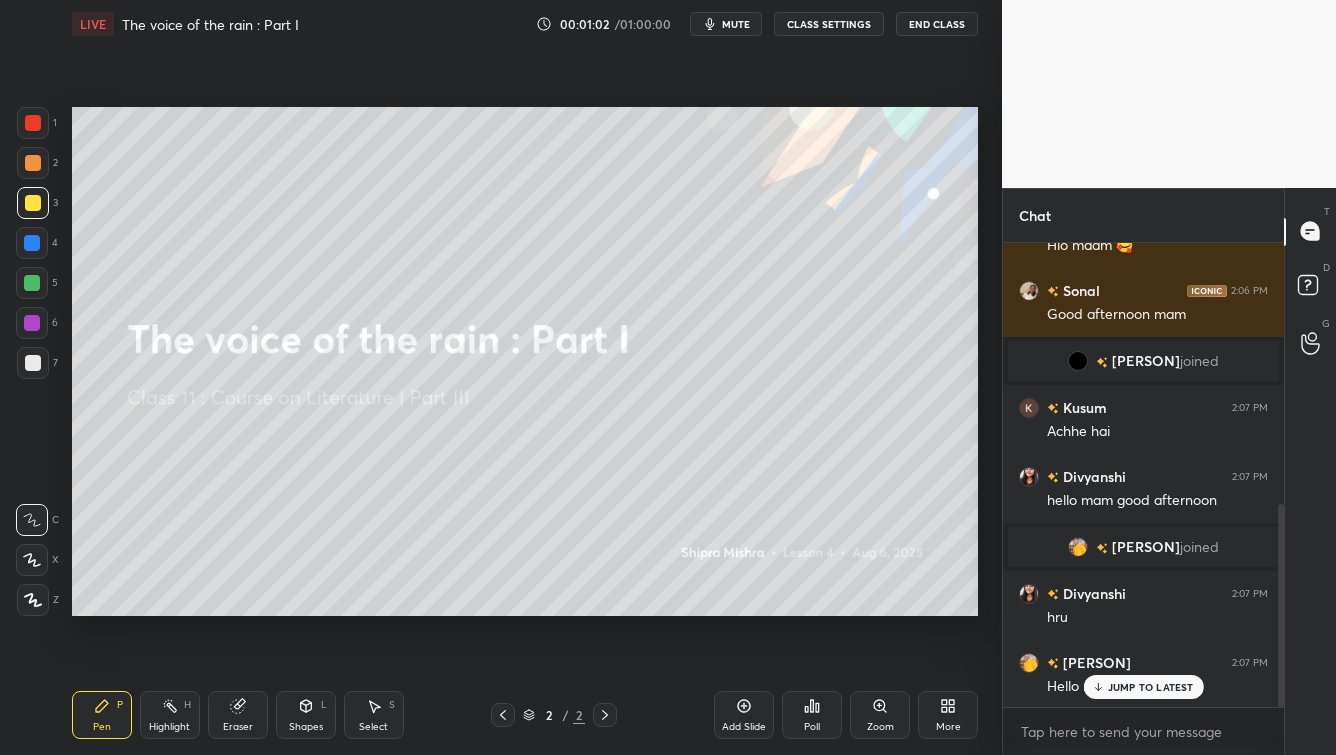 click on "JUMP TO LATEST" at bounding box center [1151, 687] 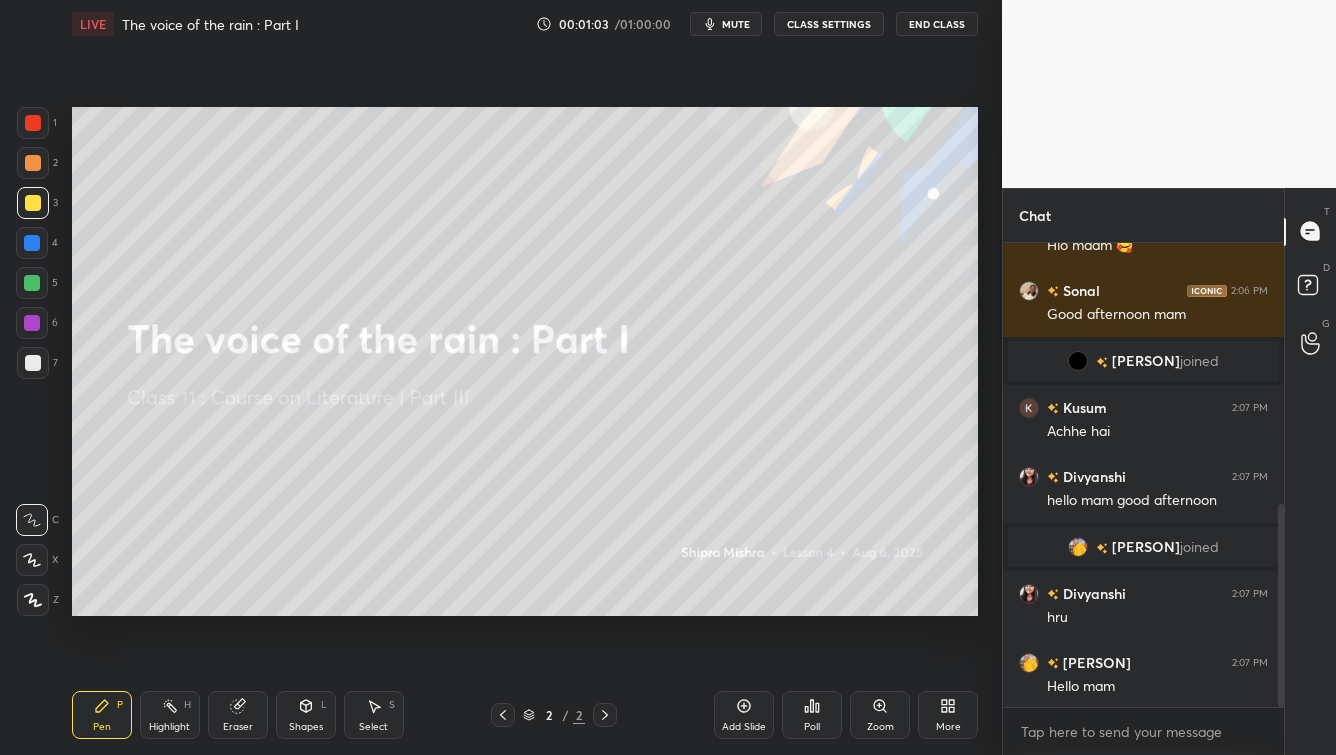 scroll, scrollTop: 701, scrollLeft: 0, axis: vertical 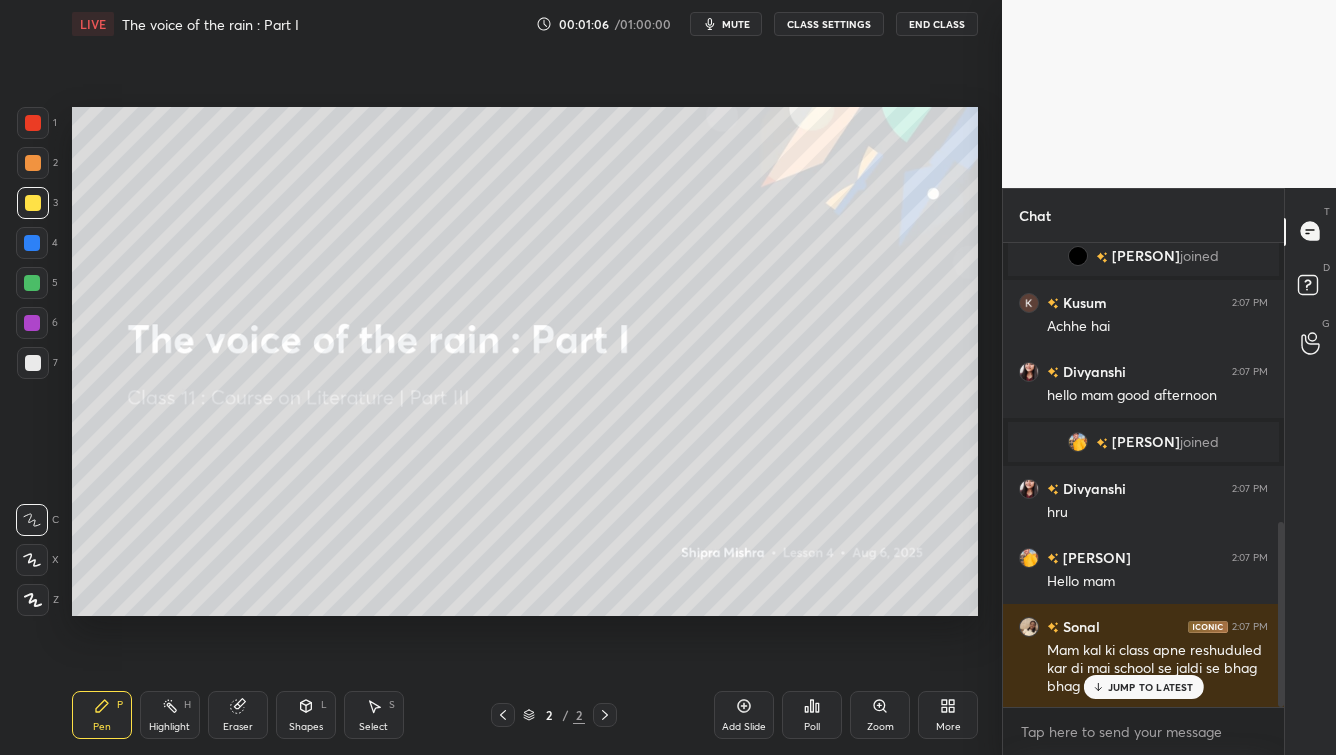click on "JUMP TO LATEST" at bounding box center (1151, 687) 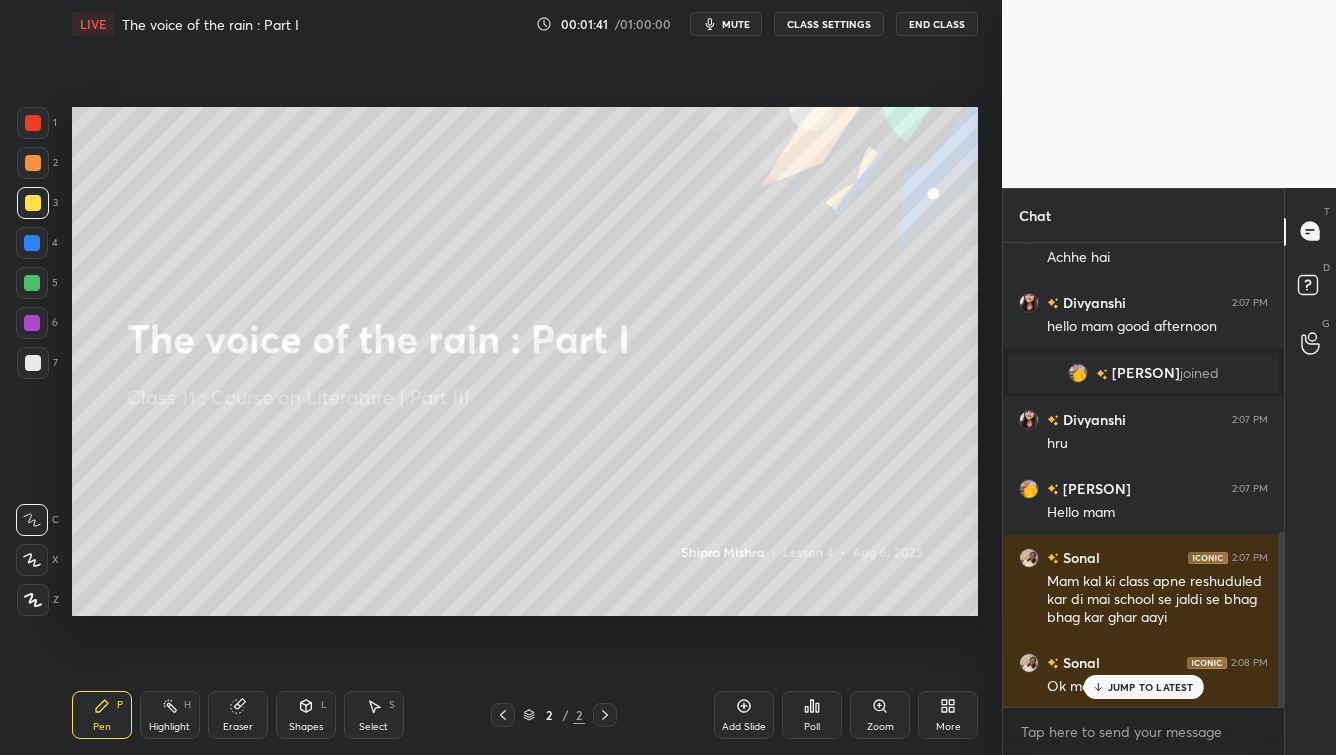 scroll, scrollTop: 819, scrollLeft: 0, axis: vertical 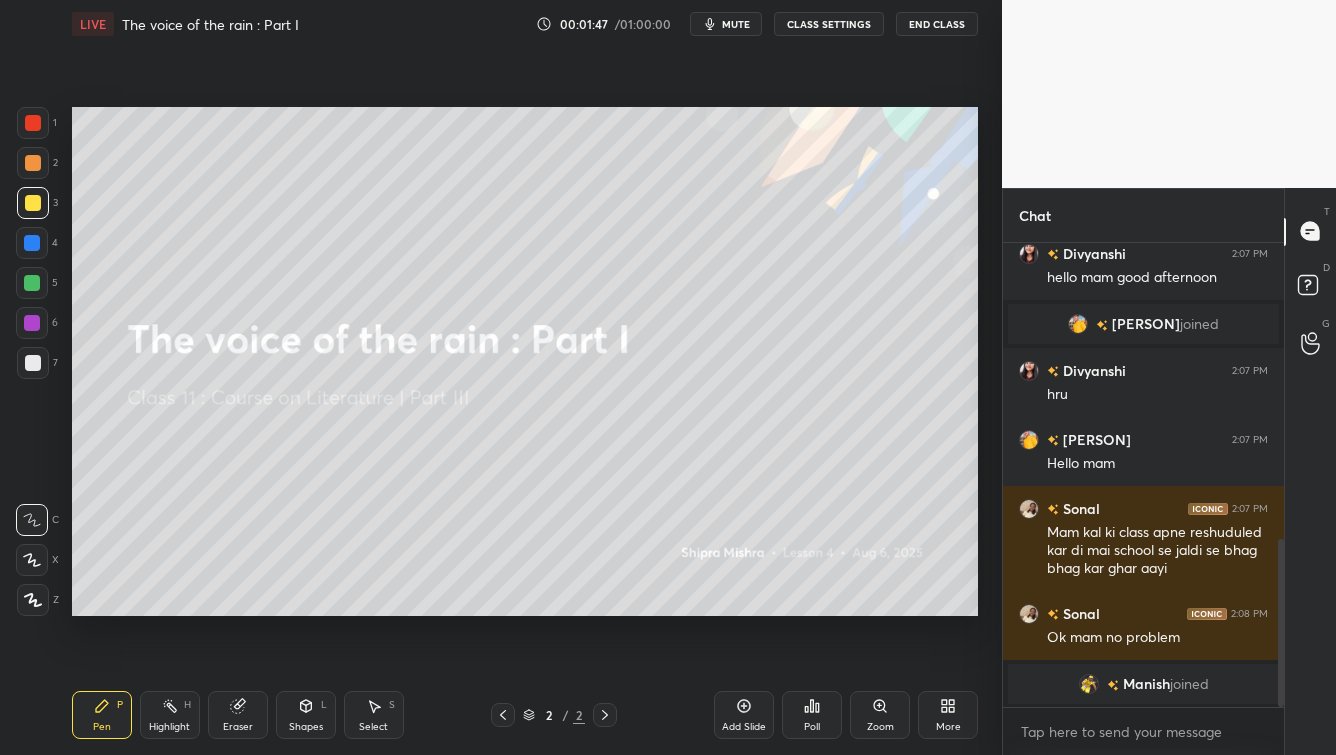 click on "More" at bounding box center (948, 715) 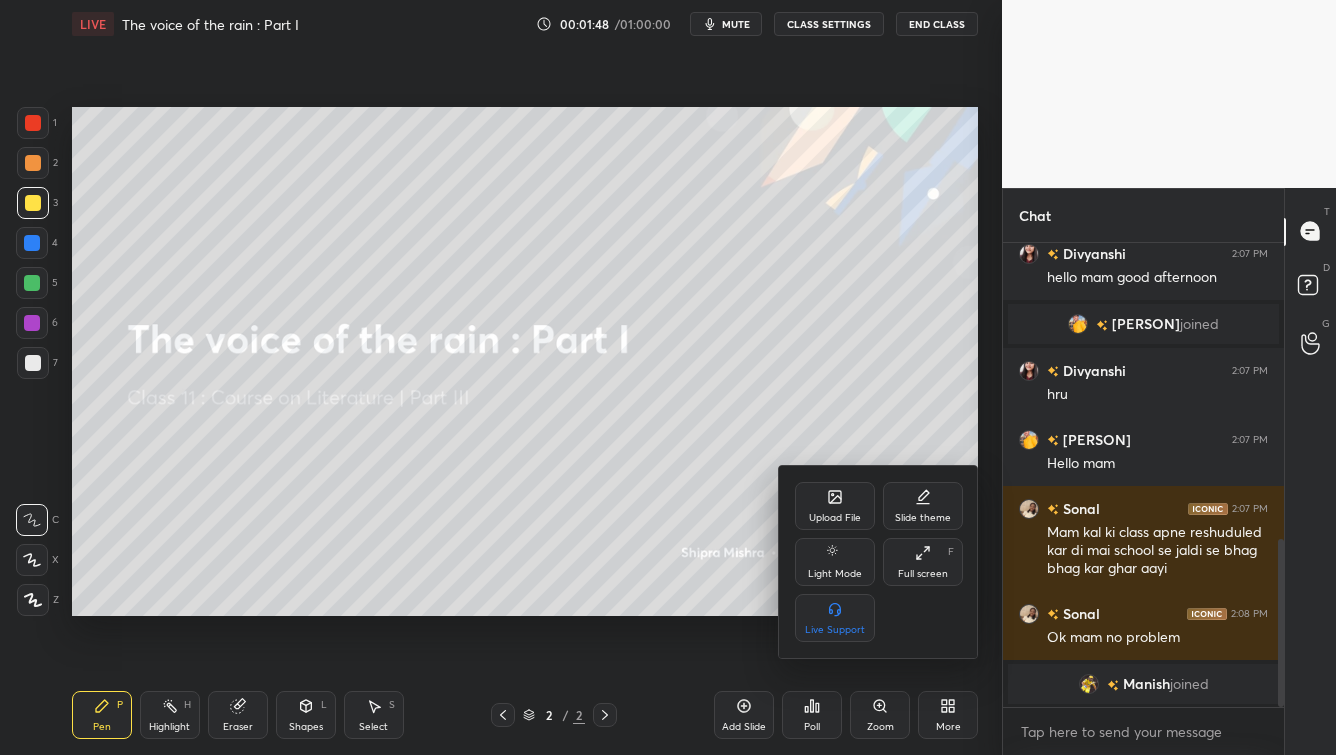 click on "Upload File" at bounding box center (835, 506) 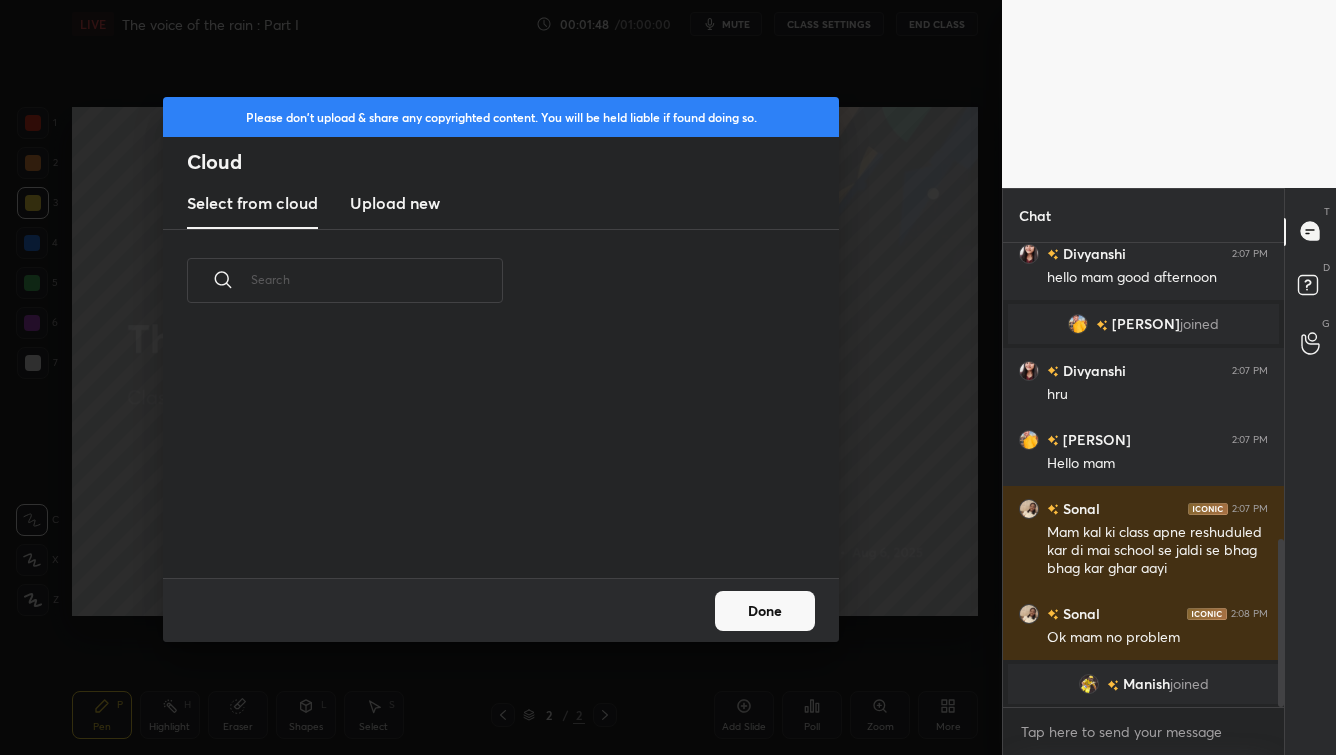 scroll, scrollTop: 6, scrollLeft: 11, axis: both 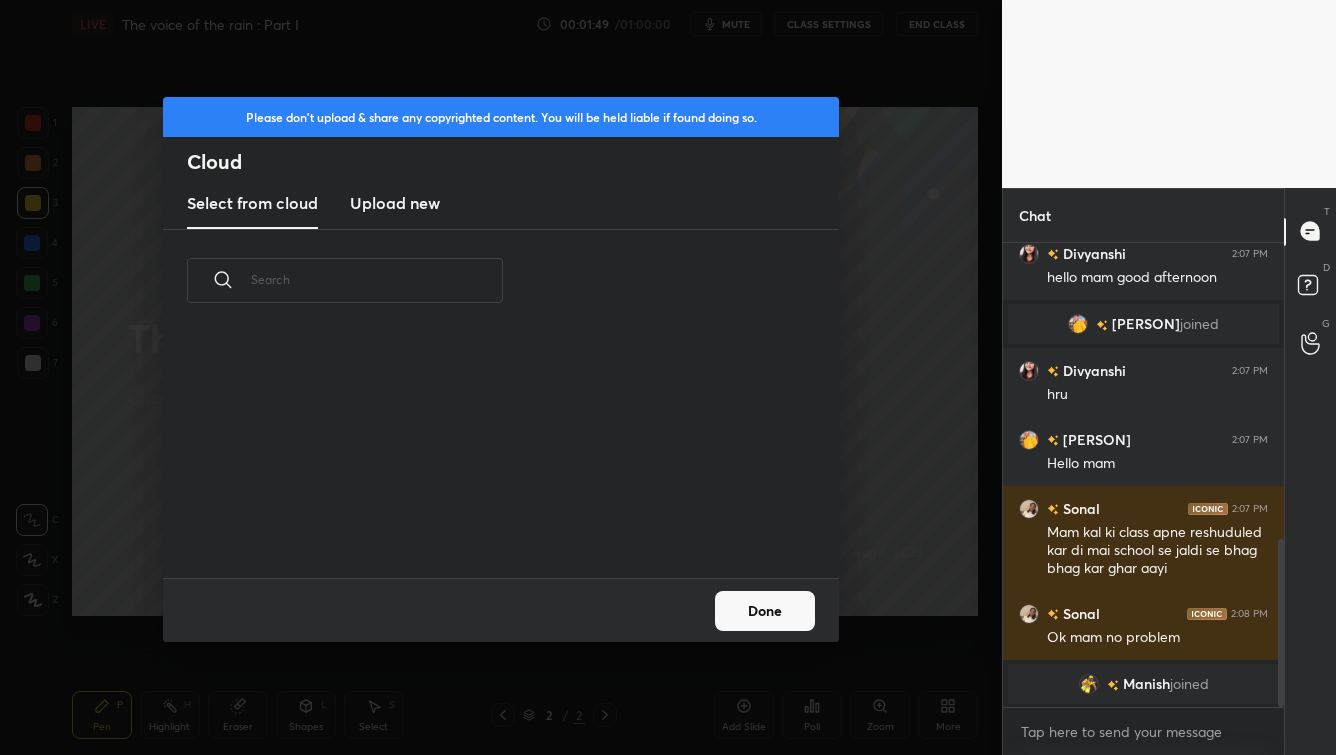 click on "Upload new" at bounding box center [395, 204] 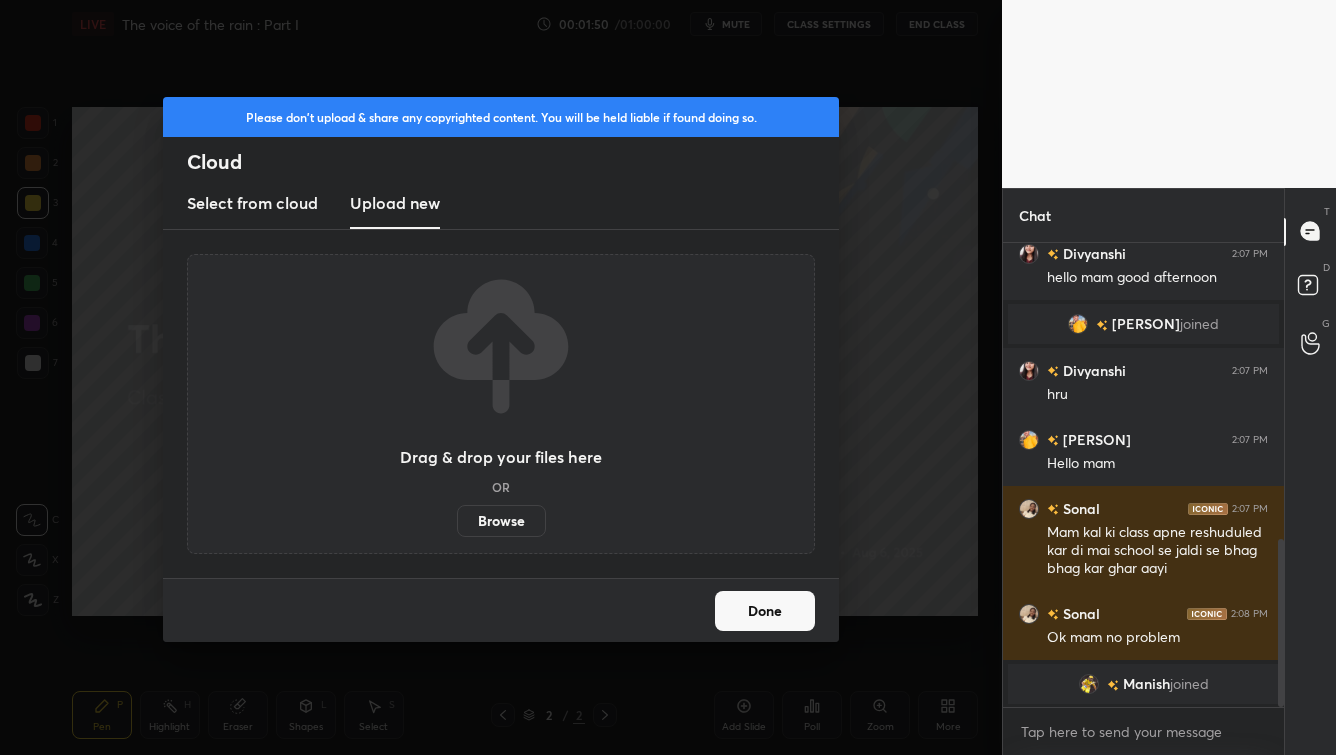 click on "Browse" at bounding box center [501, 521] 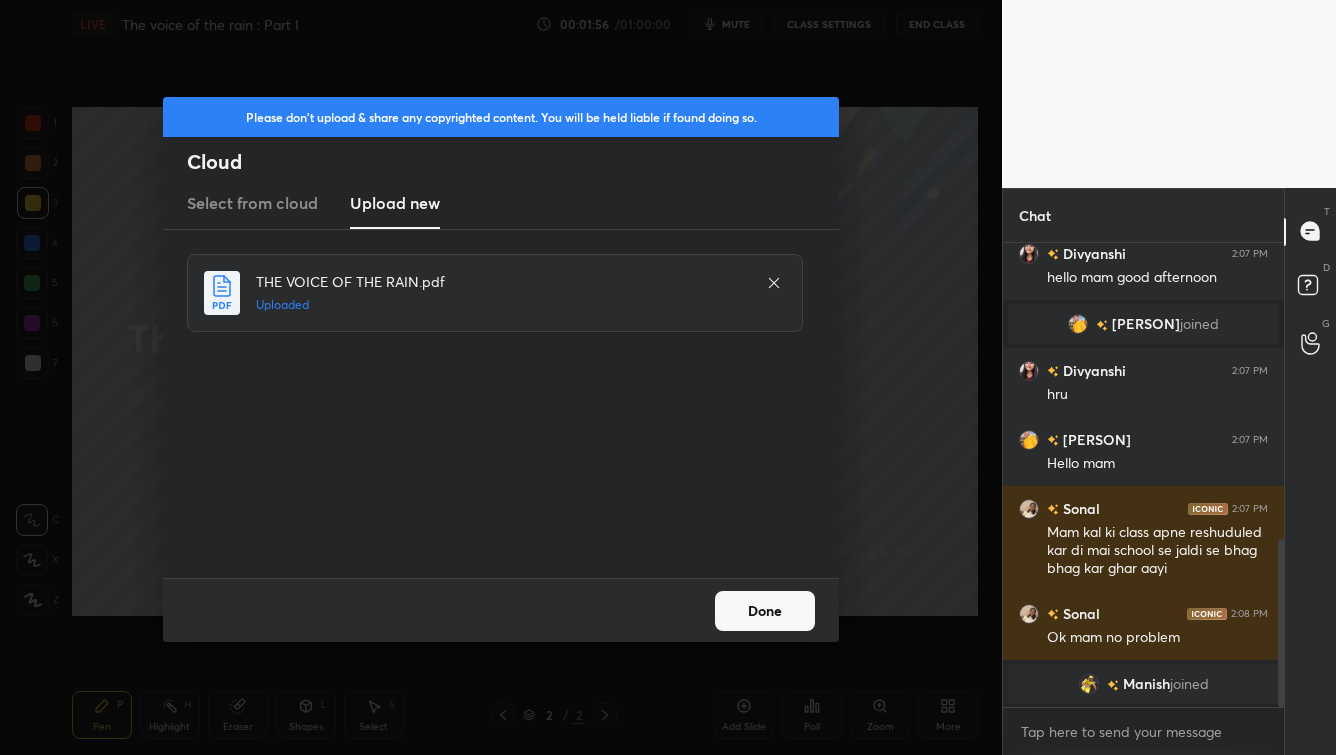 click on "Done" at bounding box center [765, 611] 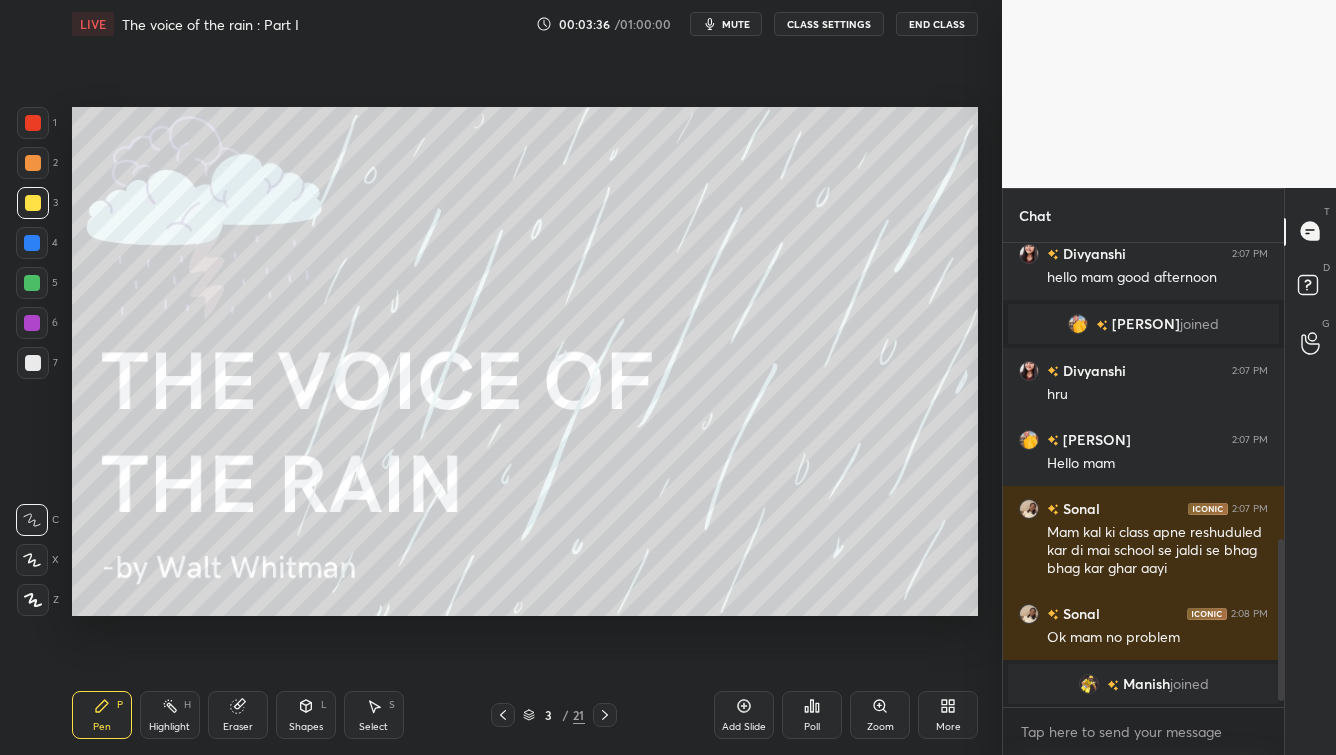 scroll, scrollTop: 888, scrollLeft: 0, axis: vertical 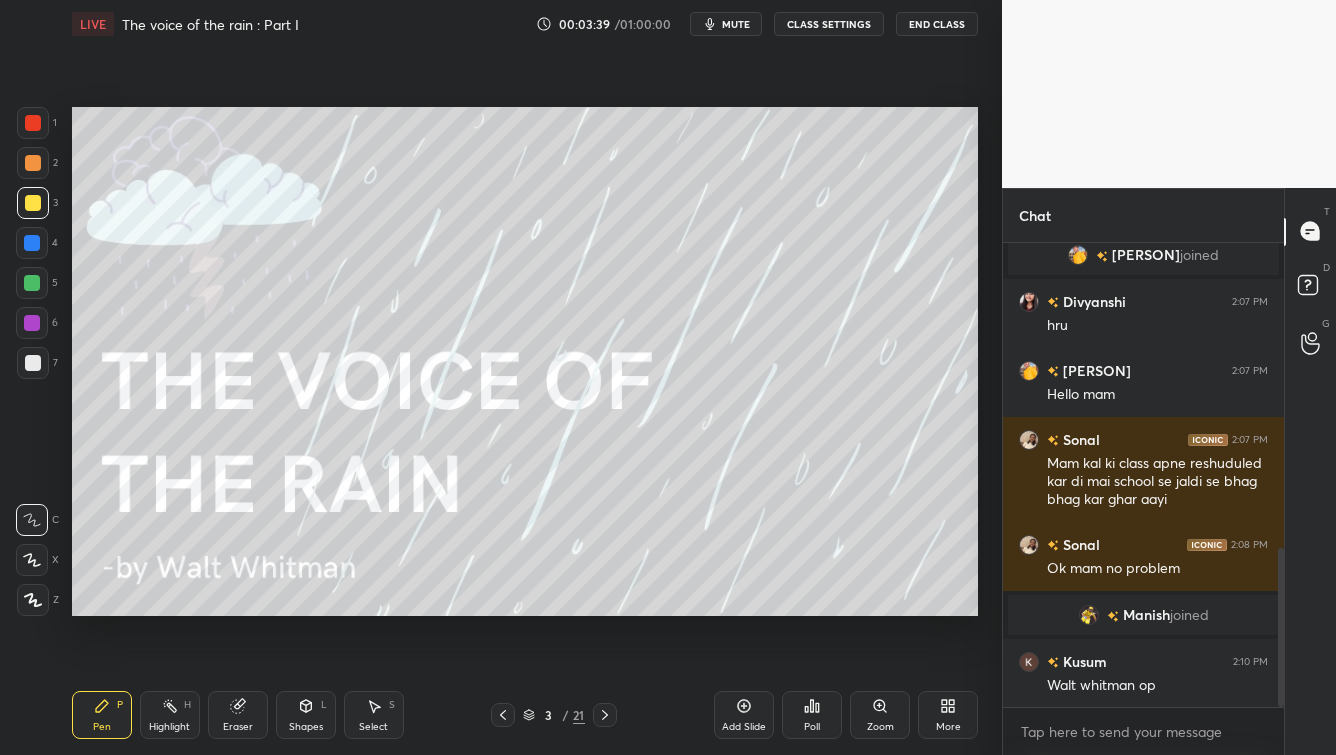 click 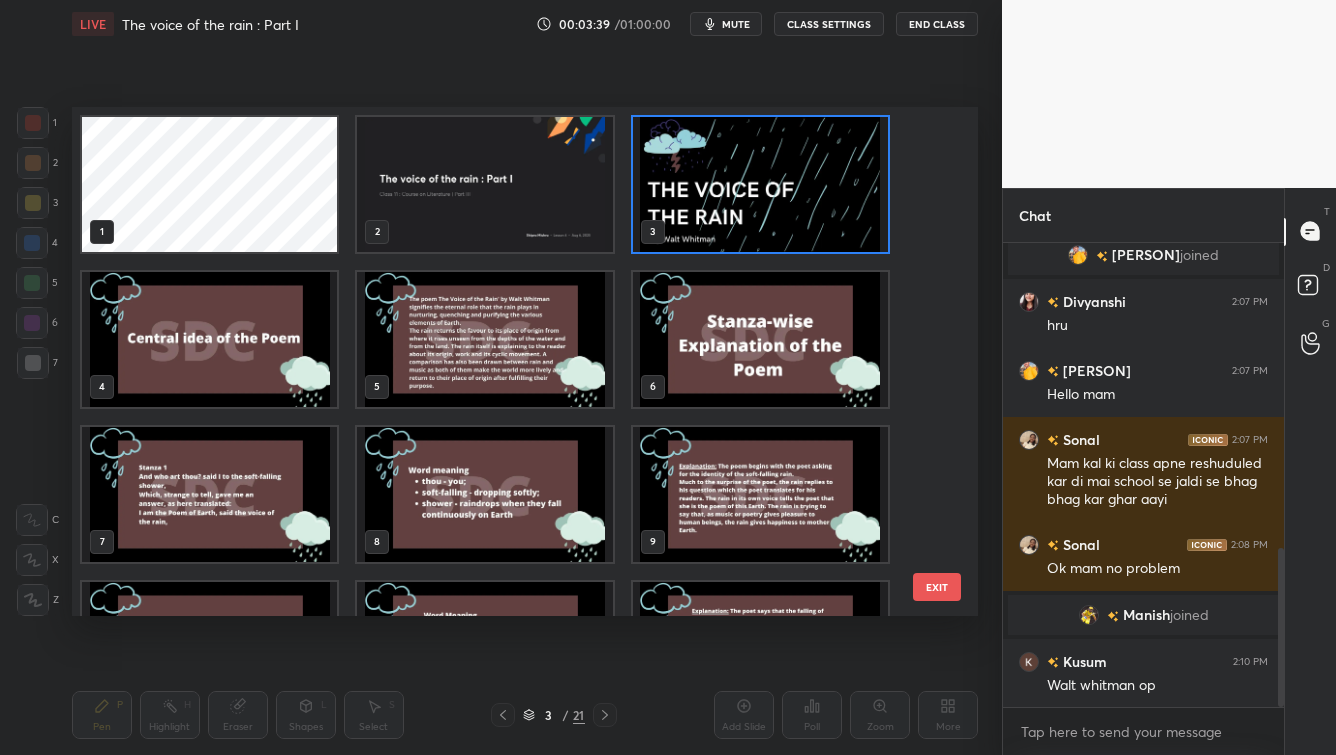 scroll, scrollTop: 6, scrollLeft: 10, axis: both 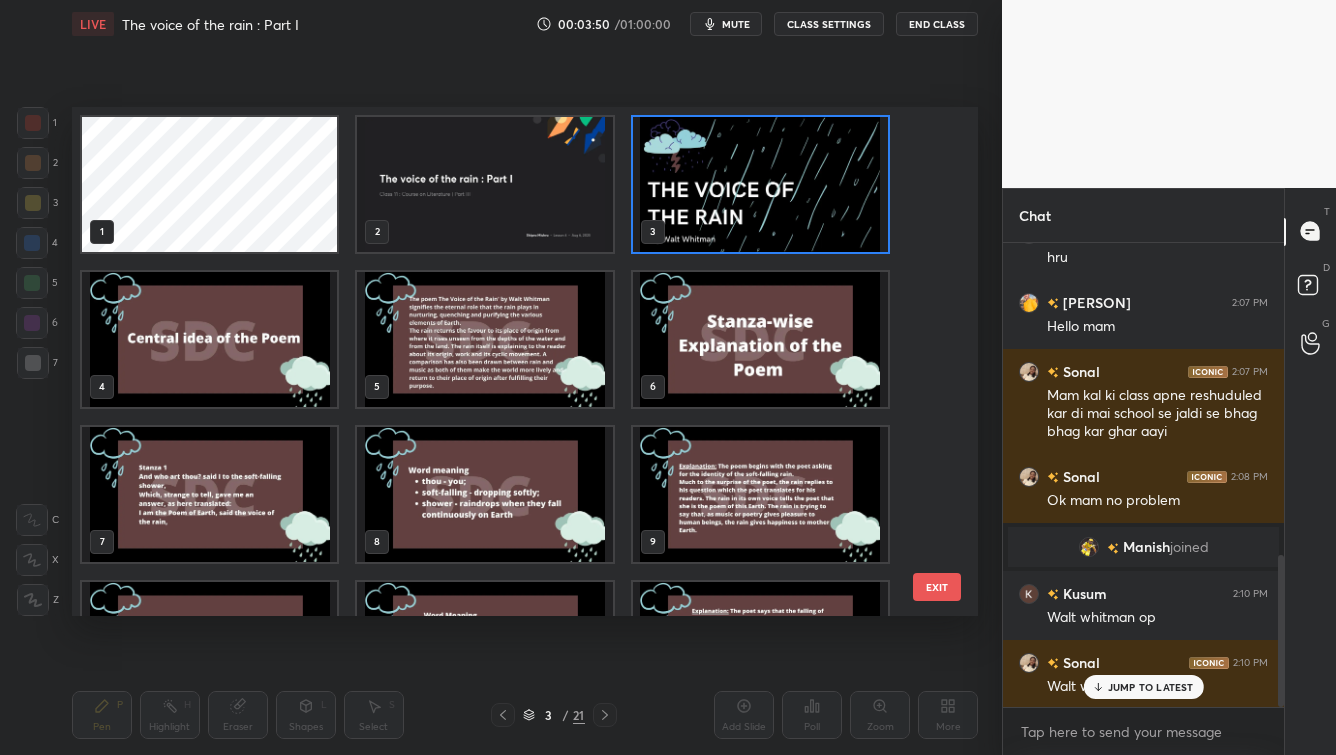 click at bounding box center [209, 493] 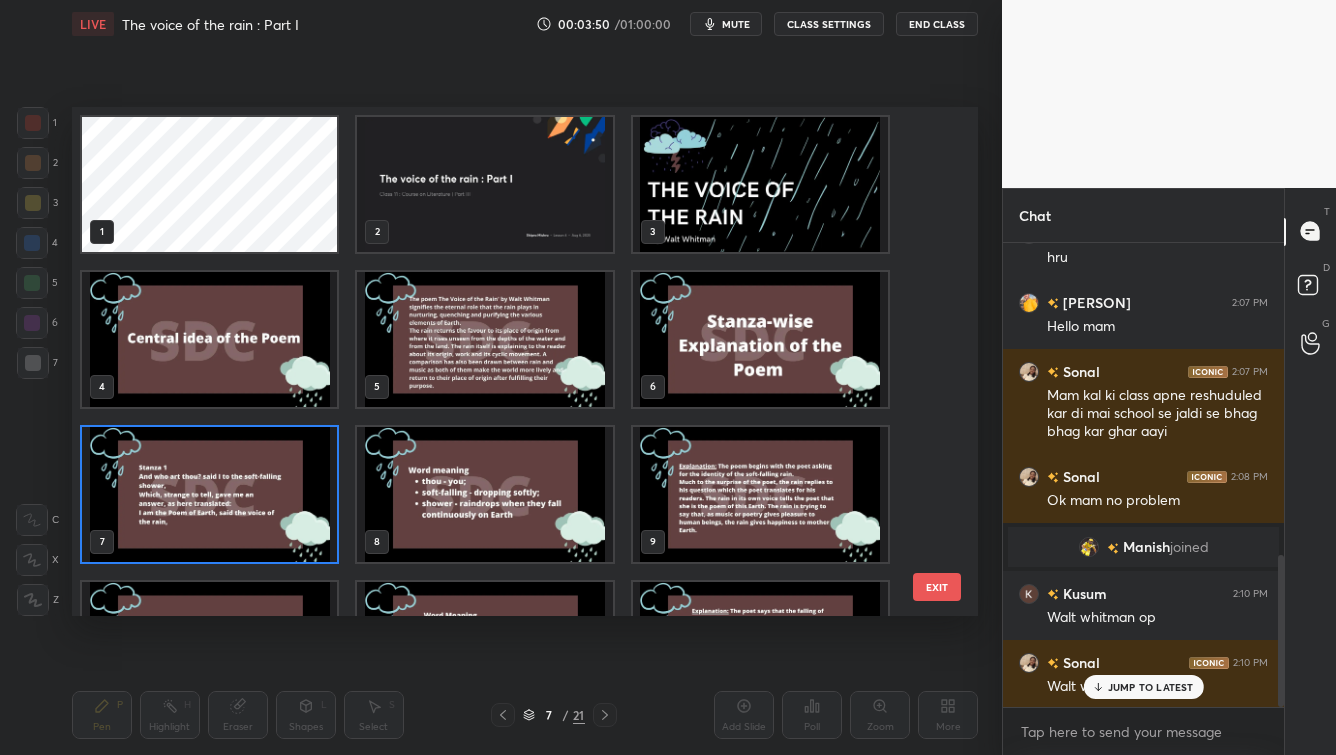 click at bounding box center (209, 493) 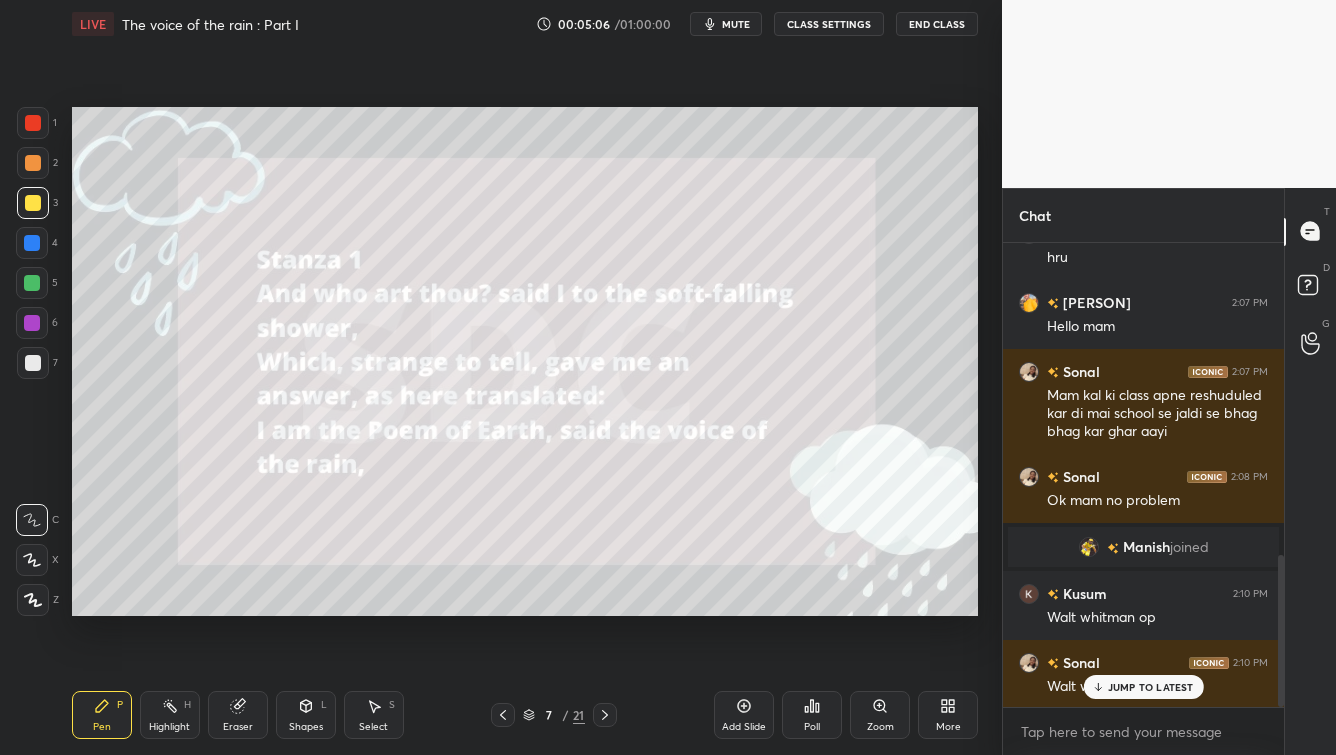 click on "JUMP TO LATEST" at bounding box center [1151, 687] 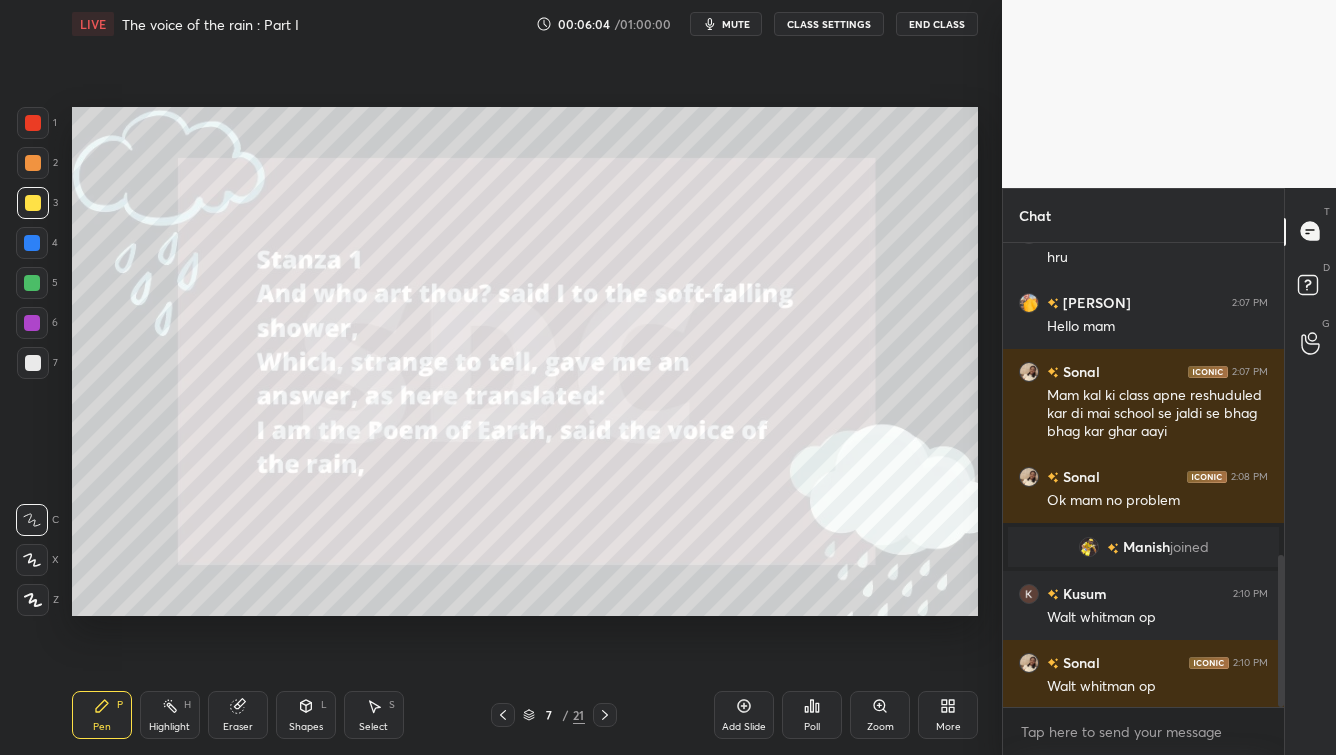 click 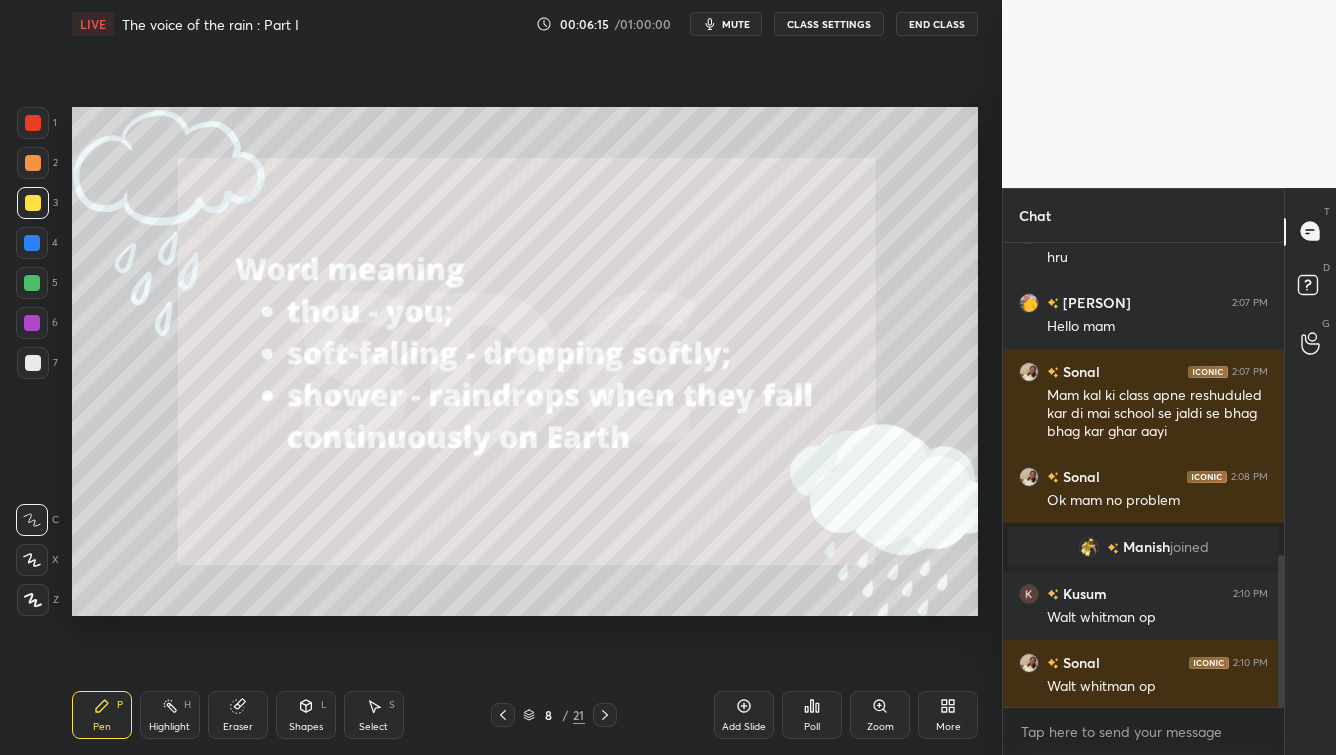 drag, startPoint x: 602, startPoint y: 715, endPoint x: 599, endPoint y: 702, distance: 13.341664 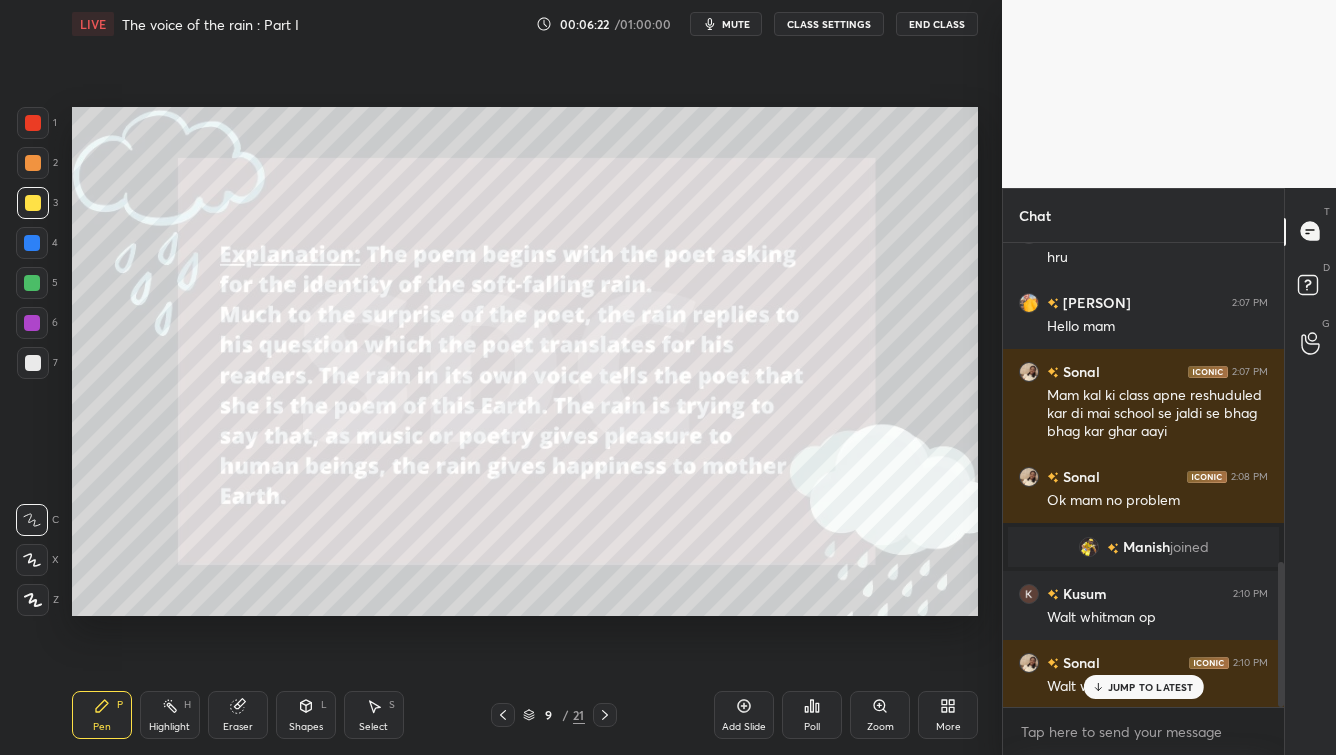 scroll, scrollTop: 1025, scrollLeft: 0, axis: vertical 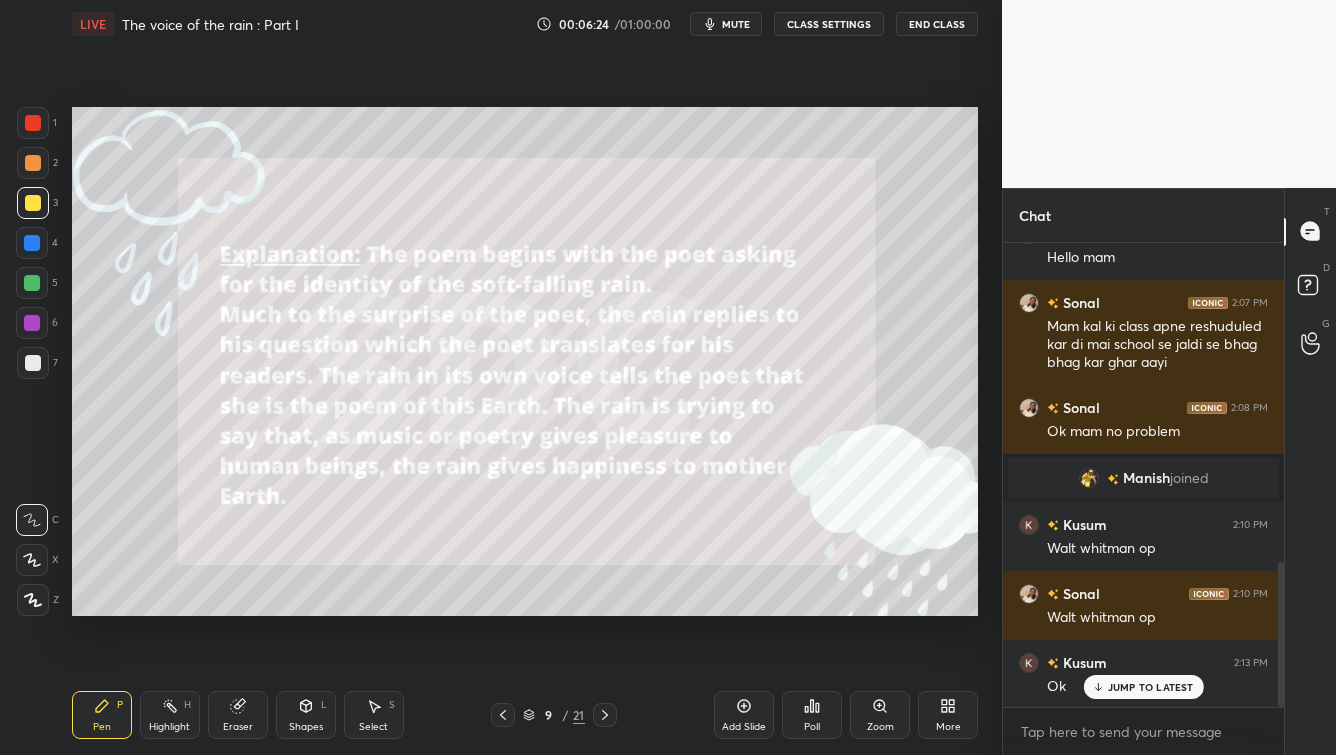 click 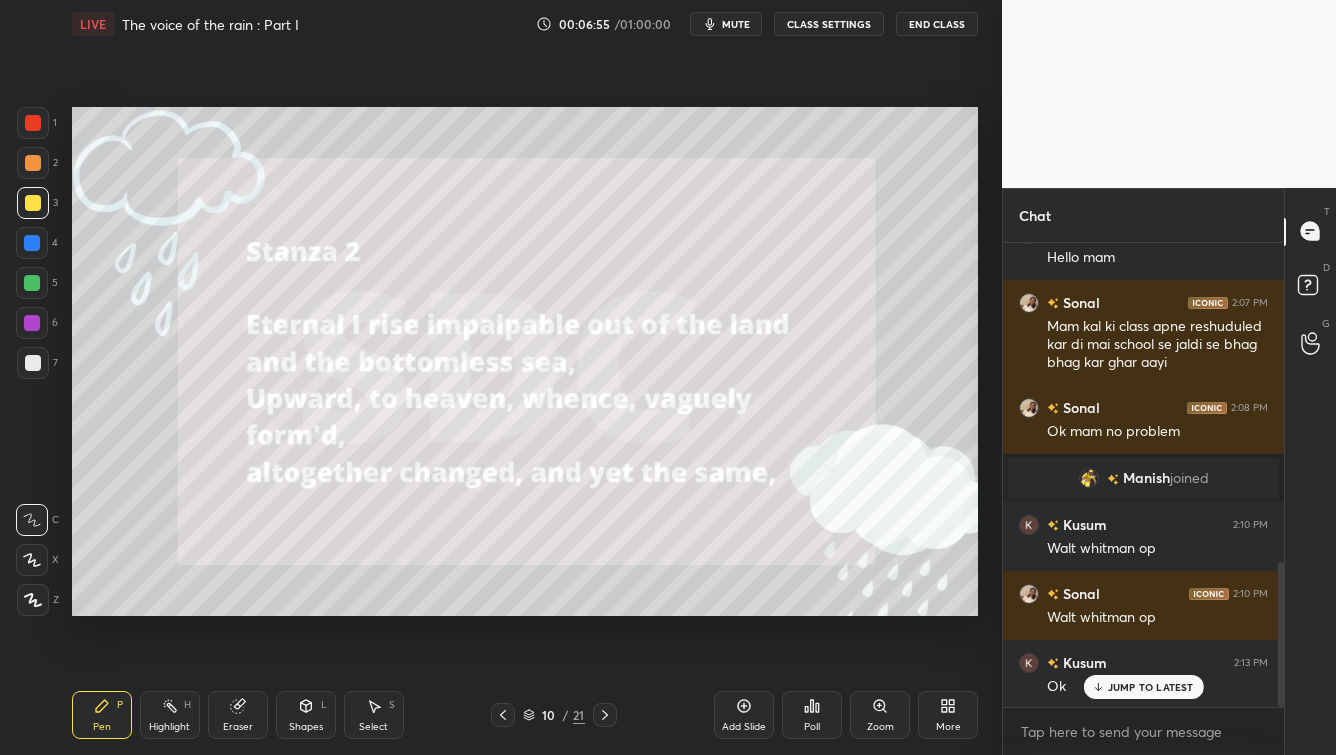 click on "JUMP TO LATEST" at bounding box center (1151, 687) 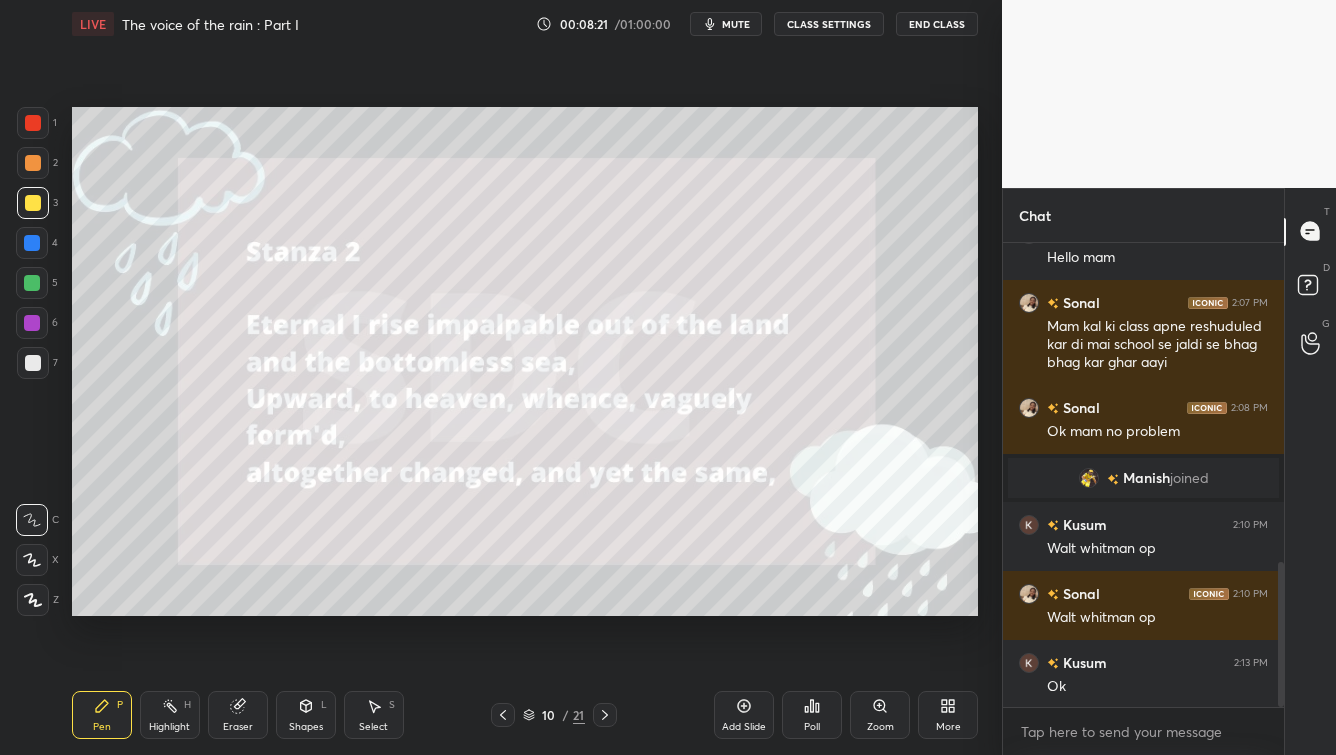 scroll, scrollTop: 1113, scrollLeft: 0, axis: vertical 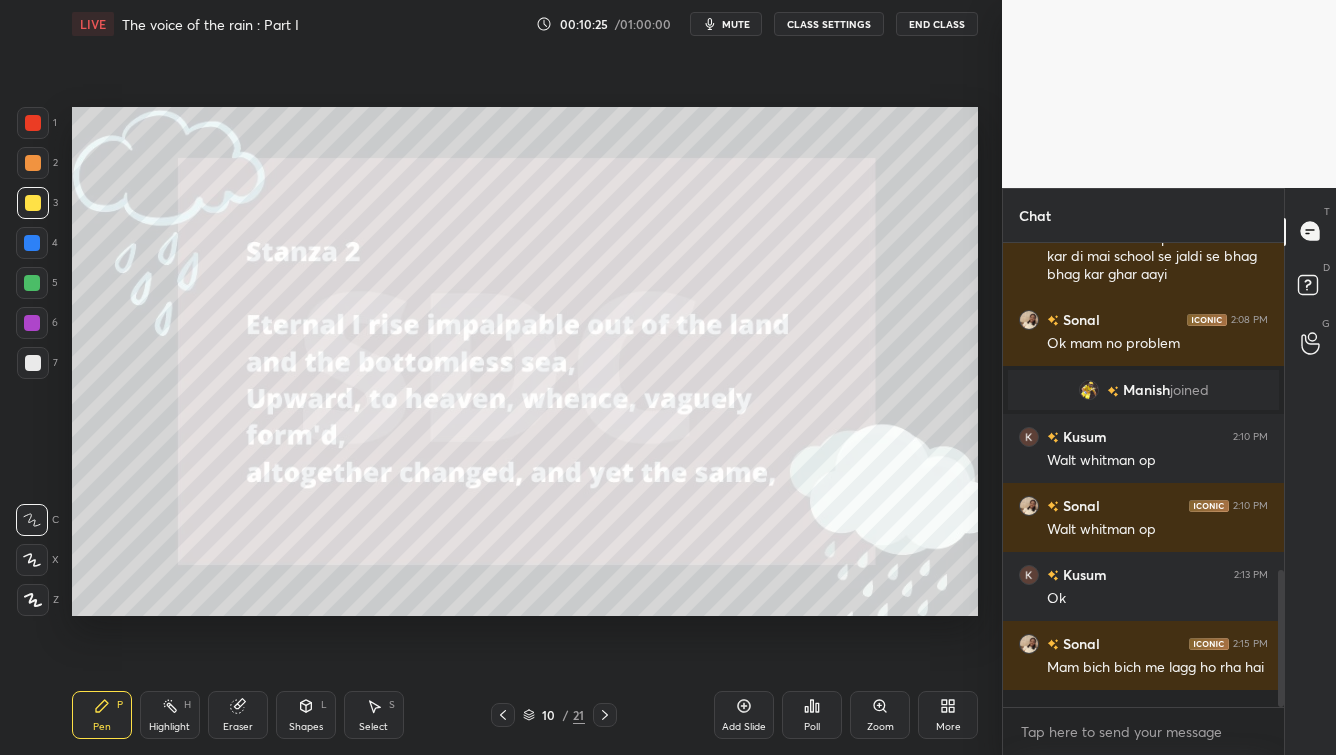 click 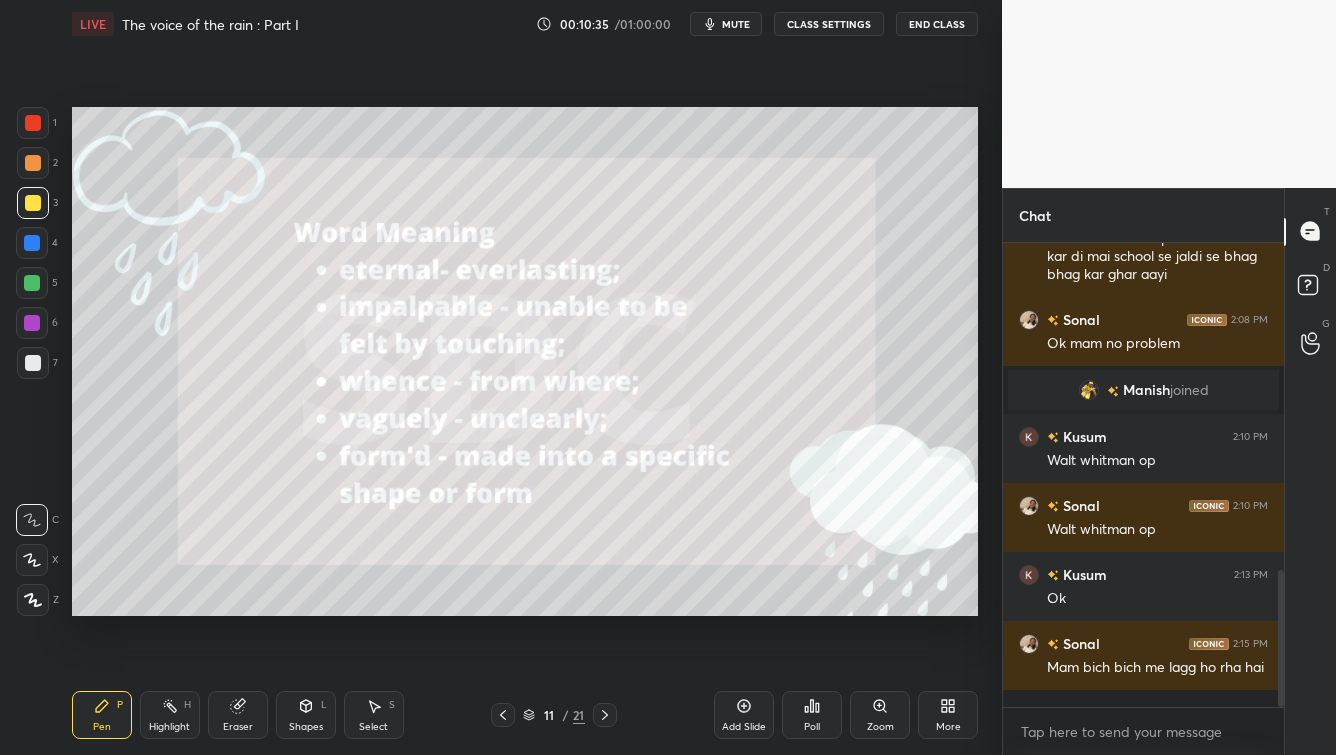 scroll, scrollTop: 1160, scrollLeft: 0, axis: vertical 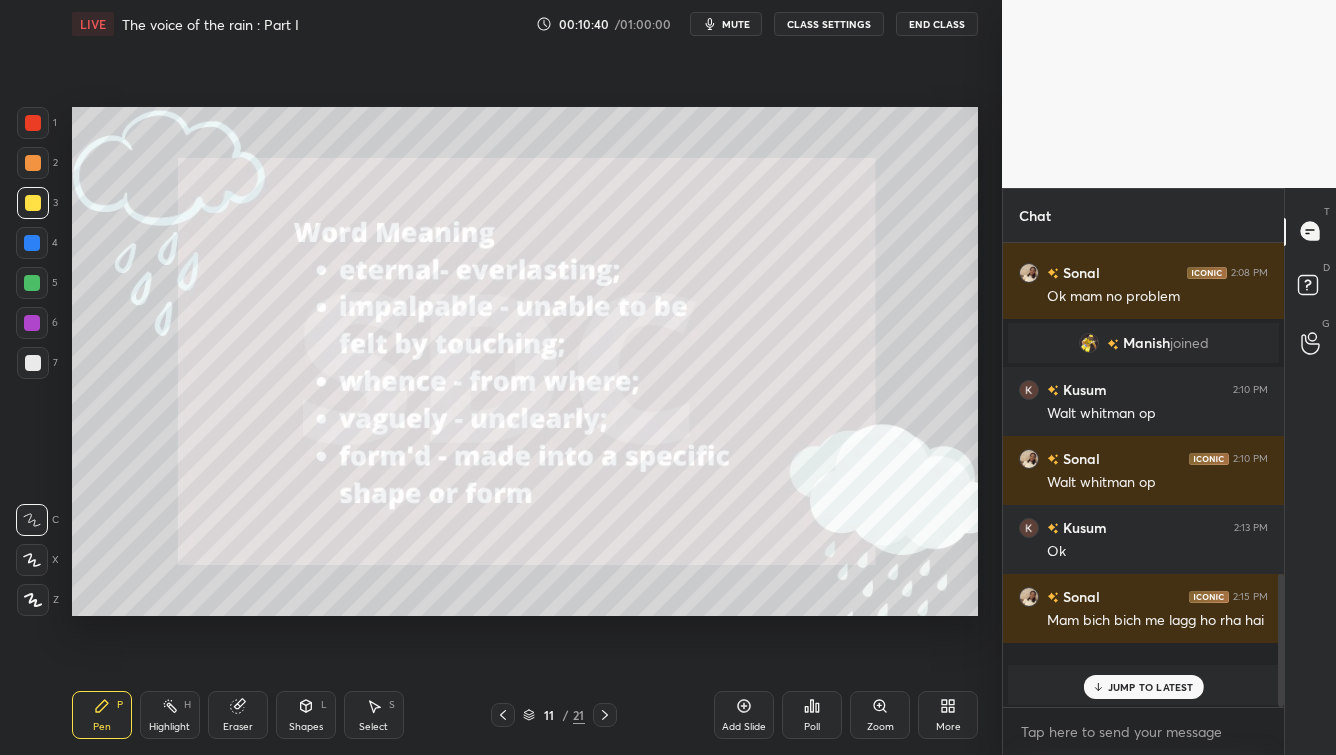 click on "JUMP TO LATEST" at bounding box center [1151, 687] 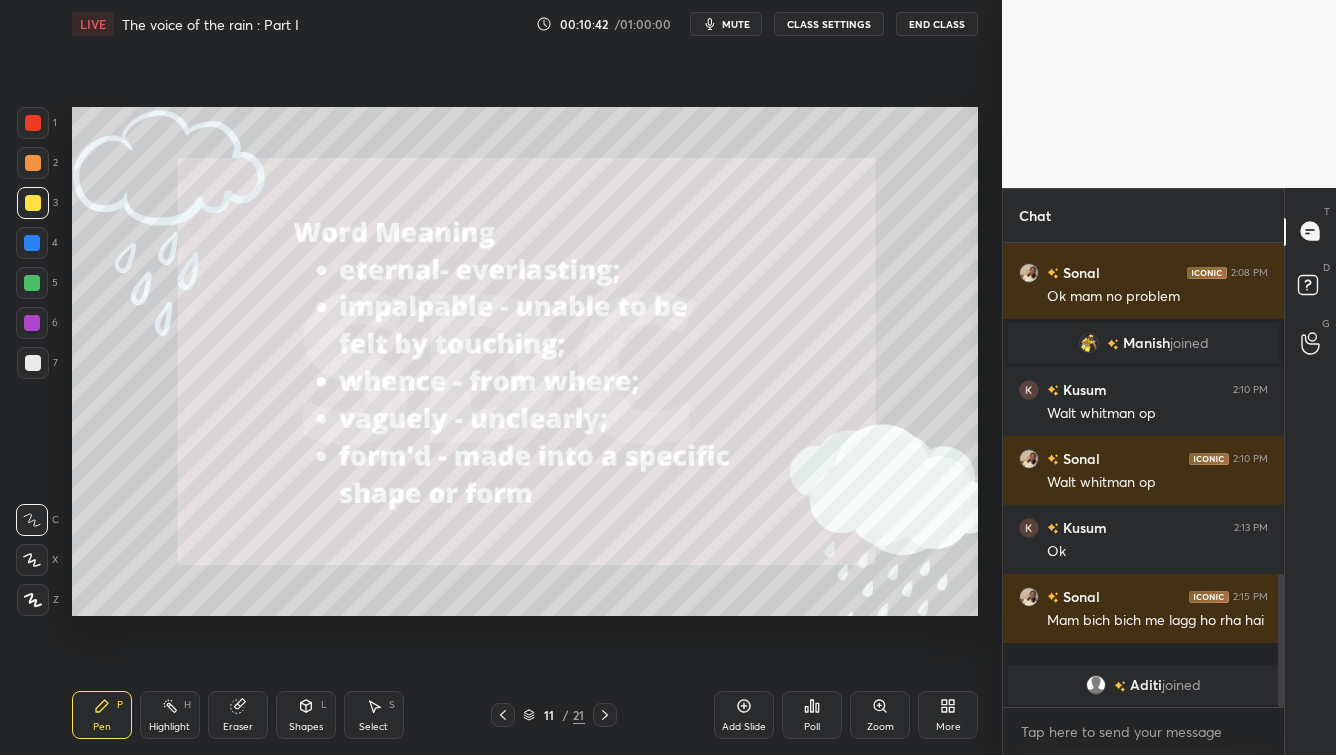 click on "mute" at bounding box center [736, 24] 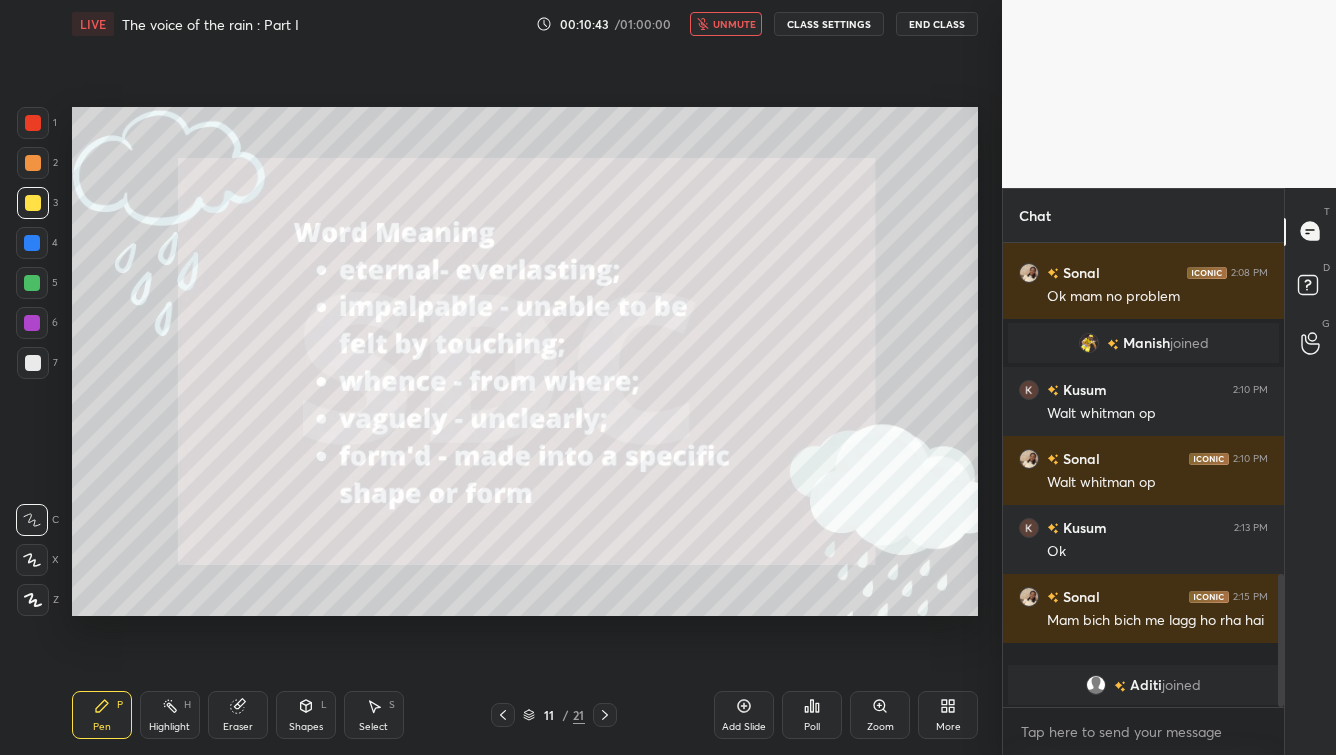 scroll, scrollTop: 1115, scrollLeft: 0, axis: vertical 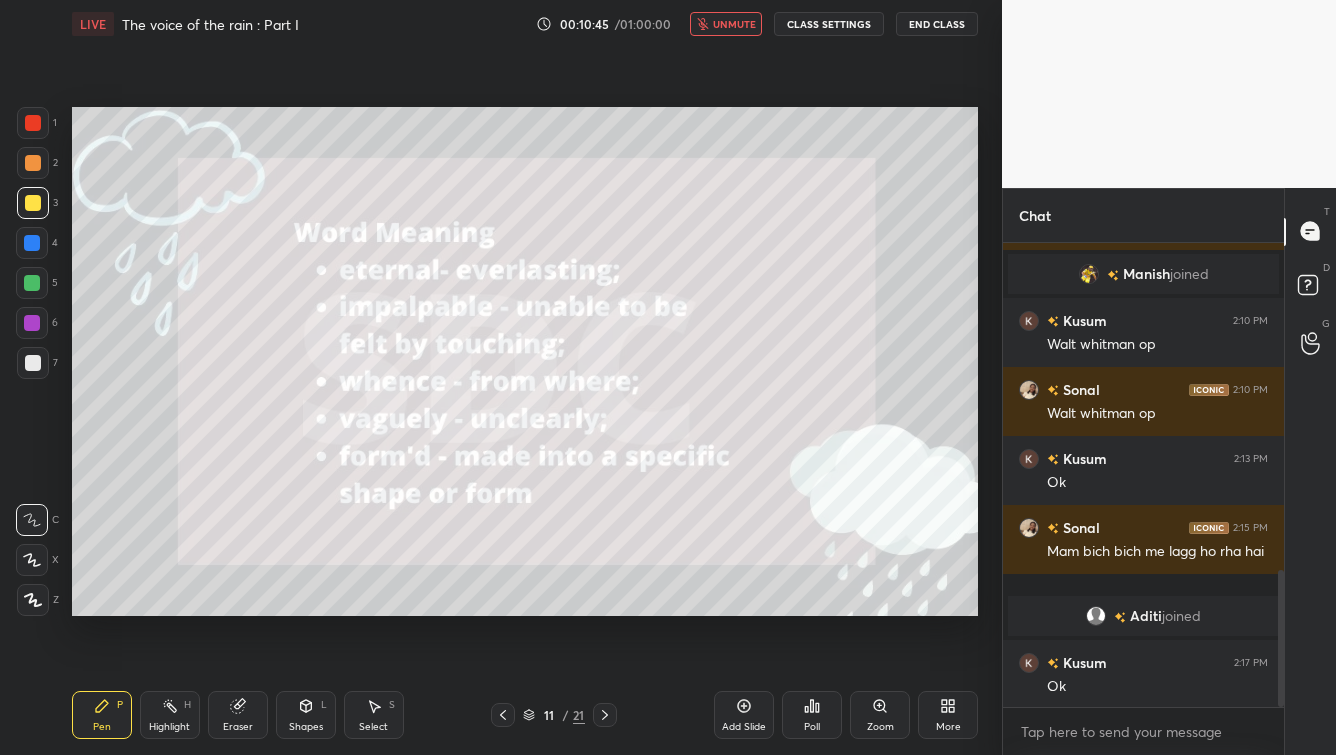click on "unmute" at bounding box center [734, 24] 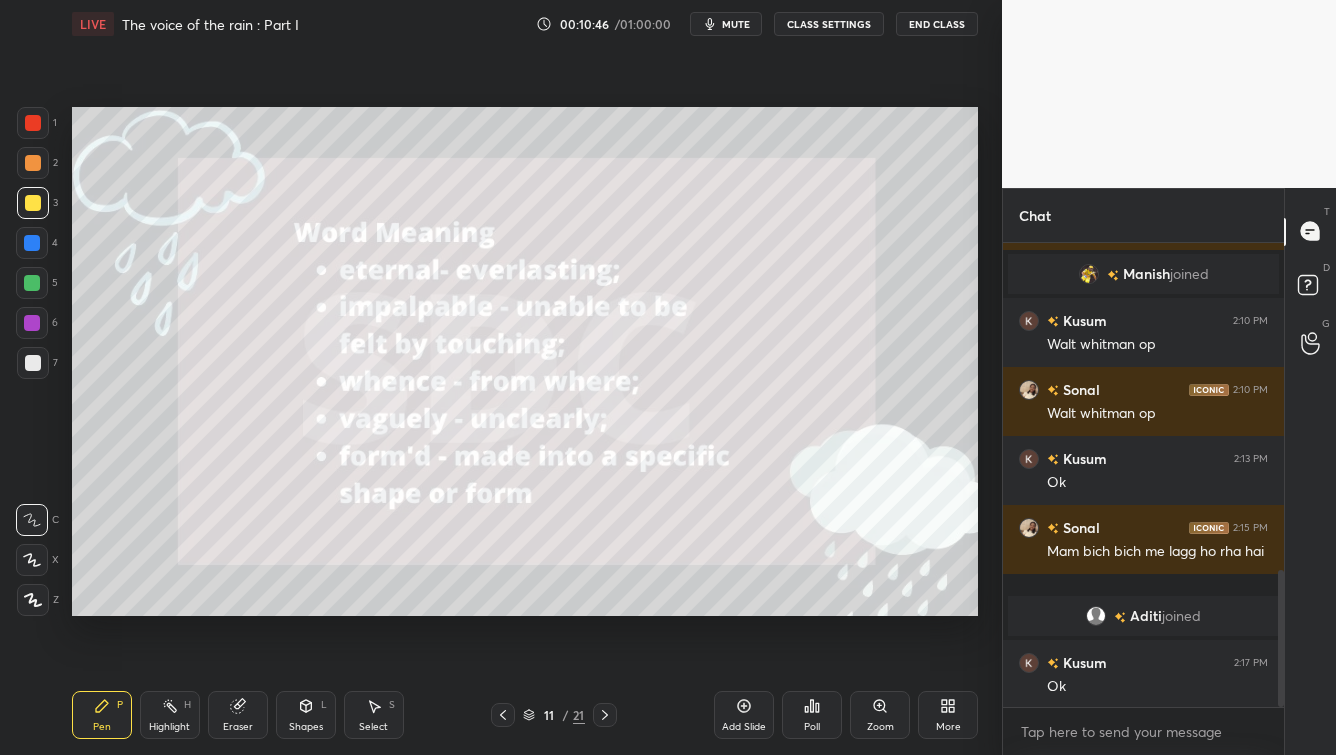 click 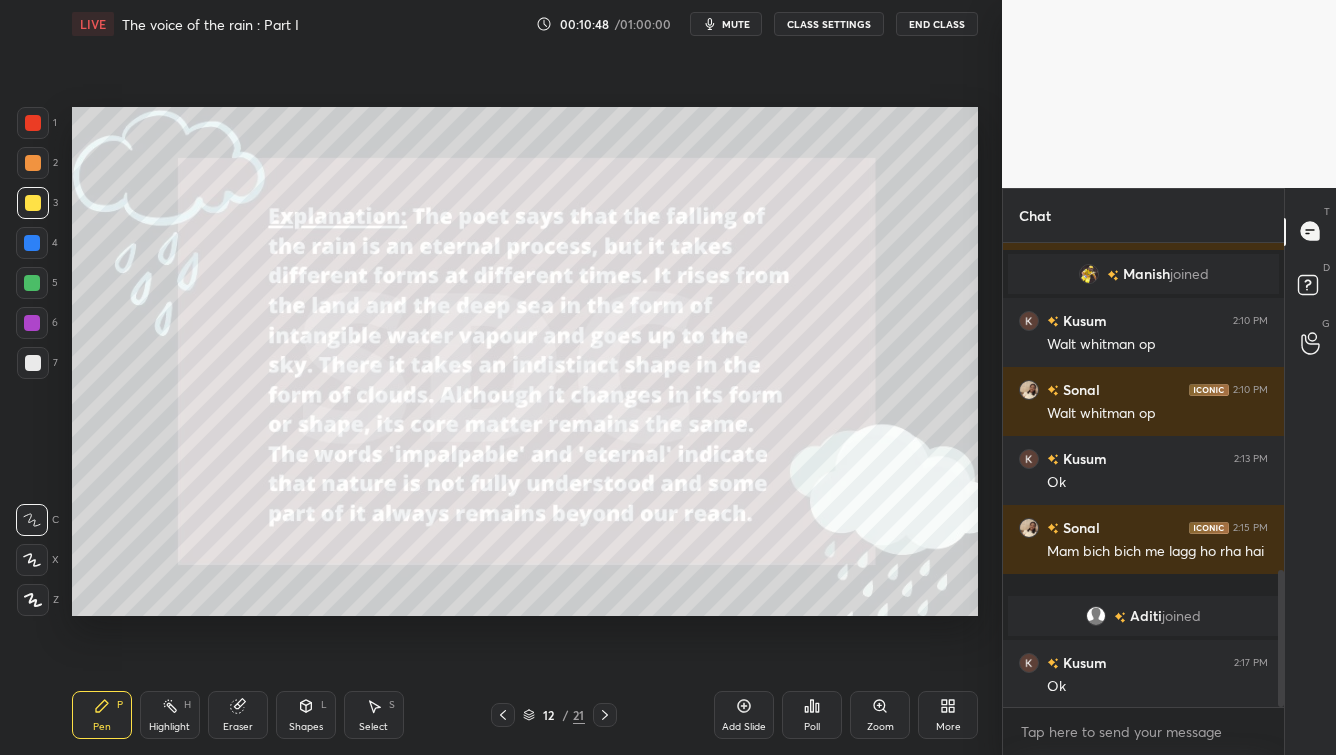 click 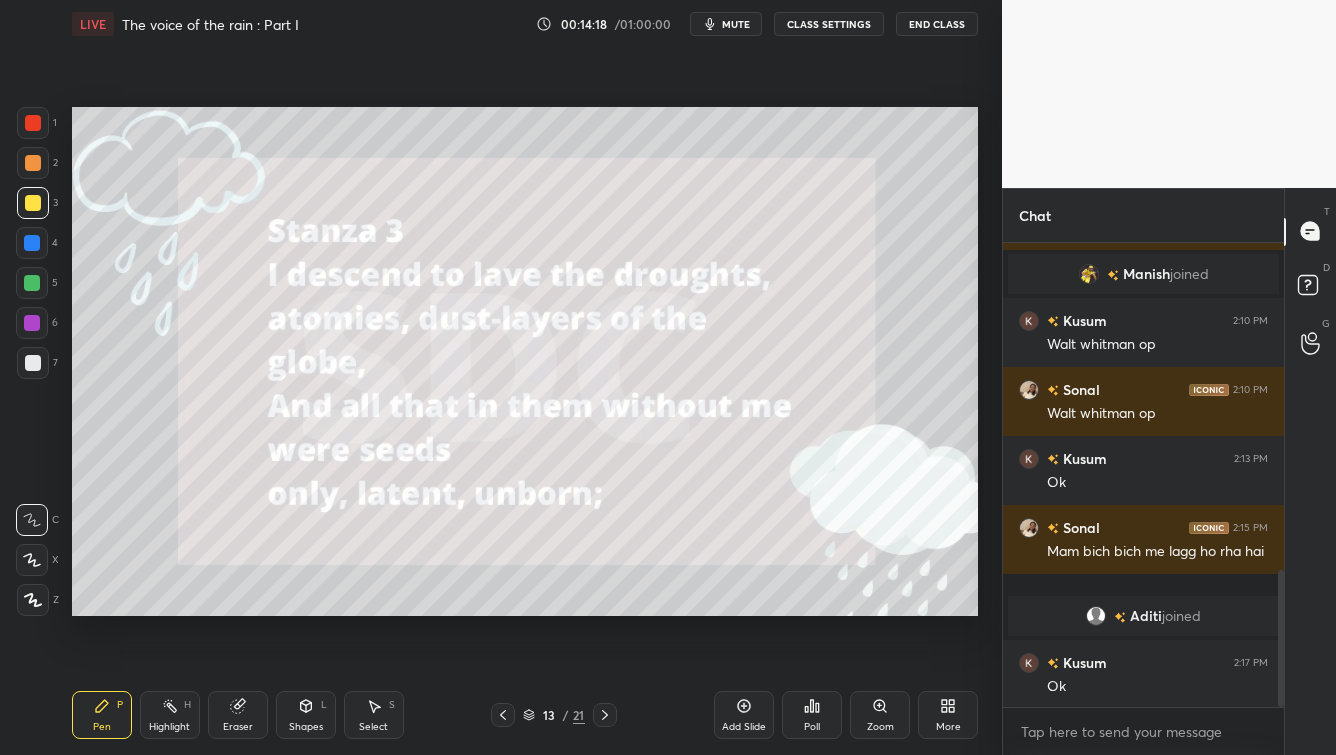 drag, startPoint x: 606, startPoint y: 713, endPoint x: 616, endPoint y: 701, distance: 15.6205 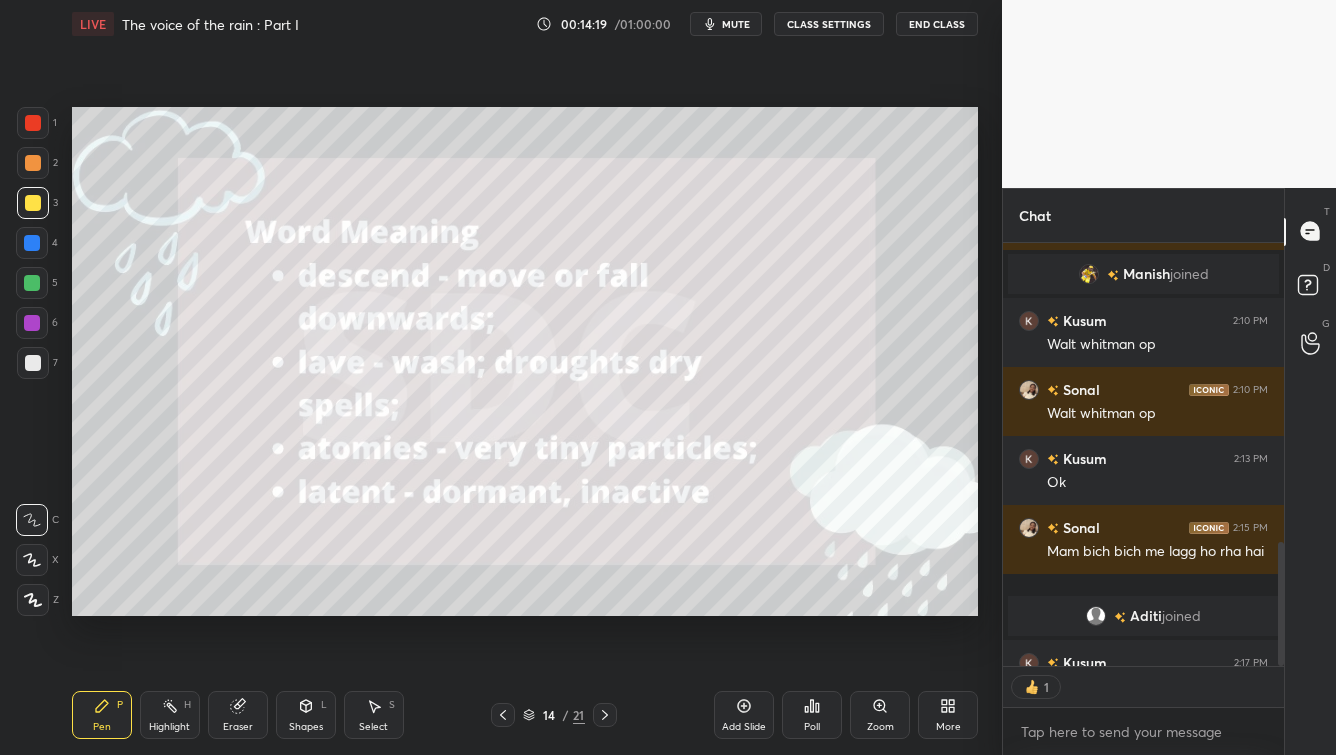 scroll, scrollTop: 417, scrollLeft: 275, axis: both 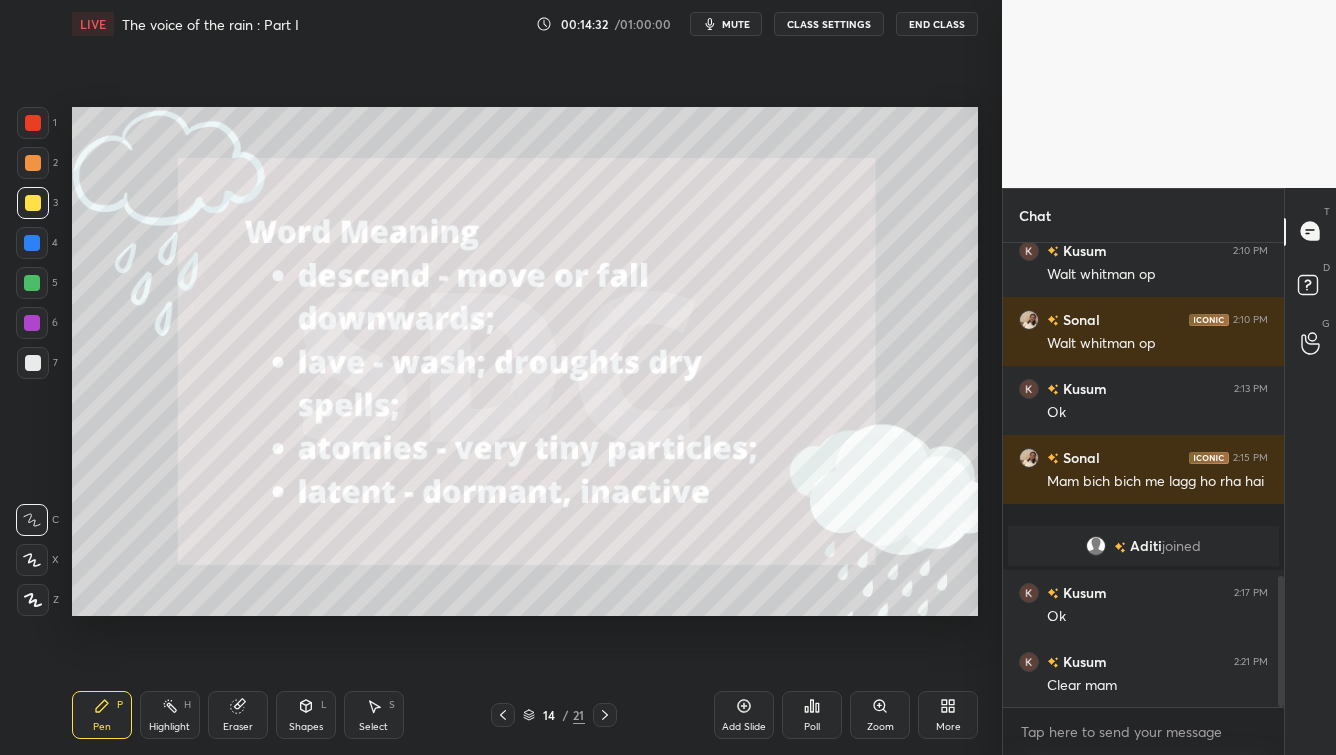 click 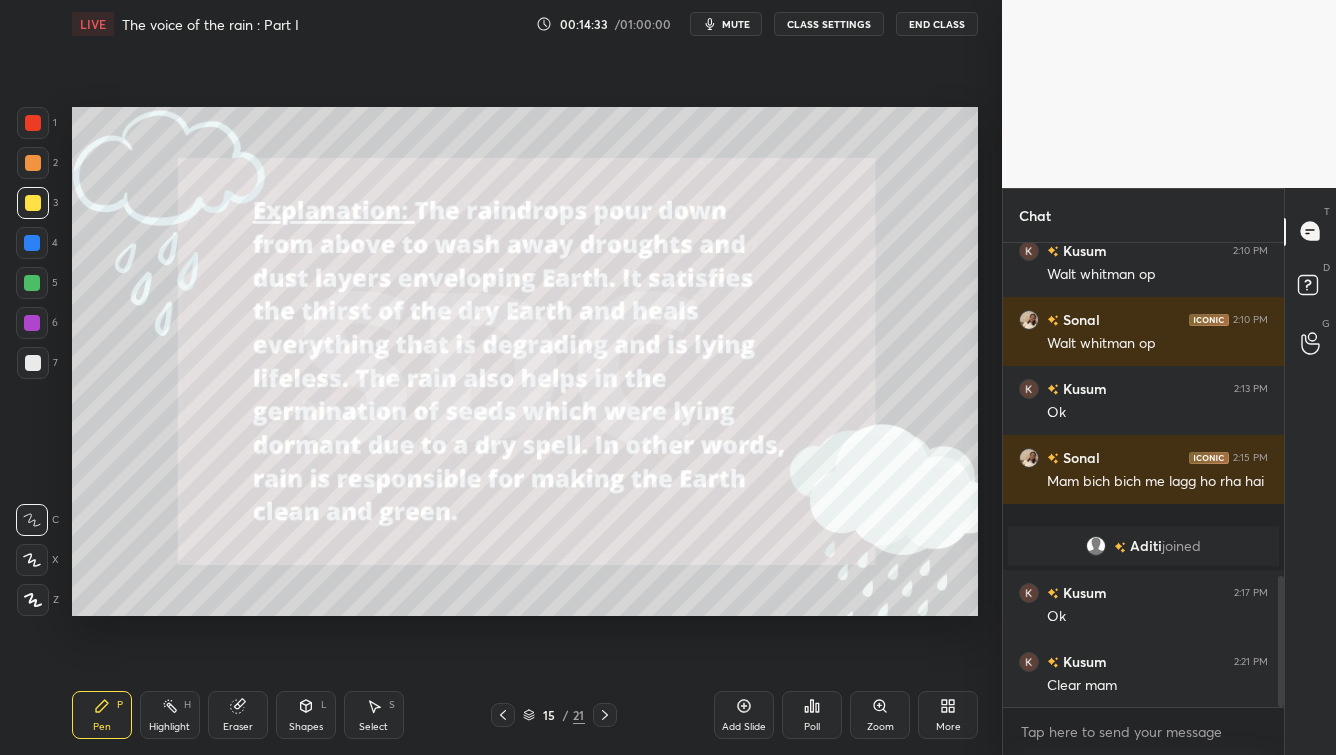 click 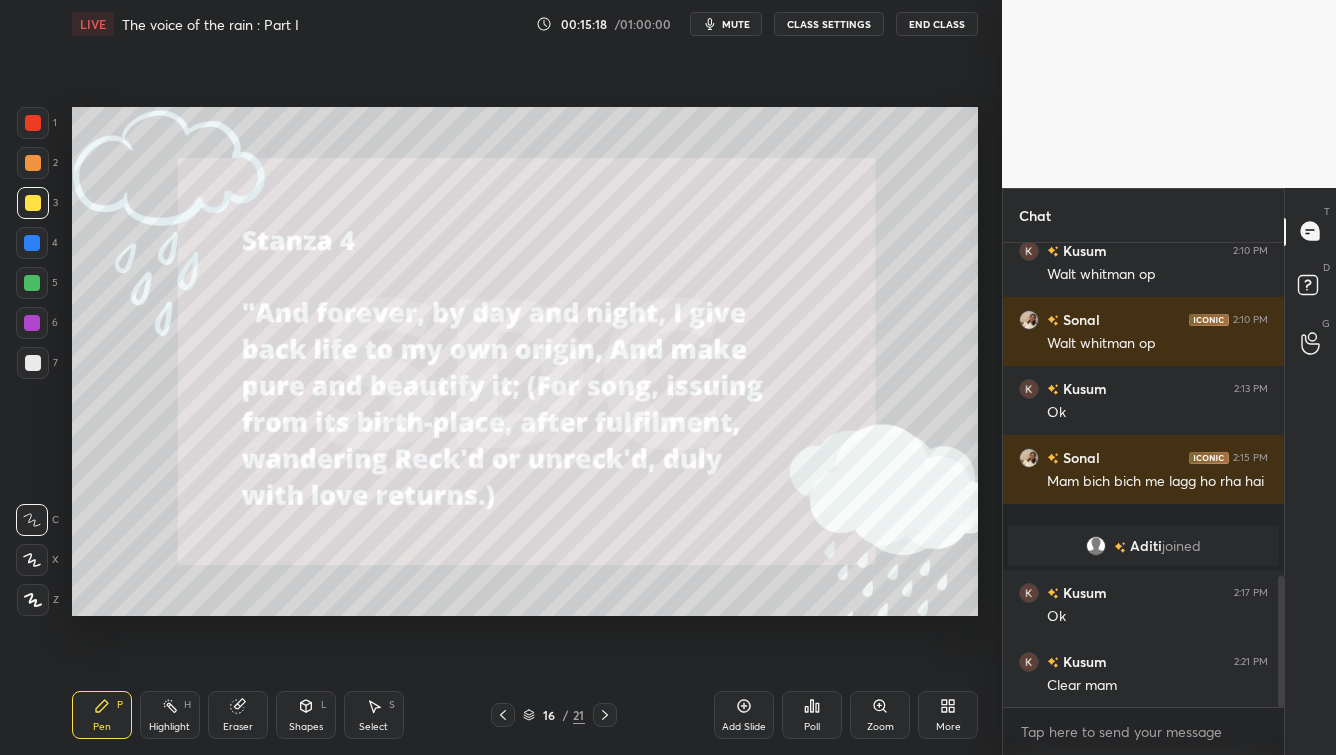 scroll, scrollTop: 417, scrollLeft: 275, axis: both 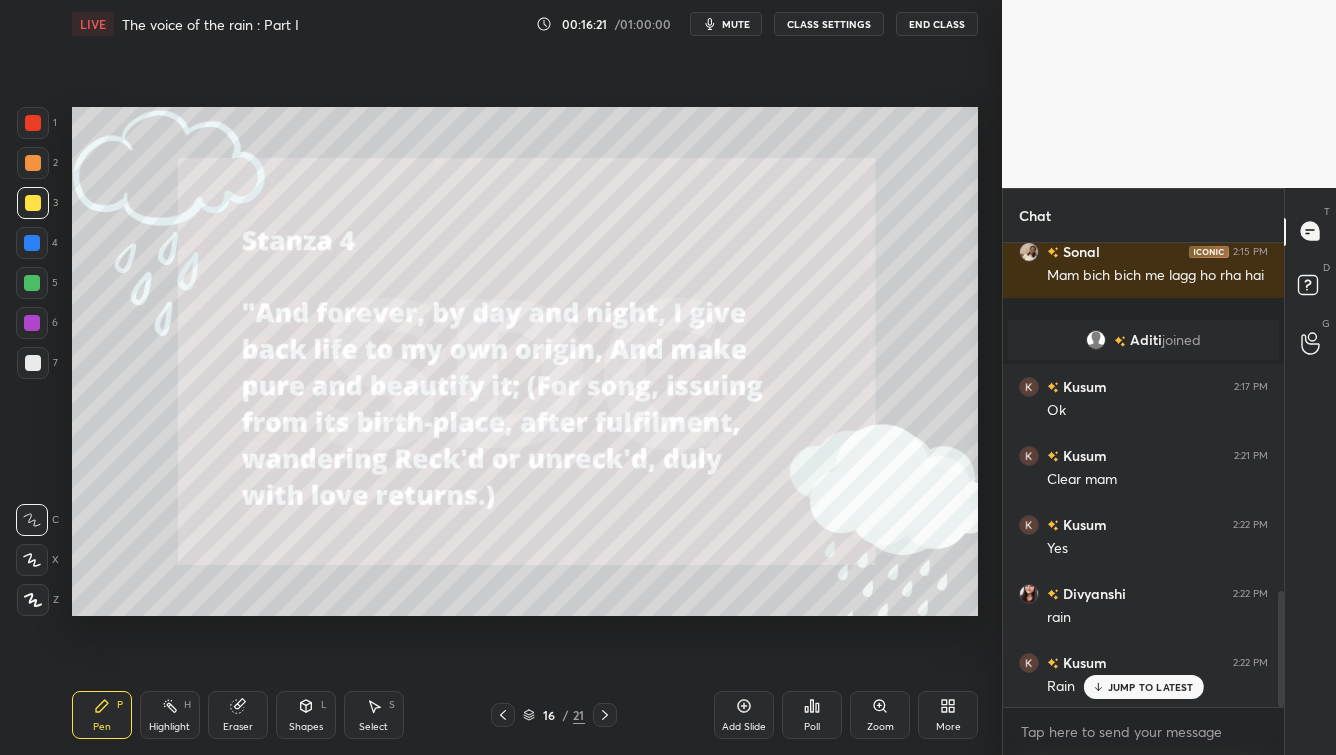 click 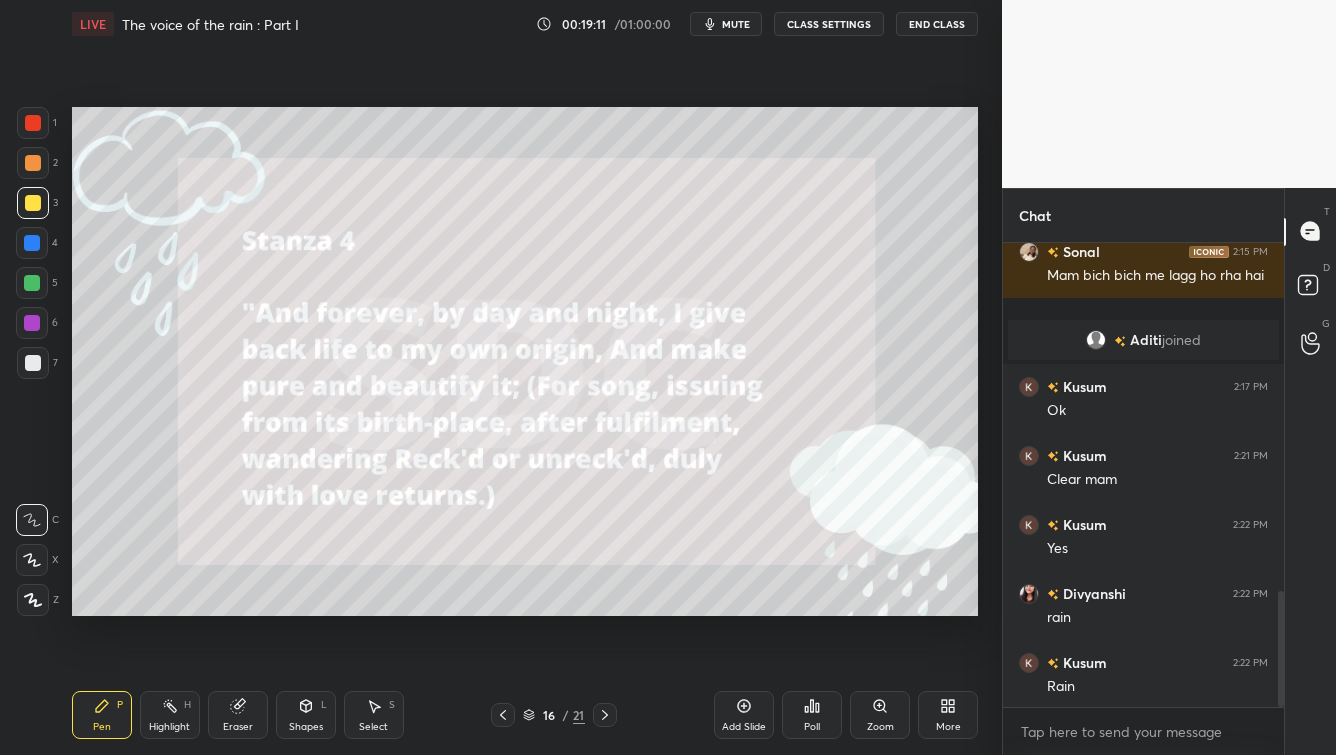 scroll, scrollTop: 1460, scrollLeft: 0, axis: vertical 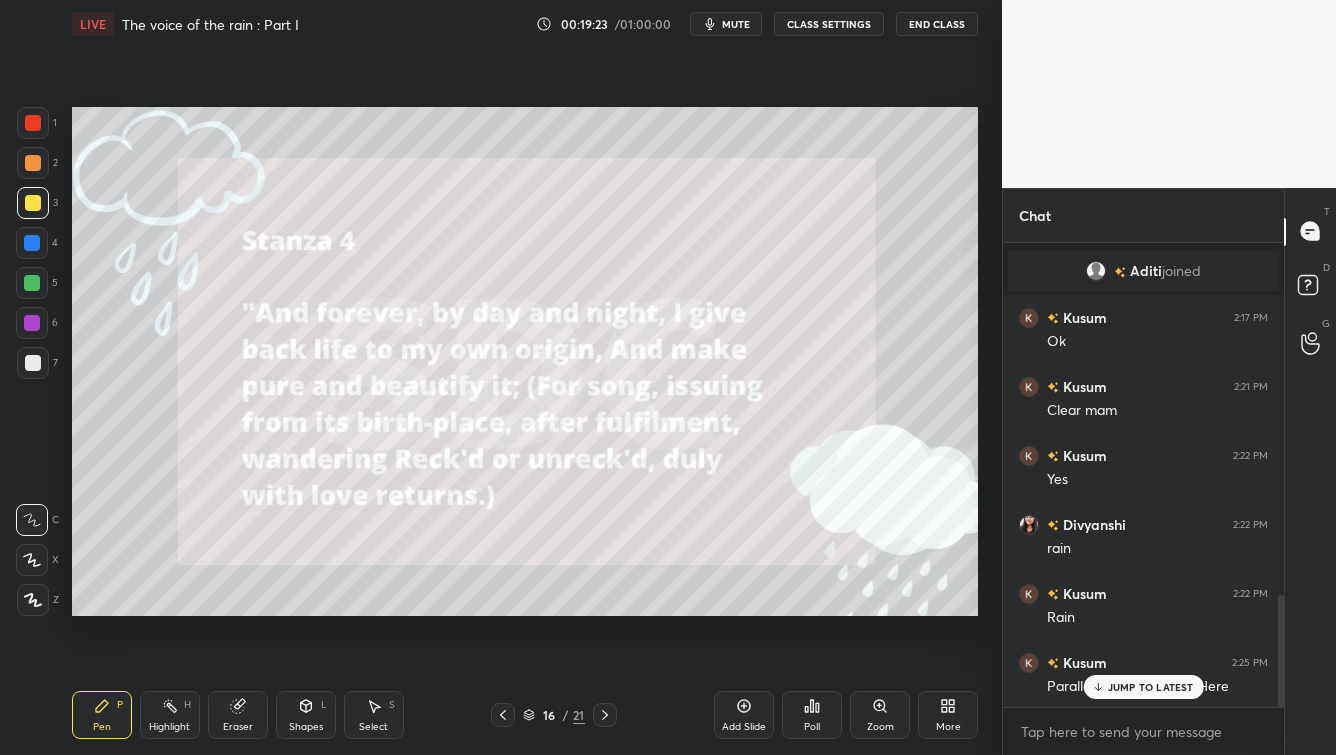 click on "JUMP TO LATEST" at bounding box center (1151, 687) 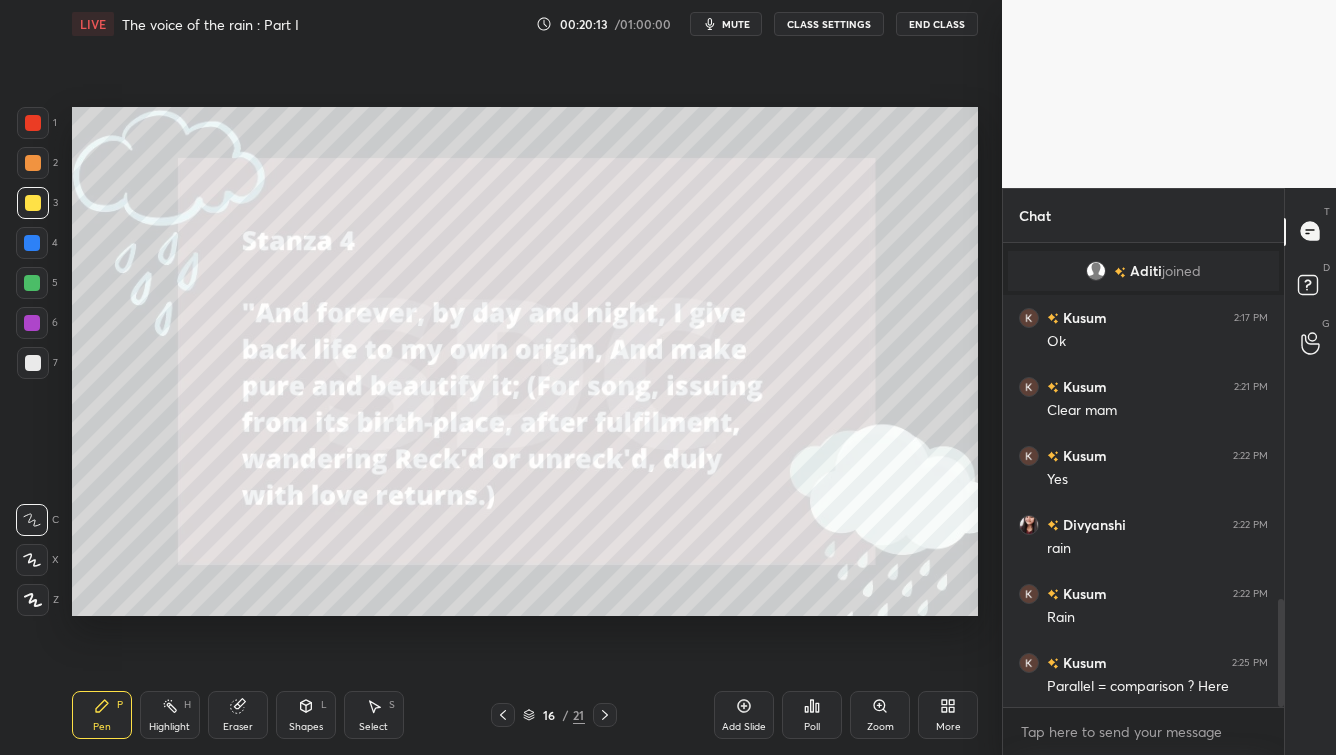 scroll, scrollTop: 1530, scrollLeft: 0, axis: vertical 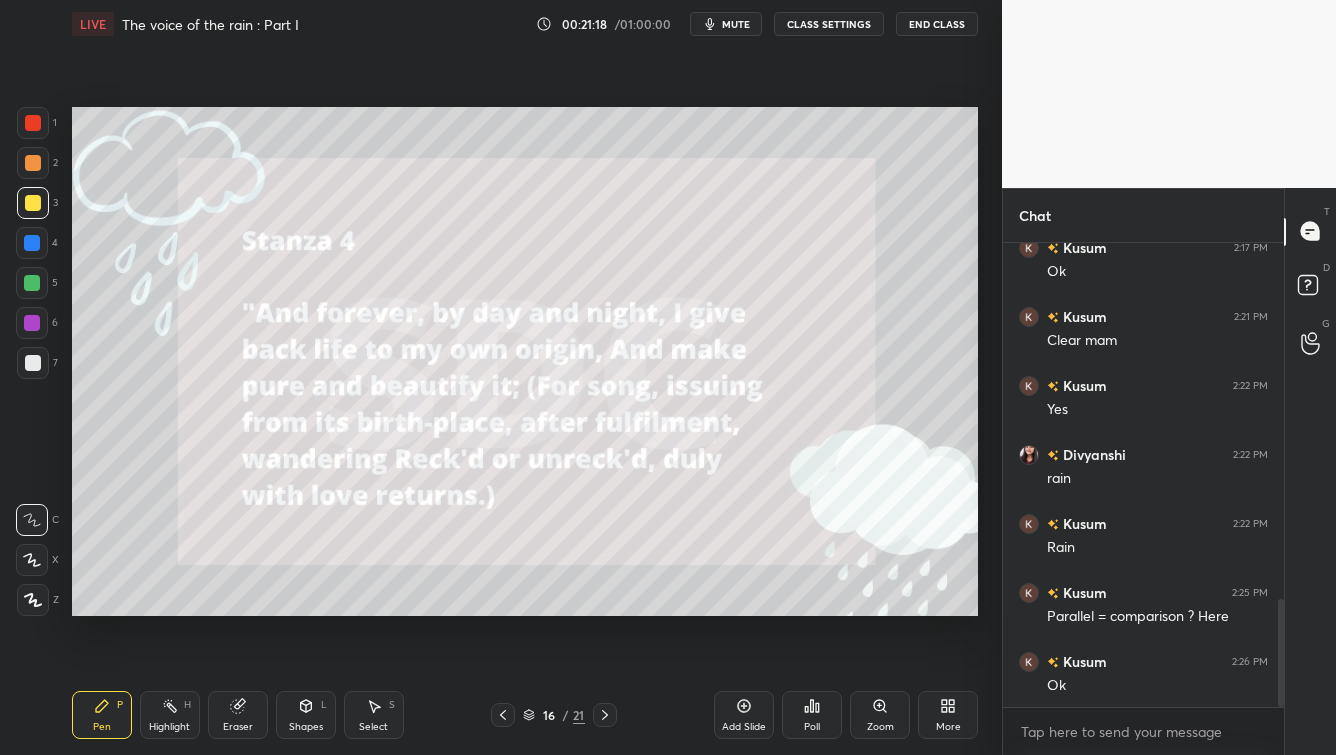 click 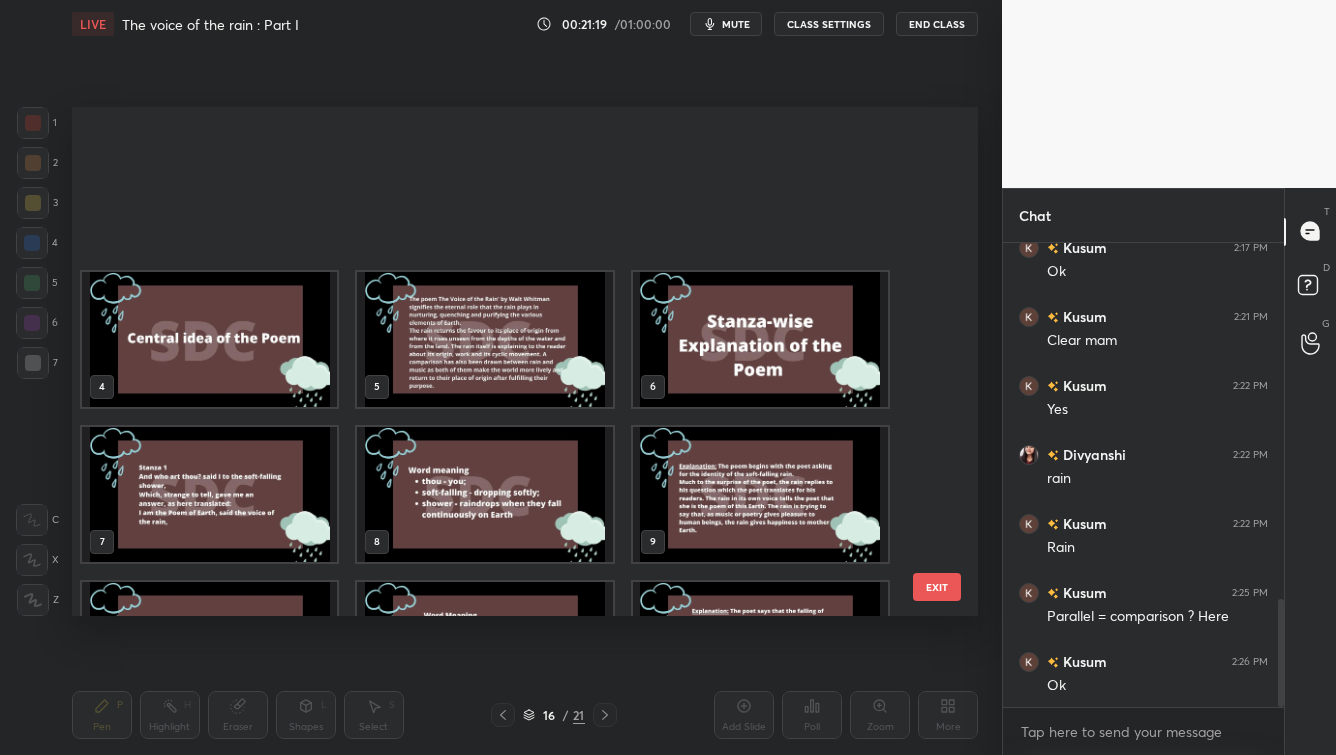 scroll, scrollTop: 419, scrollLeft: 0, axis: vertical 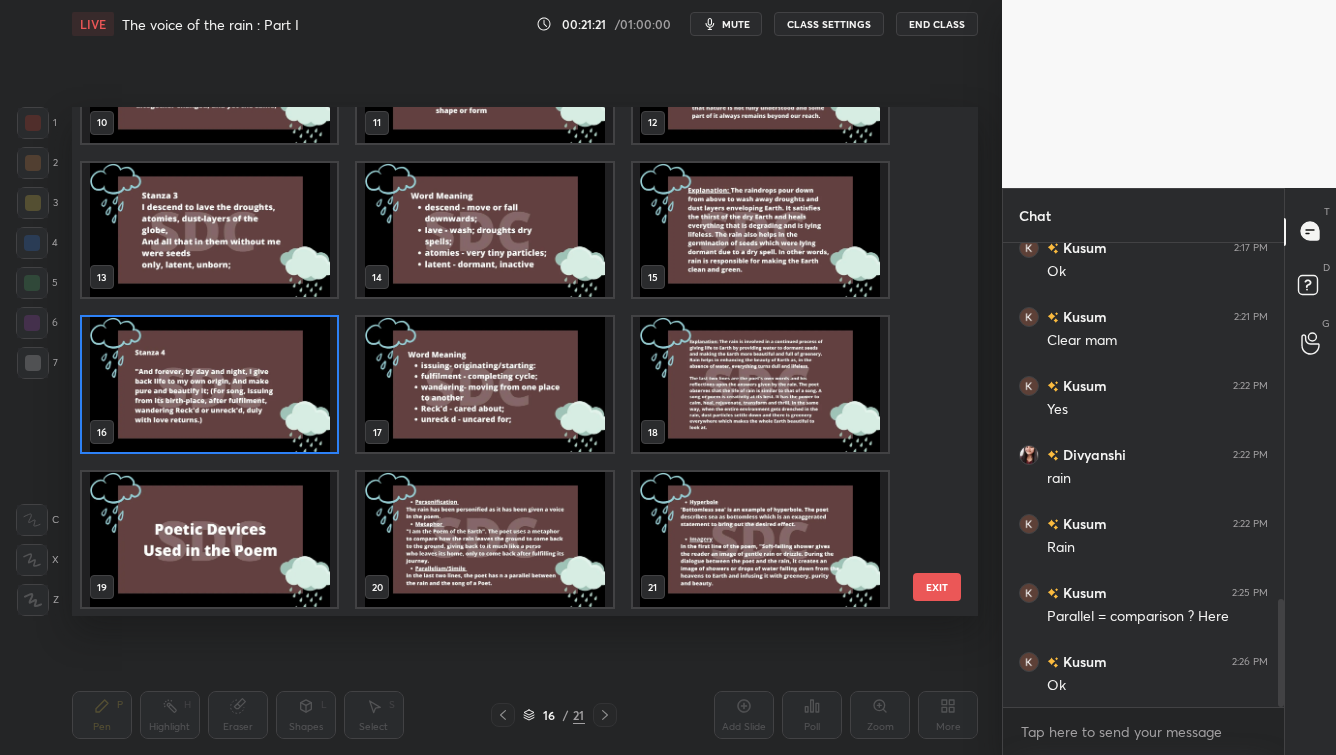 click at bounding box center (484, 384) 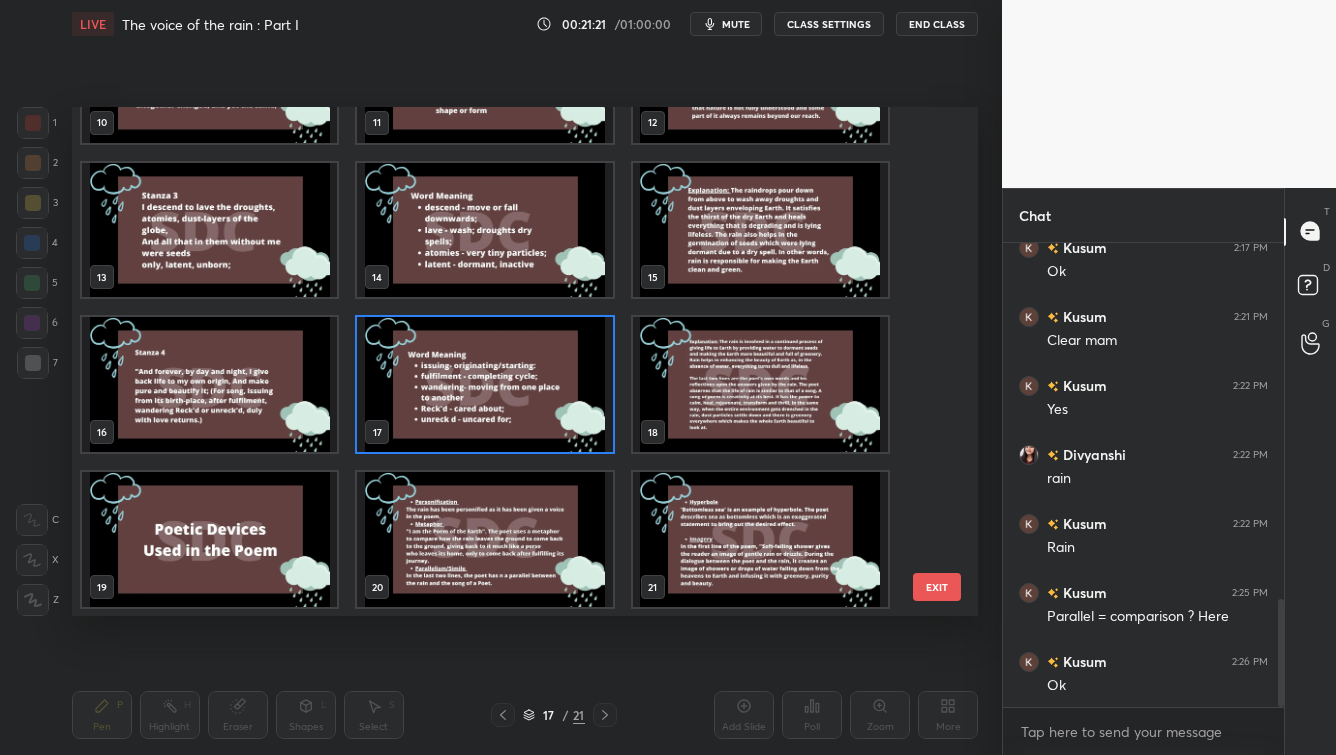 click at bounding box center (484, 384) 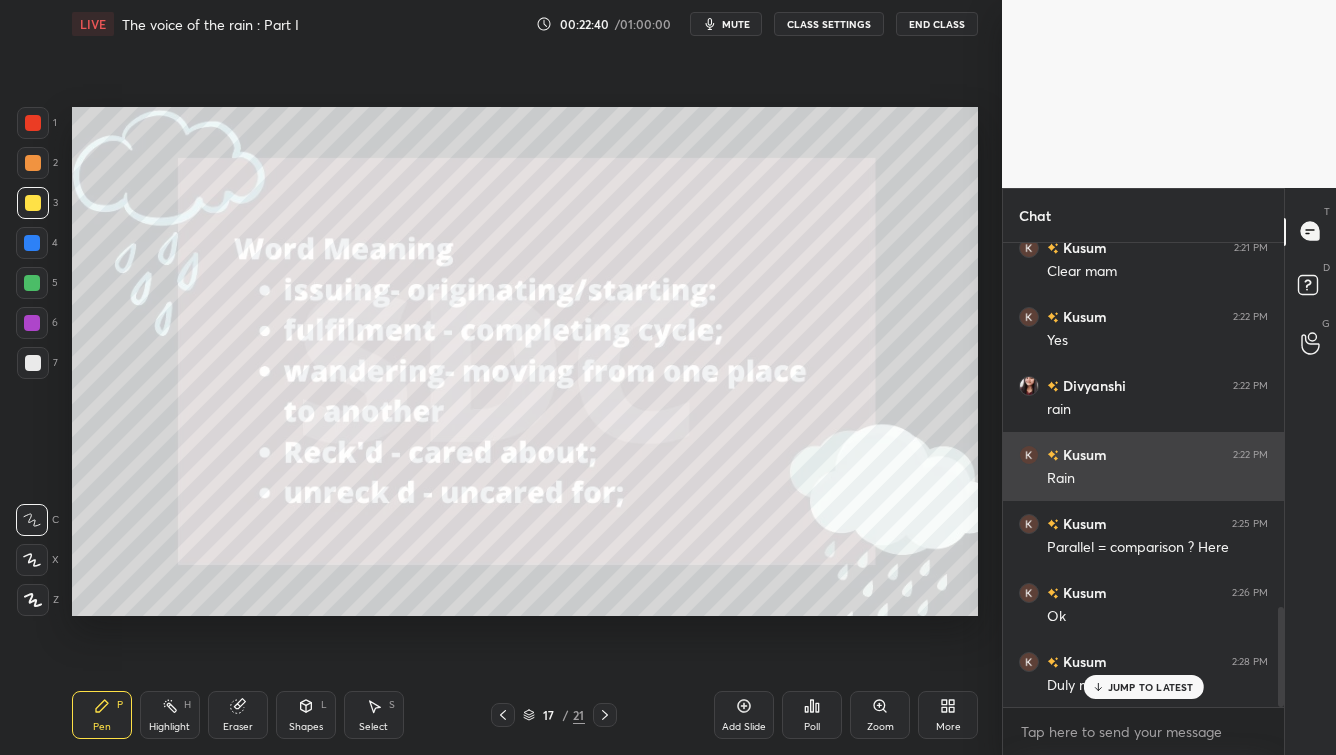 scroll, scrollTop: 1685, scrollLeft: 0, axis: vertical 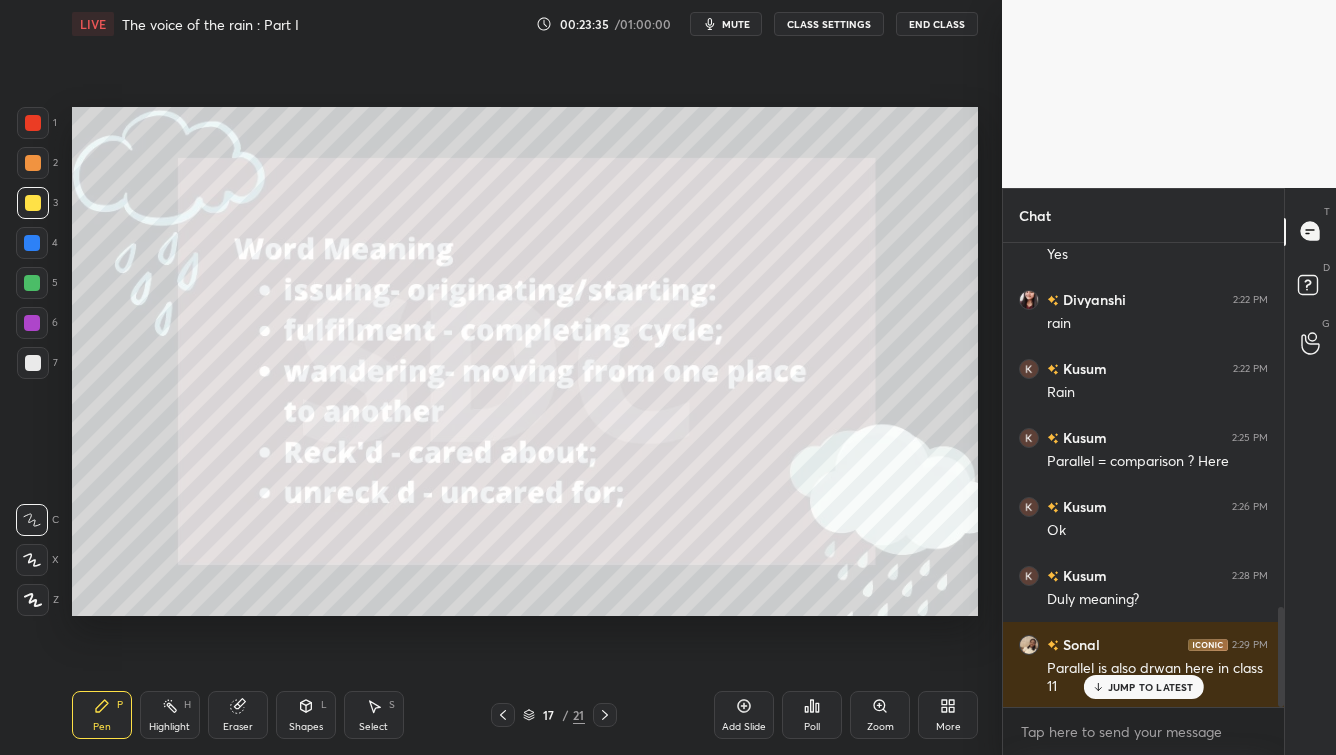 drag, startPoint x: 528, startPoint y: 714, endPoint x: 517, endPoint y: 716, distance: 11.18034 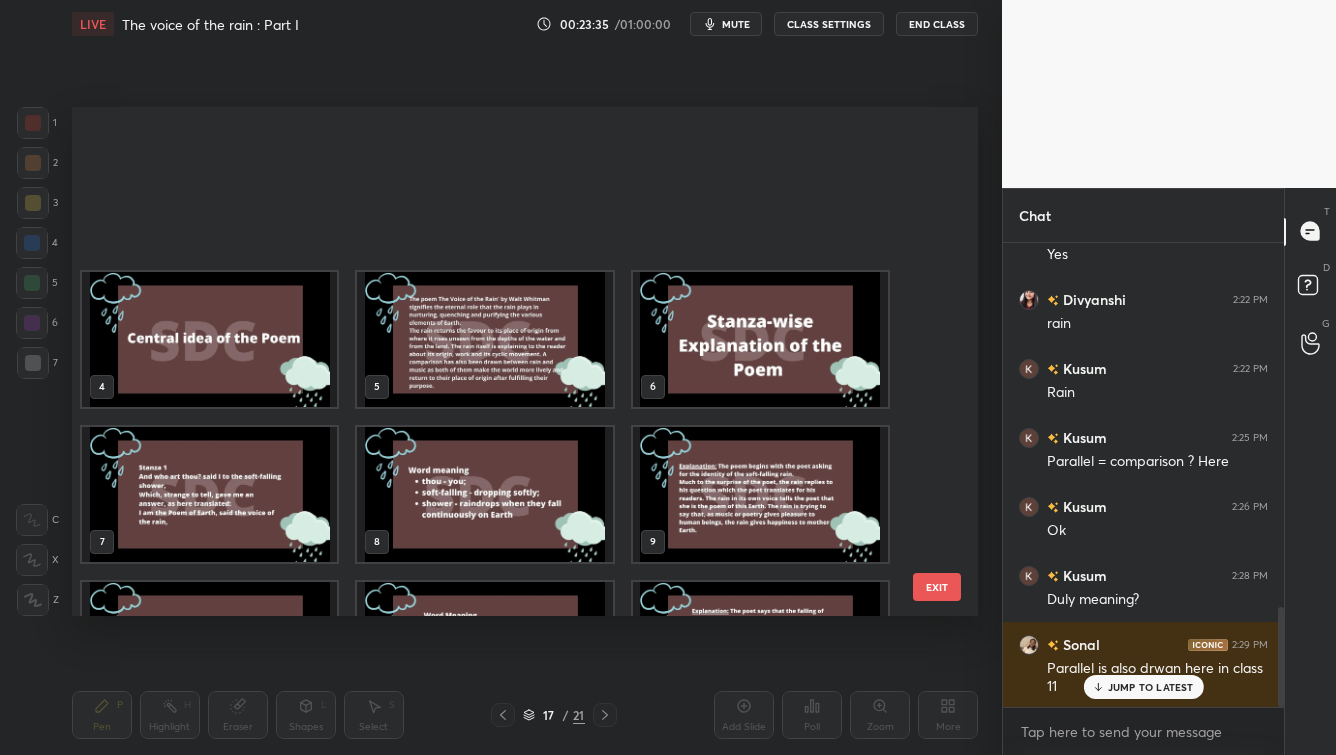 scroll, scrollTop: 419, scrollLeft: 0, axis: vertical 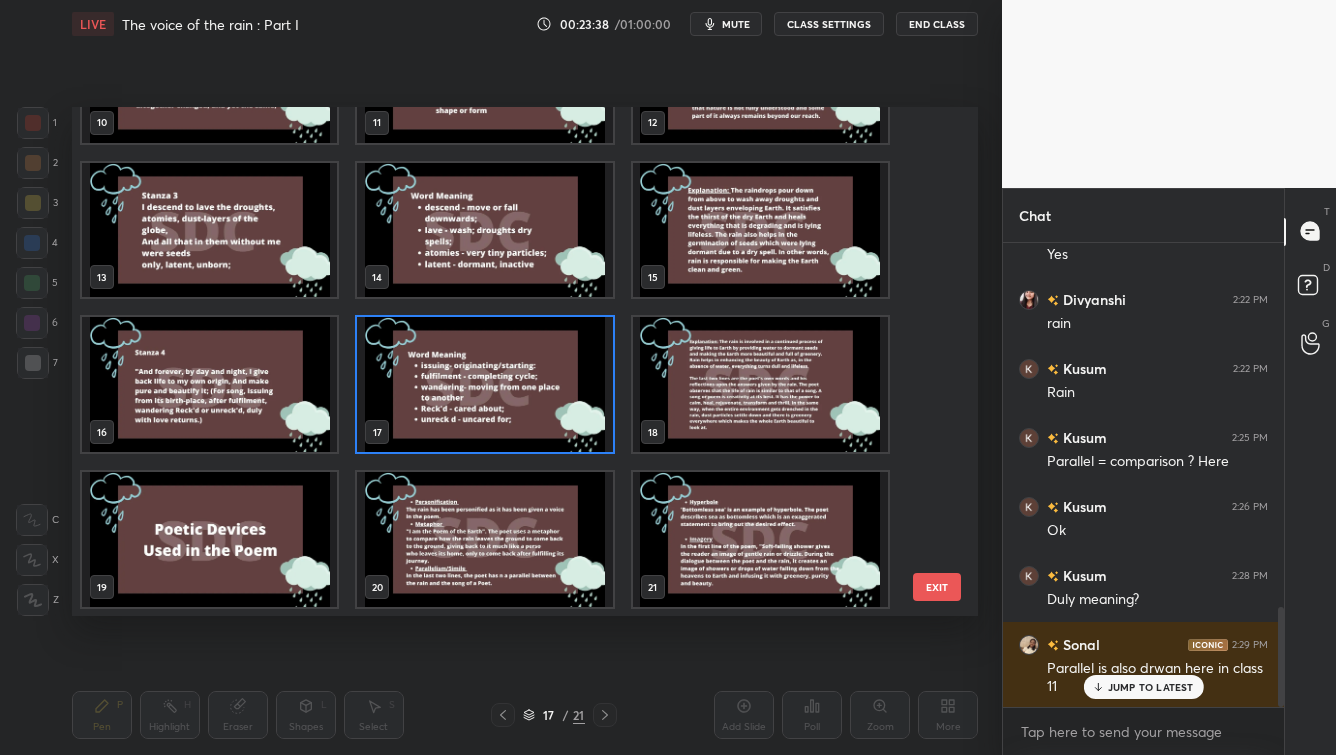 click at bounding box center [209, 539] 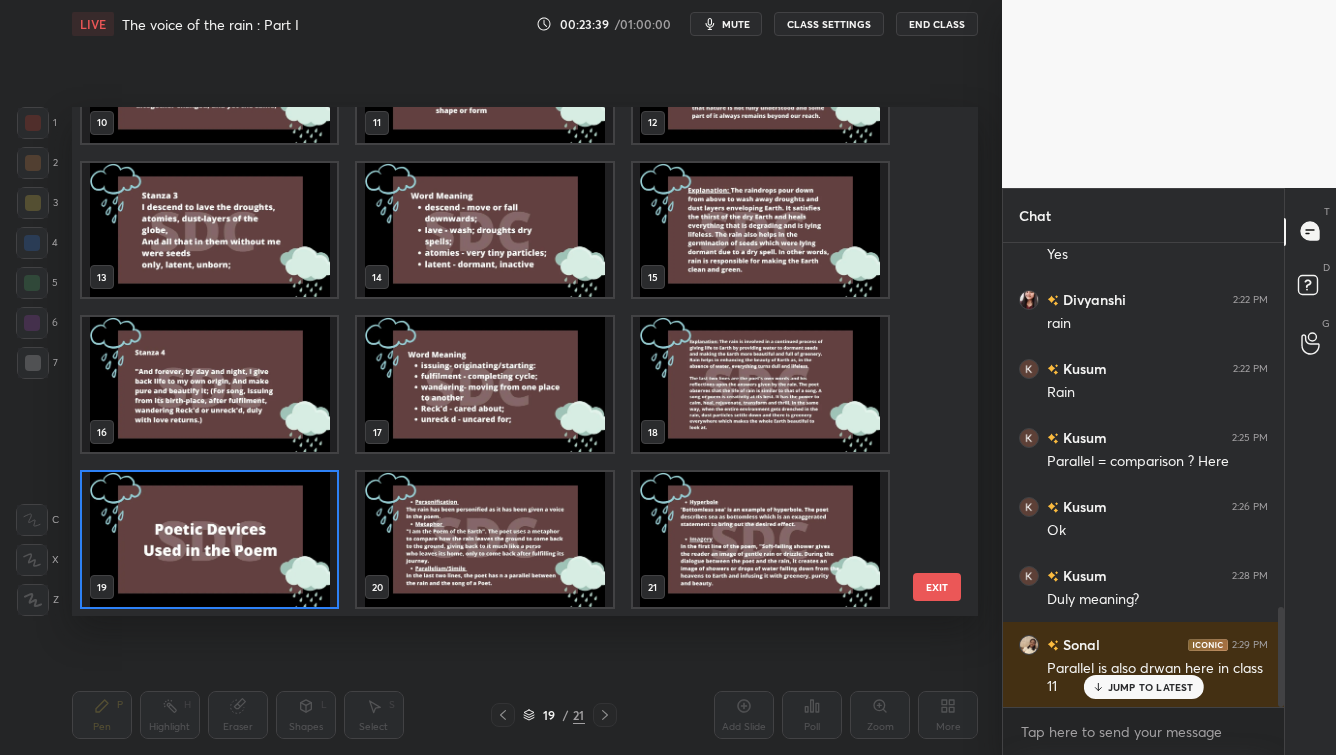 click at bounding box center (209, 539) 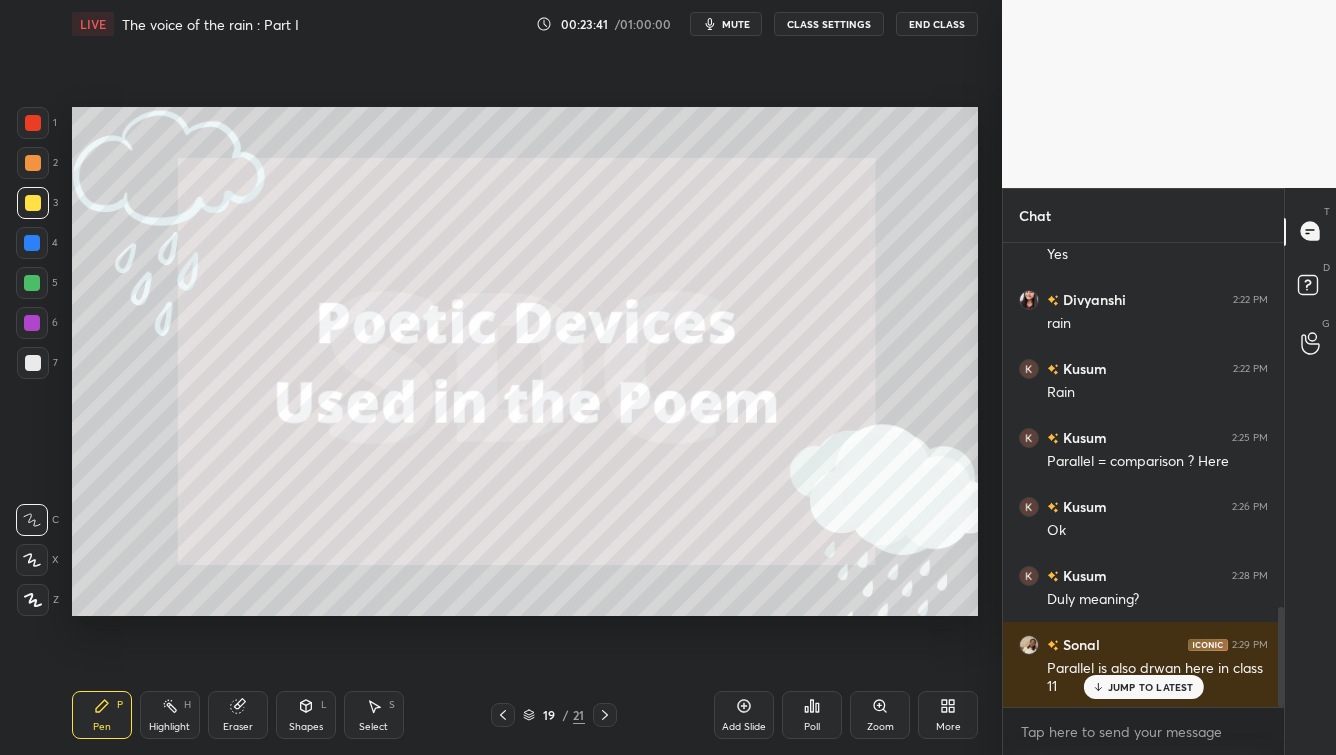 click on "JUMP TO LATEST" at bounding box center (1151, 687) 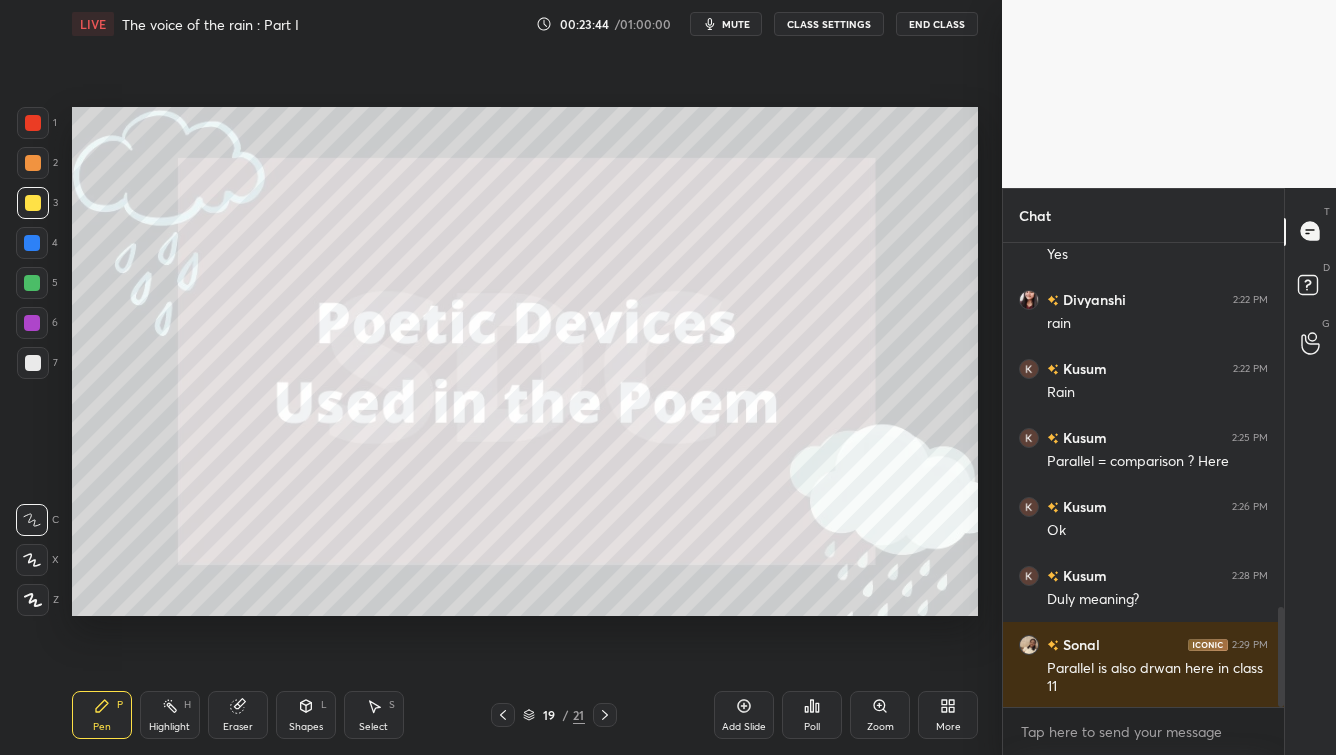 click 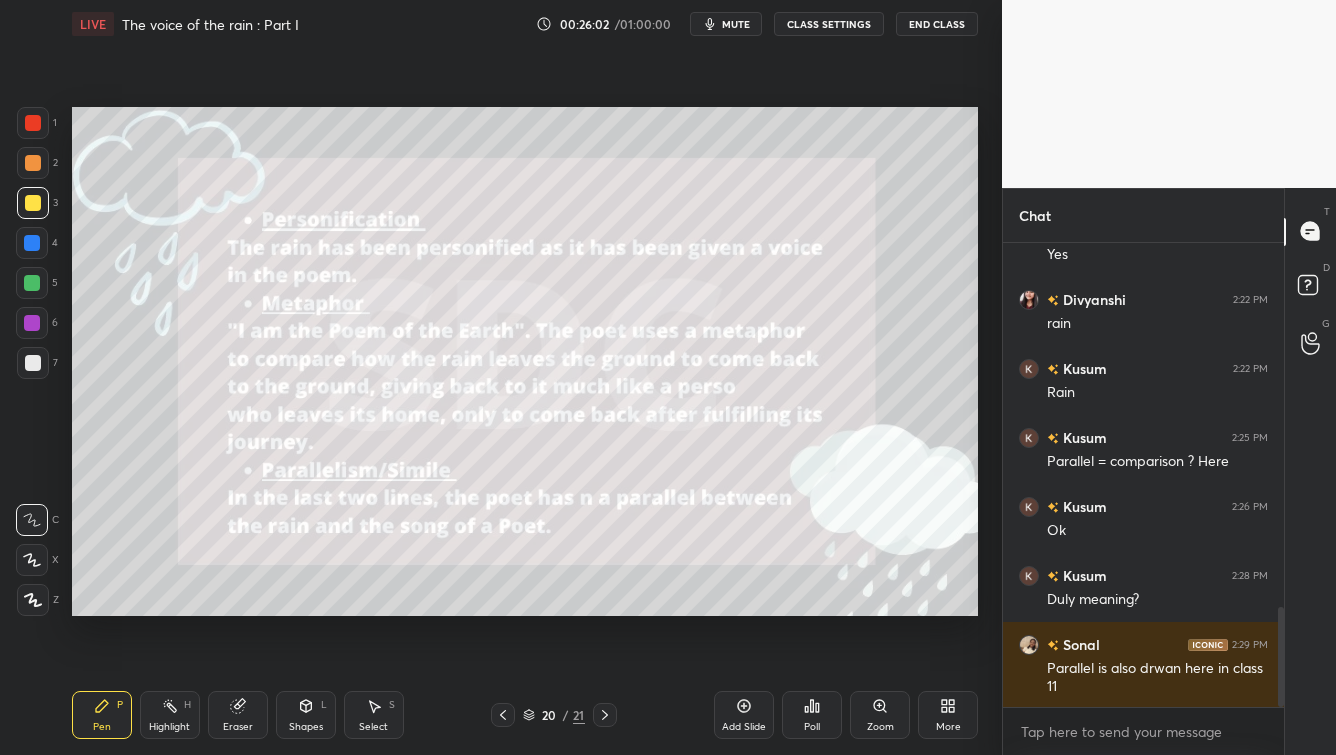 drag, startPoint x: 608, startPoint y: 719, endPoint x: 608, endPoint y: 704, distance: 15 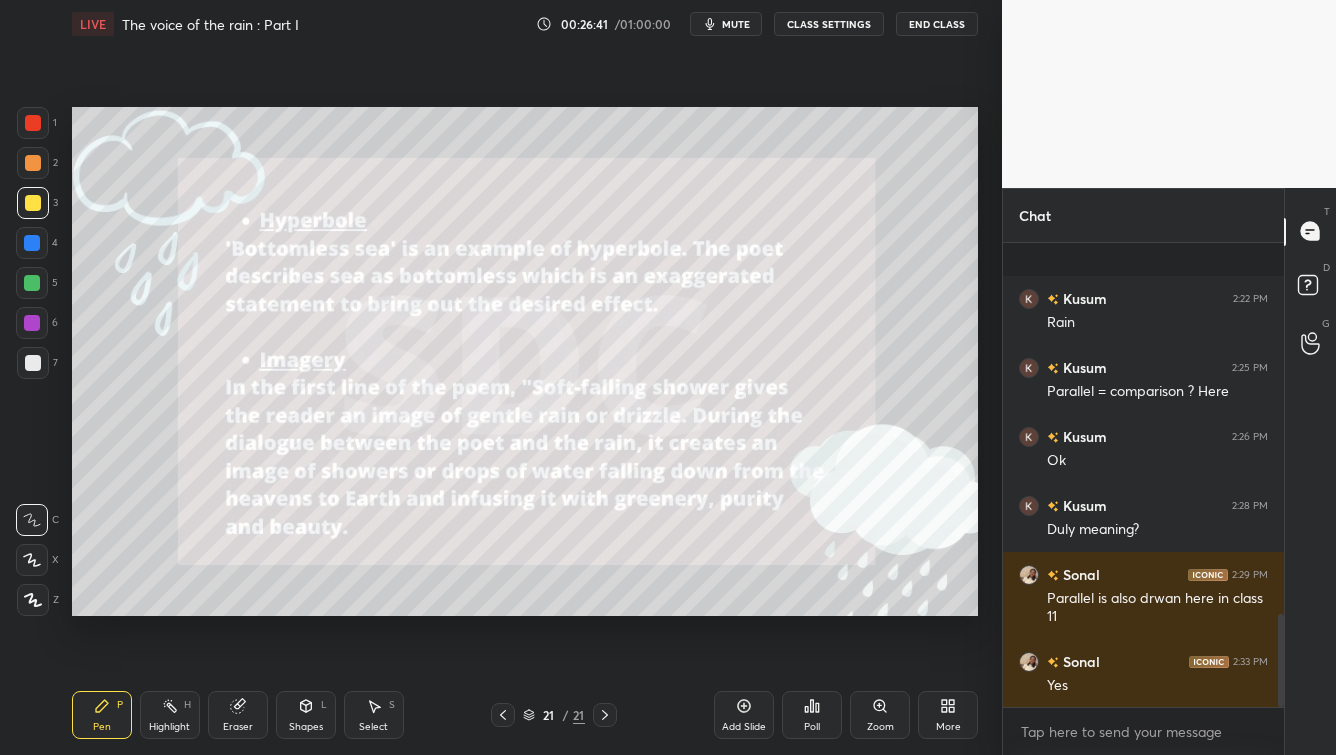 scroll, scrollTop: 1860, scrollLeft: 0, axis: vertical 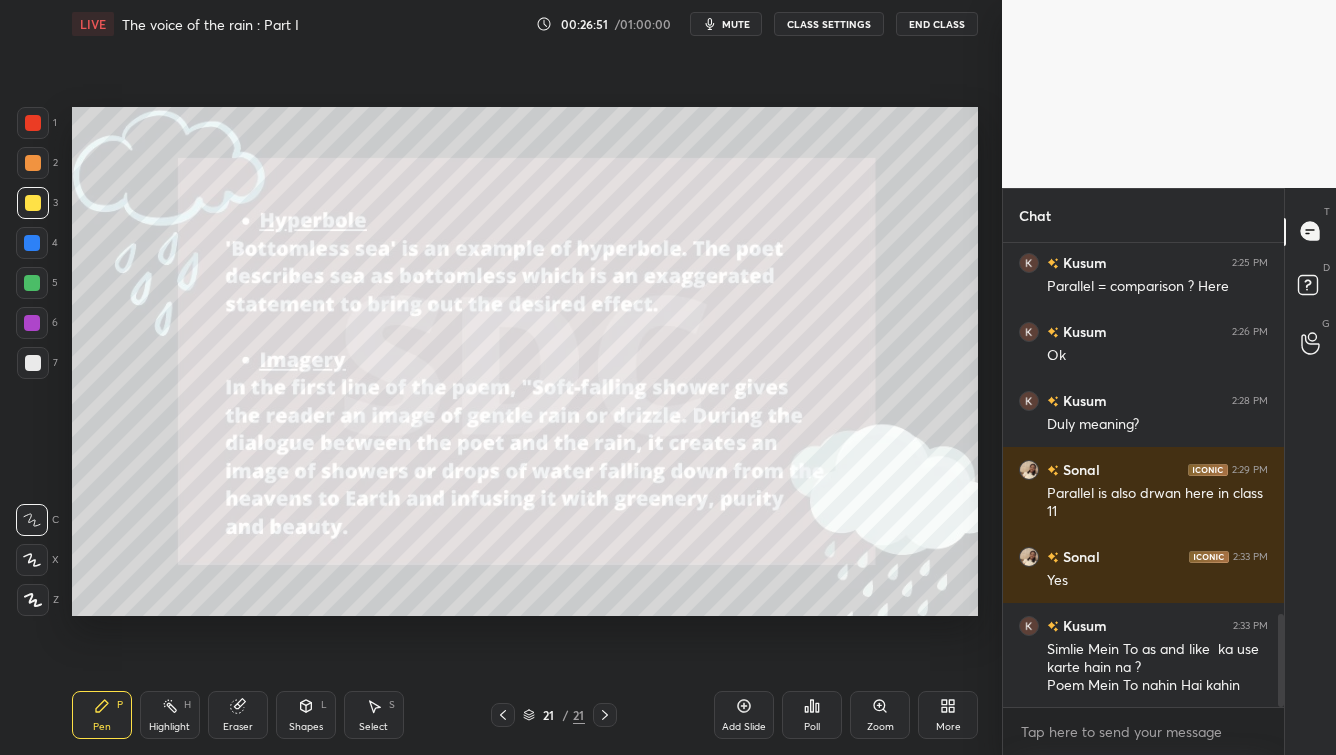 click at bounding box center (503, 715) 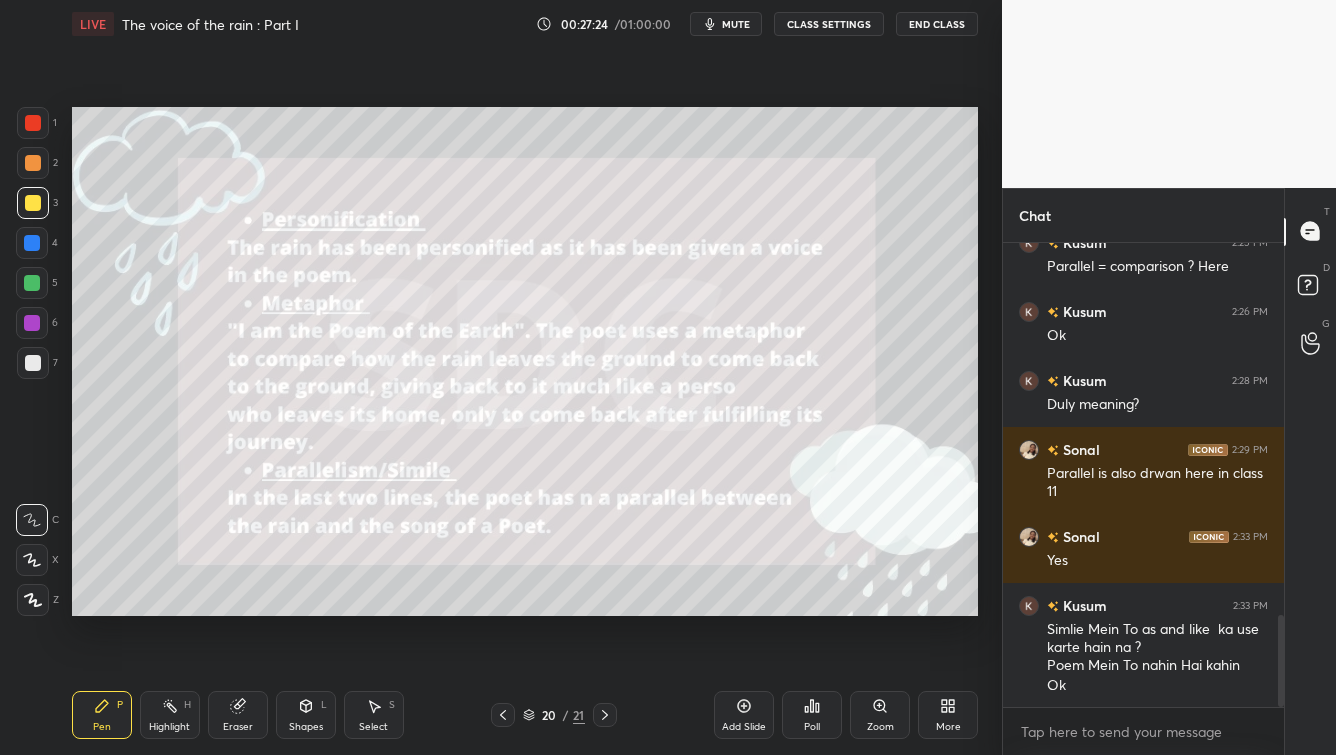 scroll, scrollTop: 1949, scrollLeft: 0, axis: vertical 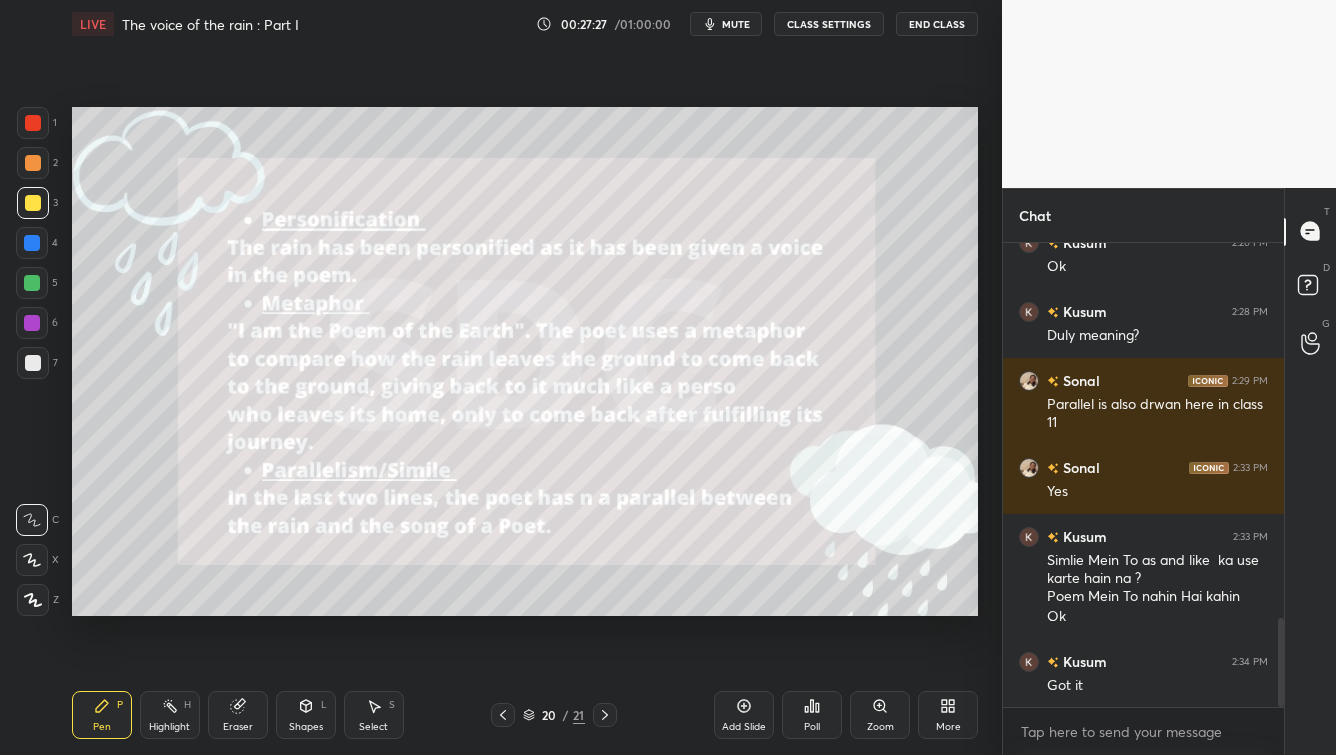click 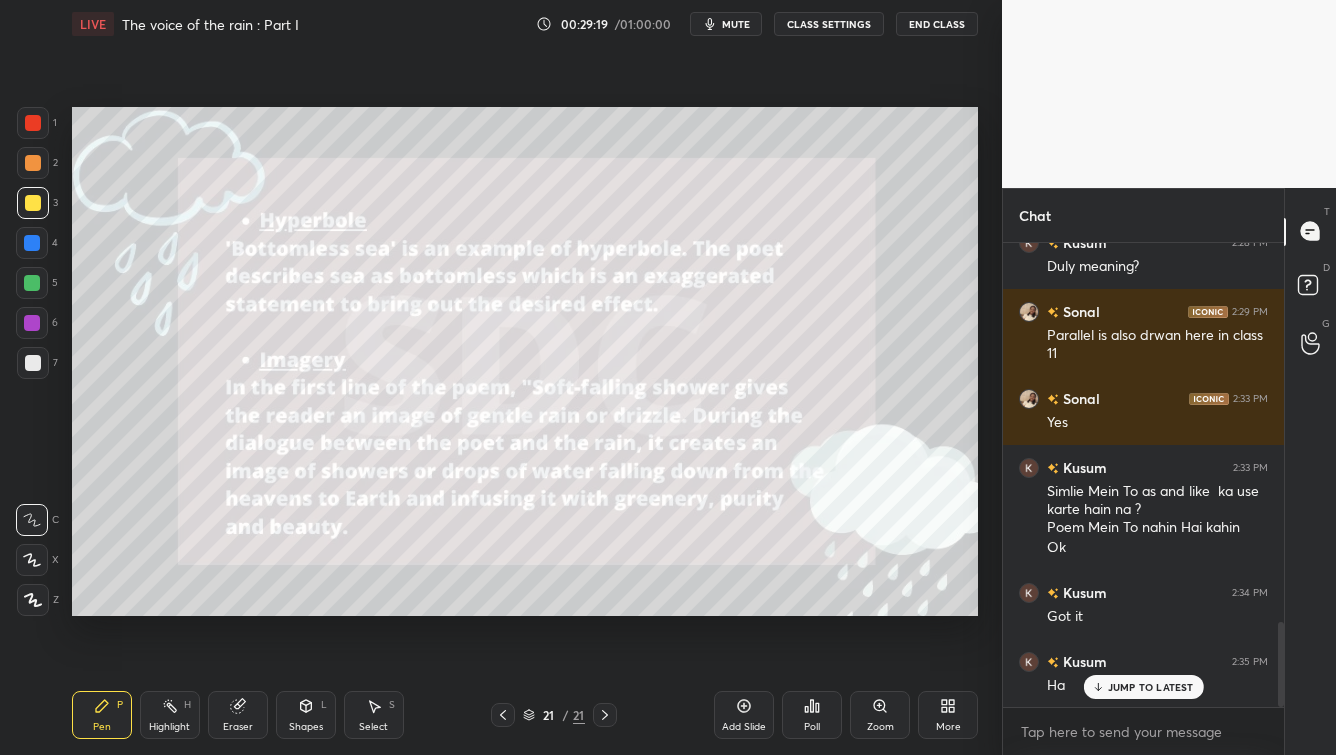 scroll, scrollTop: 2065, scrollLeft: 0, axis: vertical 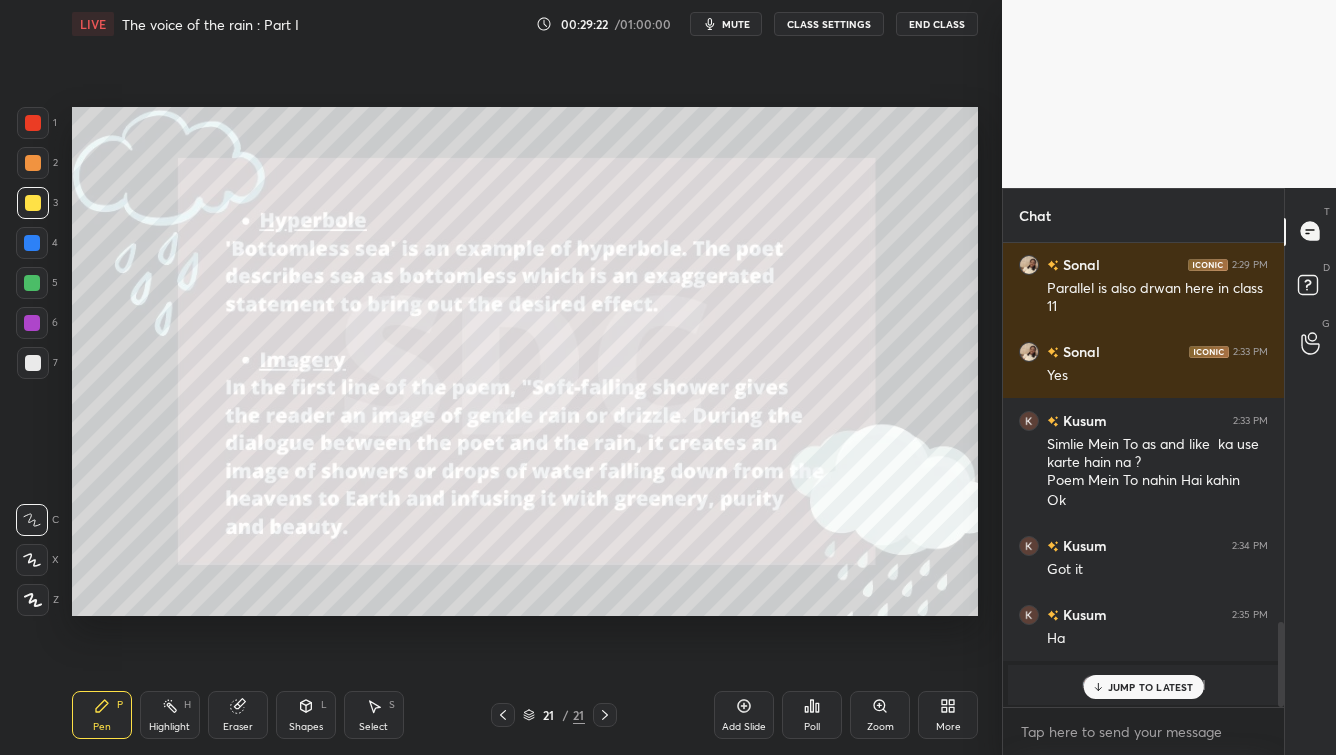 click at bounding box center [503, 715] 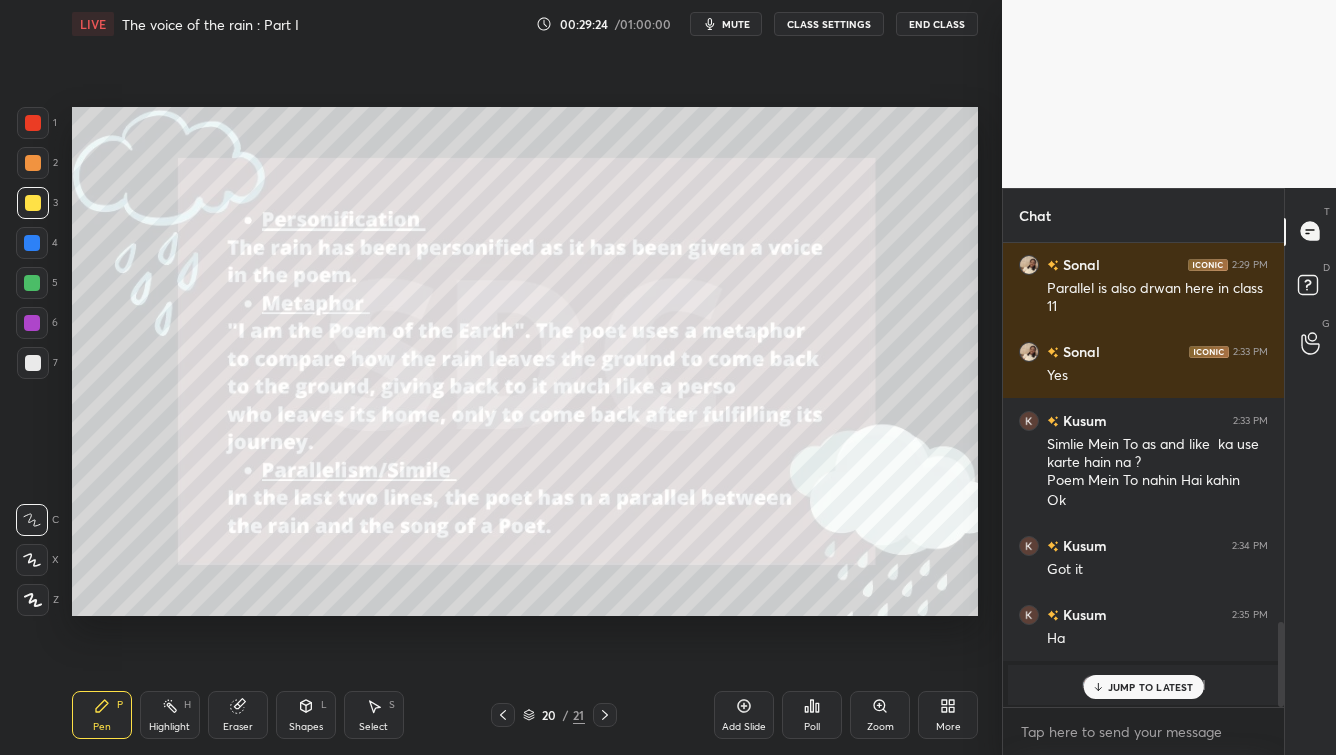 click 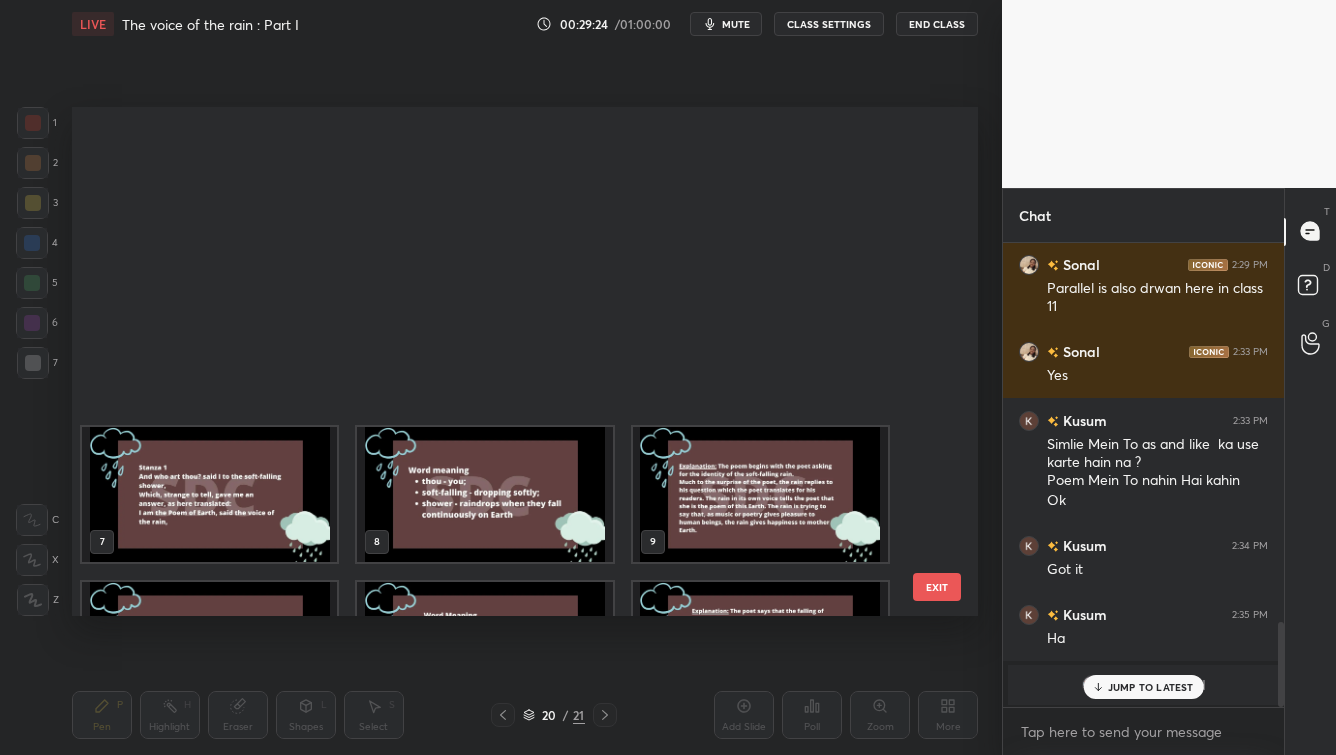 scroll, scrollTop: 574, scrollLeft: 0, axis: vertical 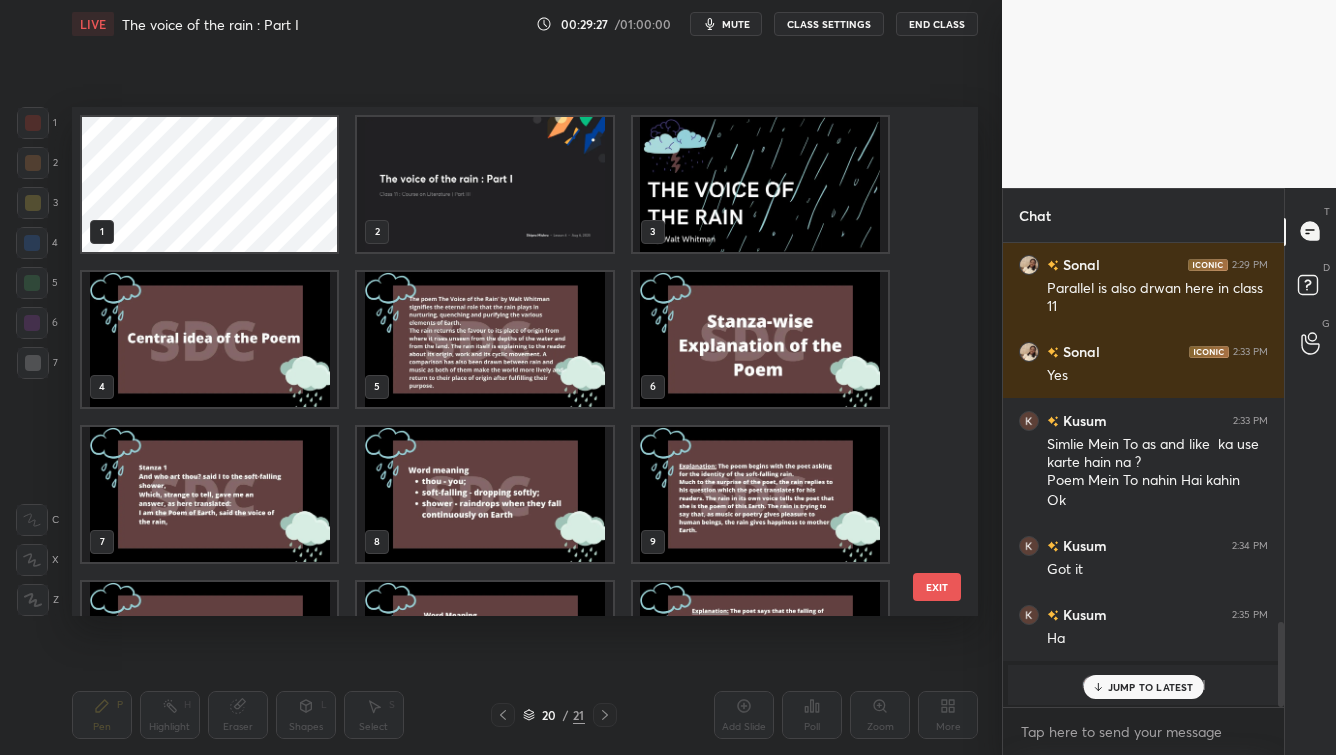 click at bounding box center [209, 338] 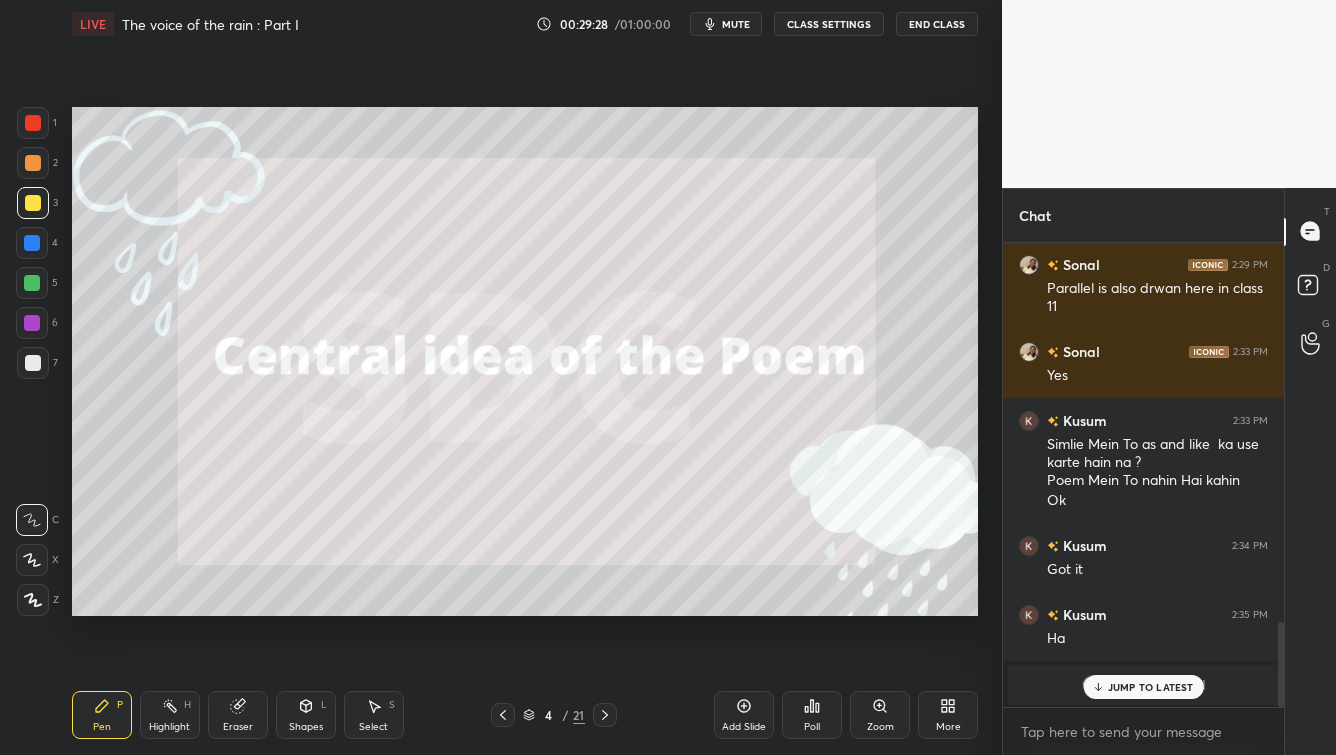 scroll, scrollTop: 0, scrollLeft: 0, axis: both 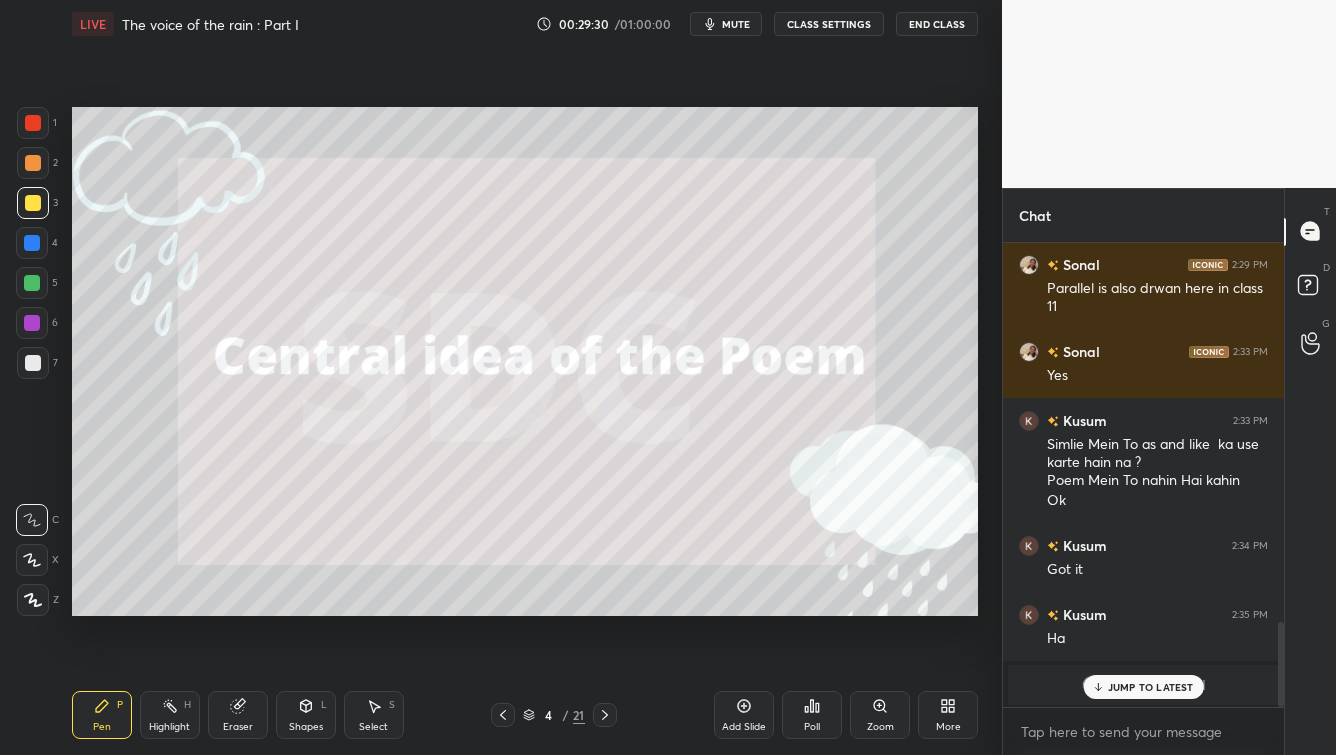 click on "JUMP TO LATEST" at bounding box center [1151, 687] 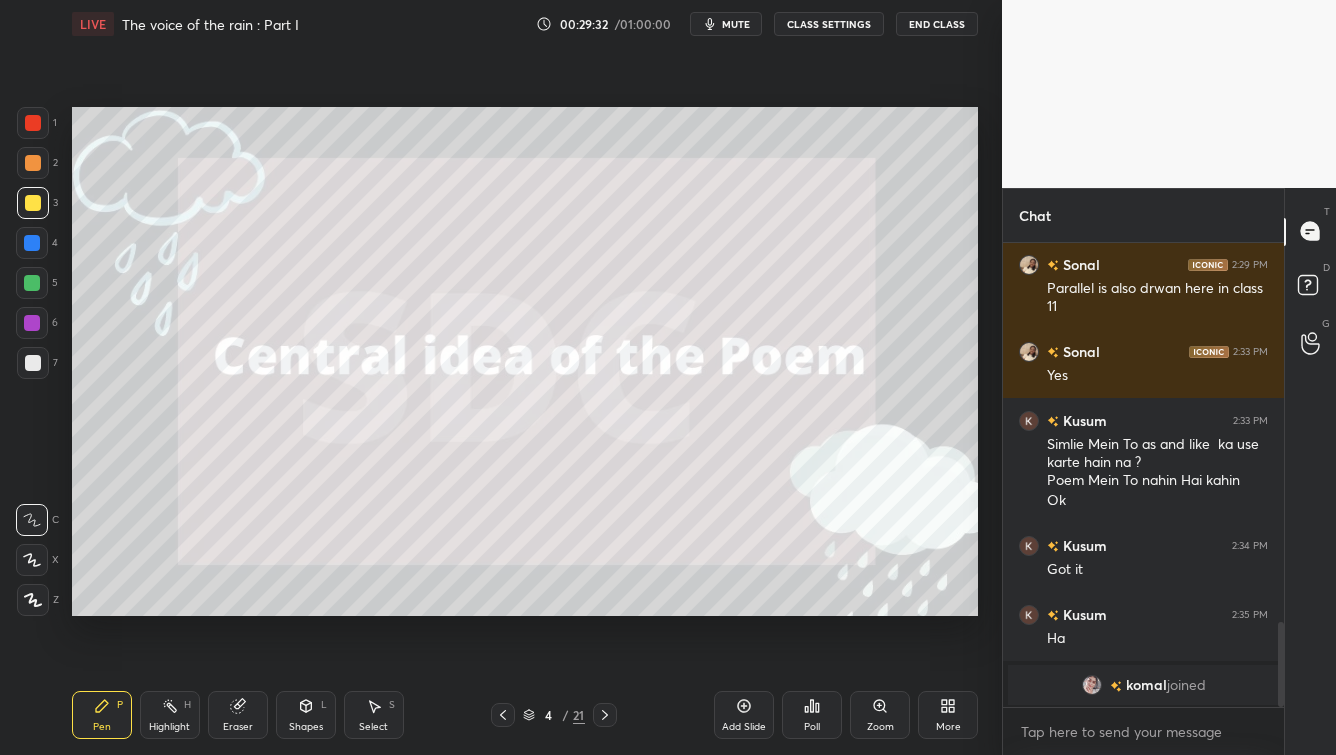 click at bounding box center [605, 715] 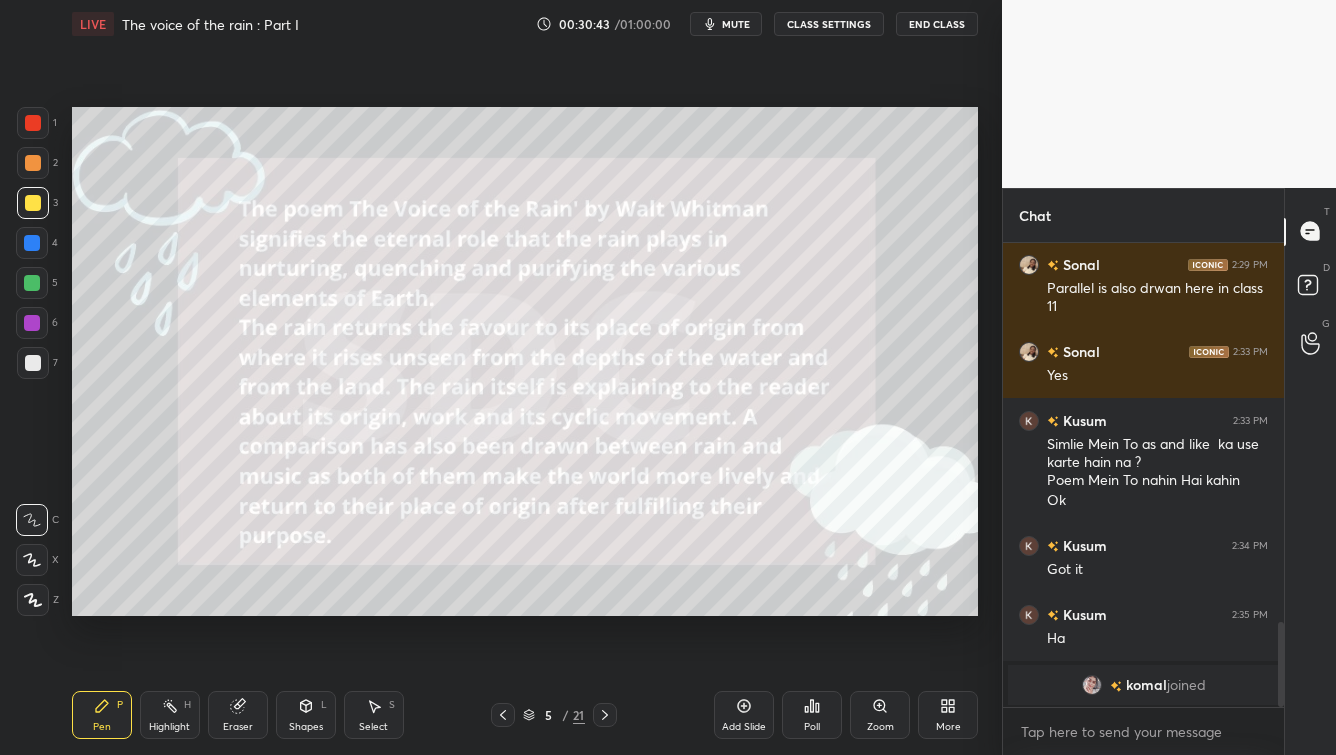 click on "5 / 21" at bounding box center (554, 715) 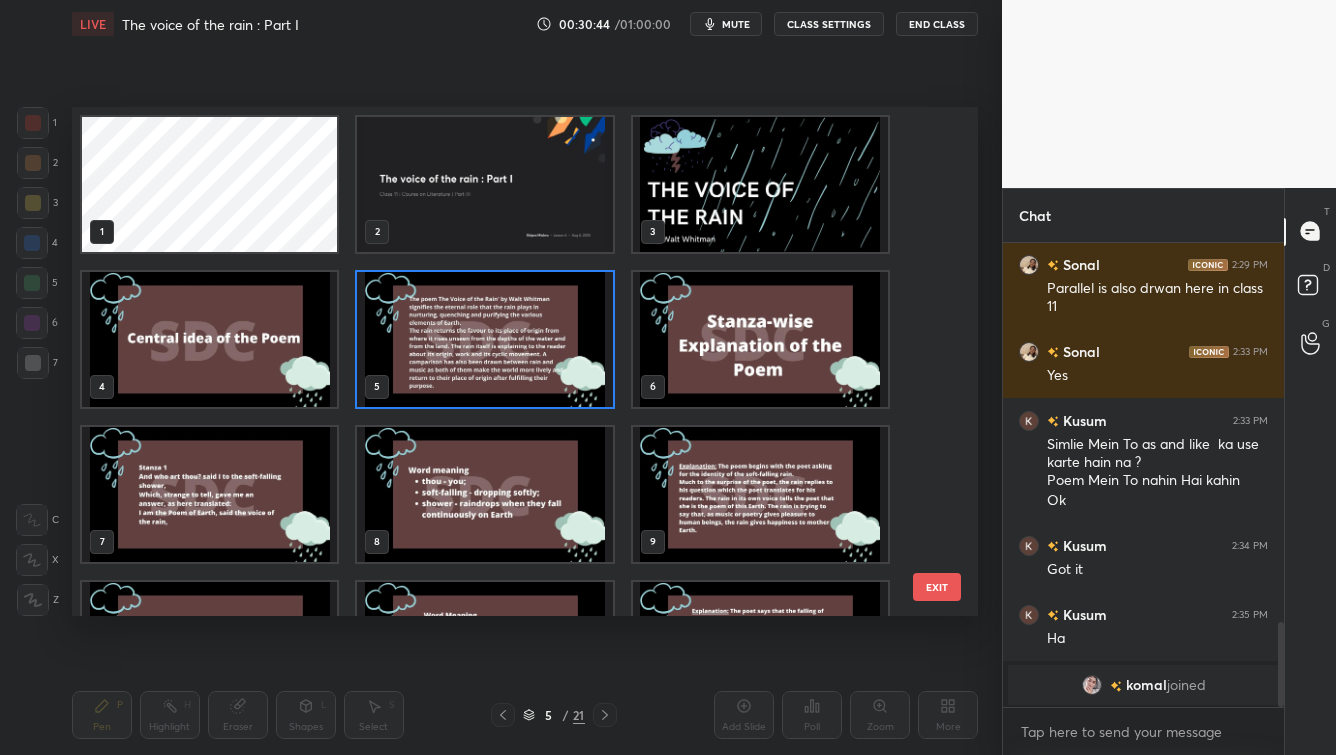scroll, scrollTop: 503, scrollLeft: 896, axis: both 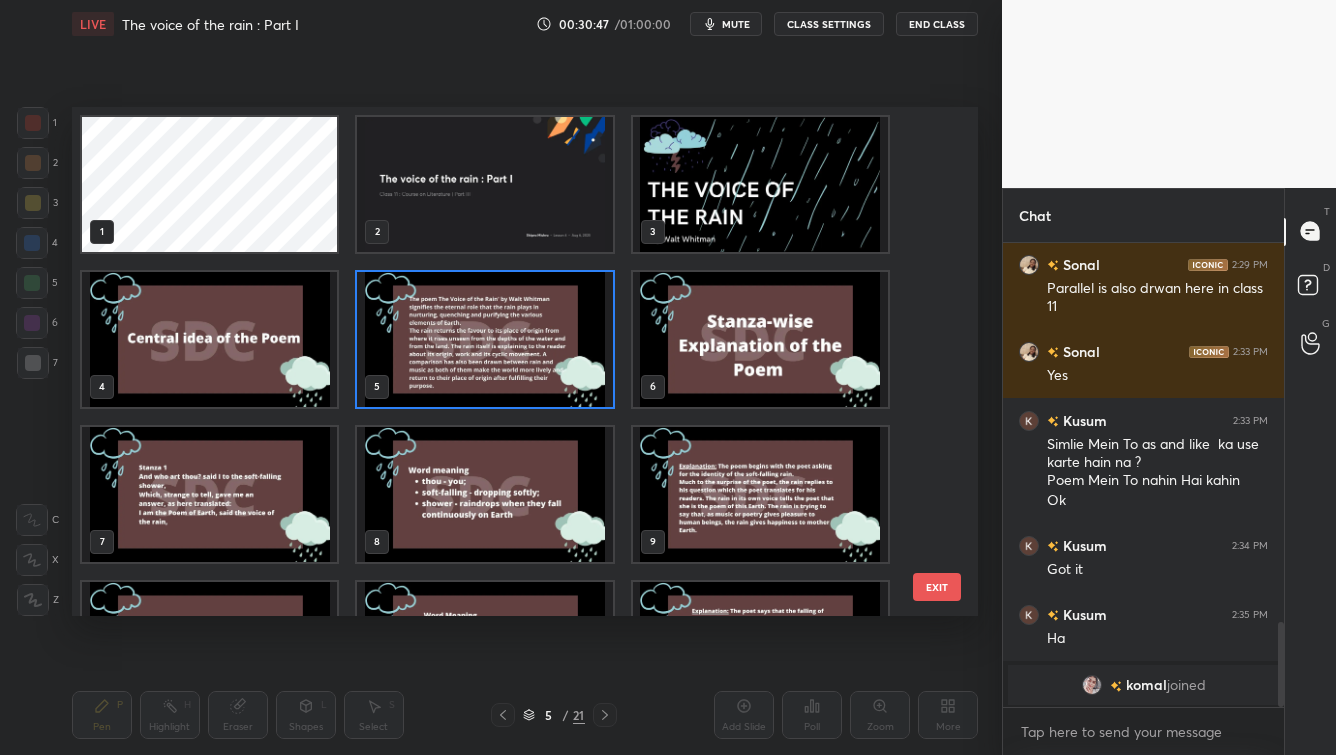 click at bounding box center [484, 184] 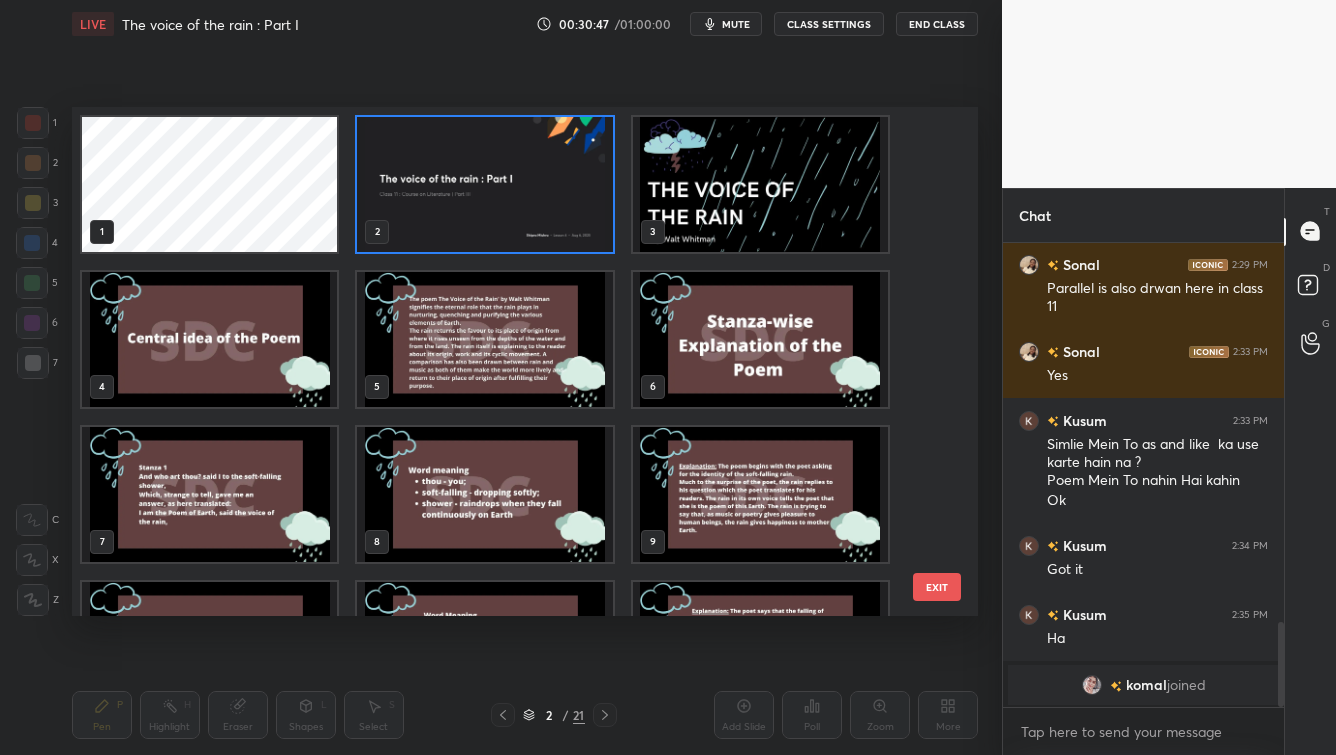 click at bounding box center [484, 184] 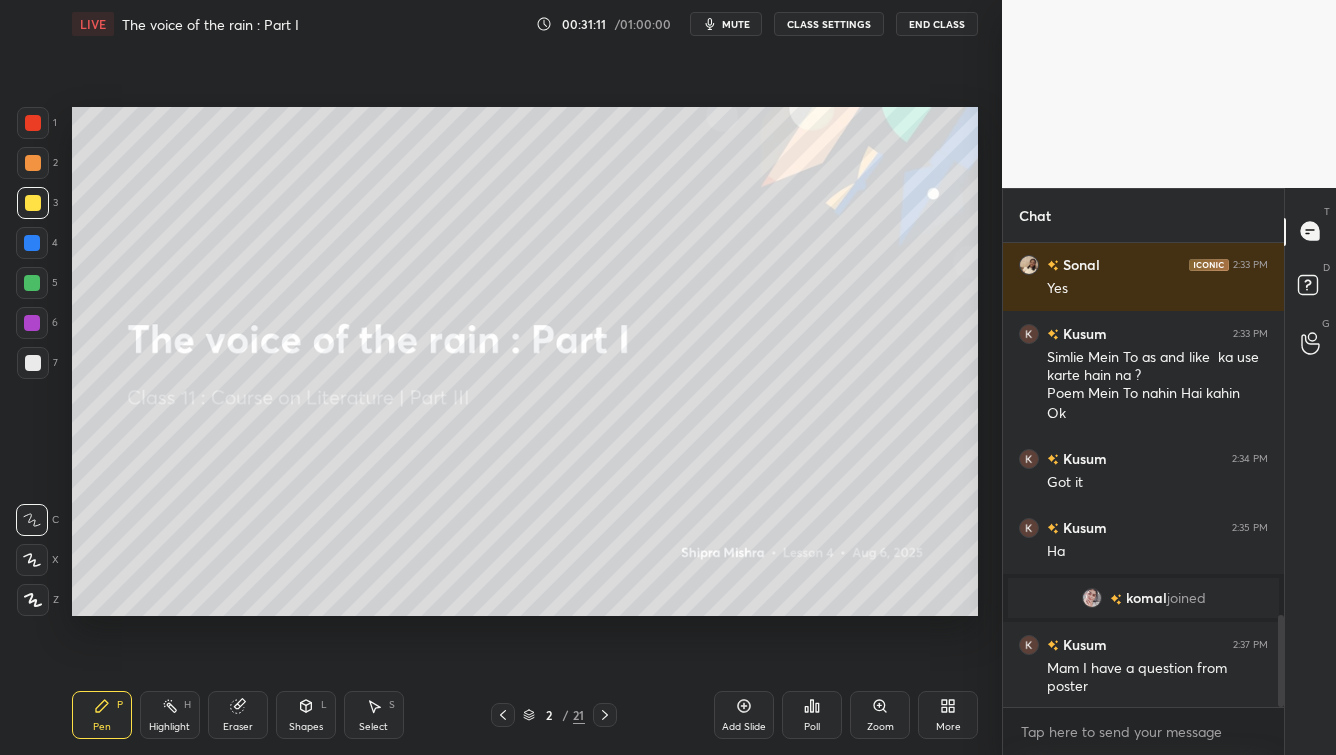 scroll, scrollTop: 1945, scrollLeft: 0, axis: vertical 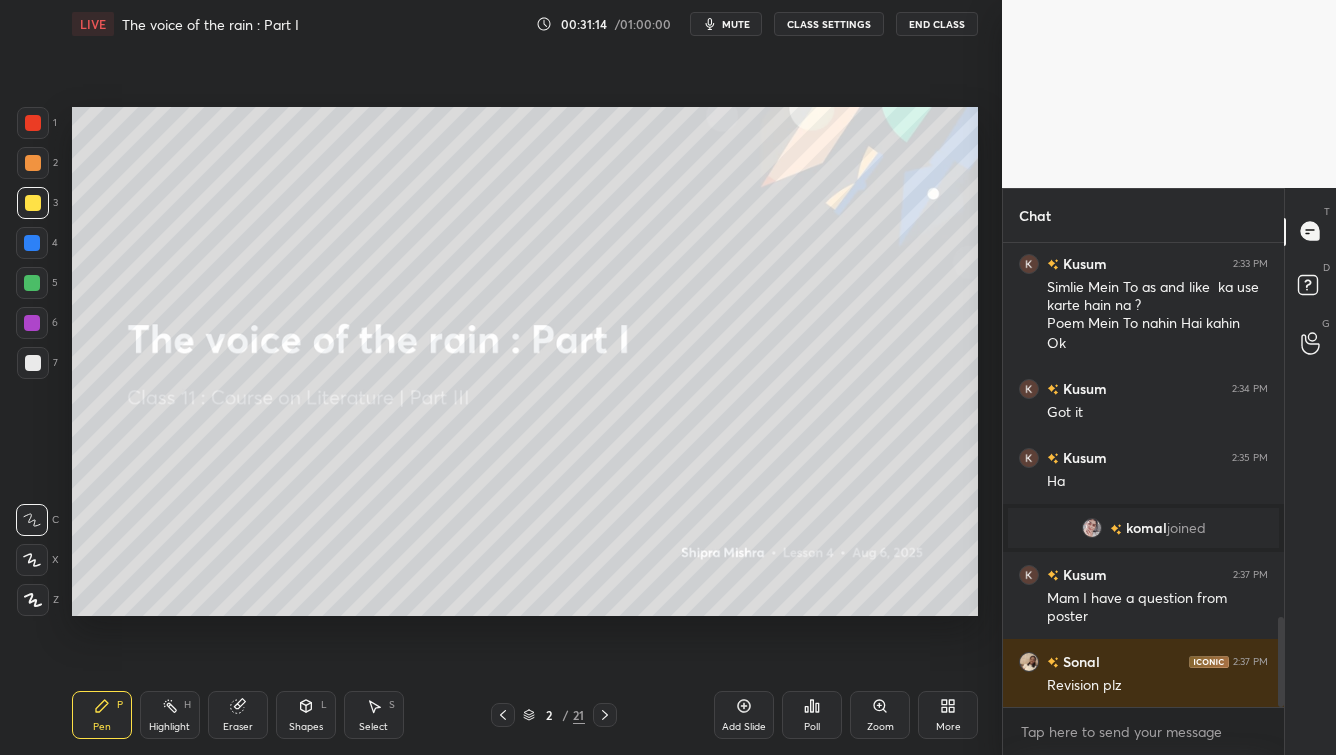 click on "2 / 21" at bounding box center [554, 715] 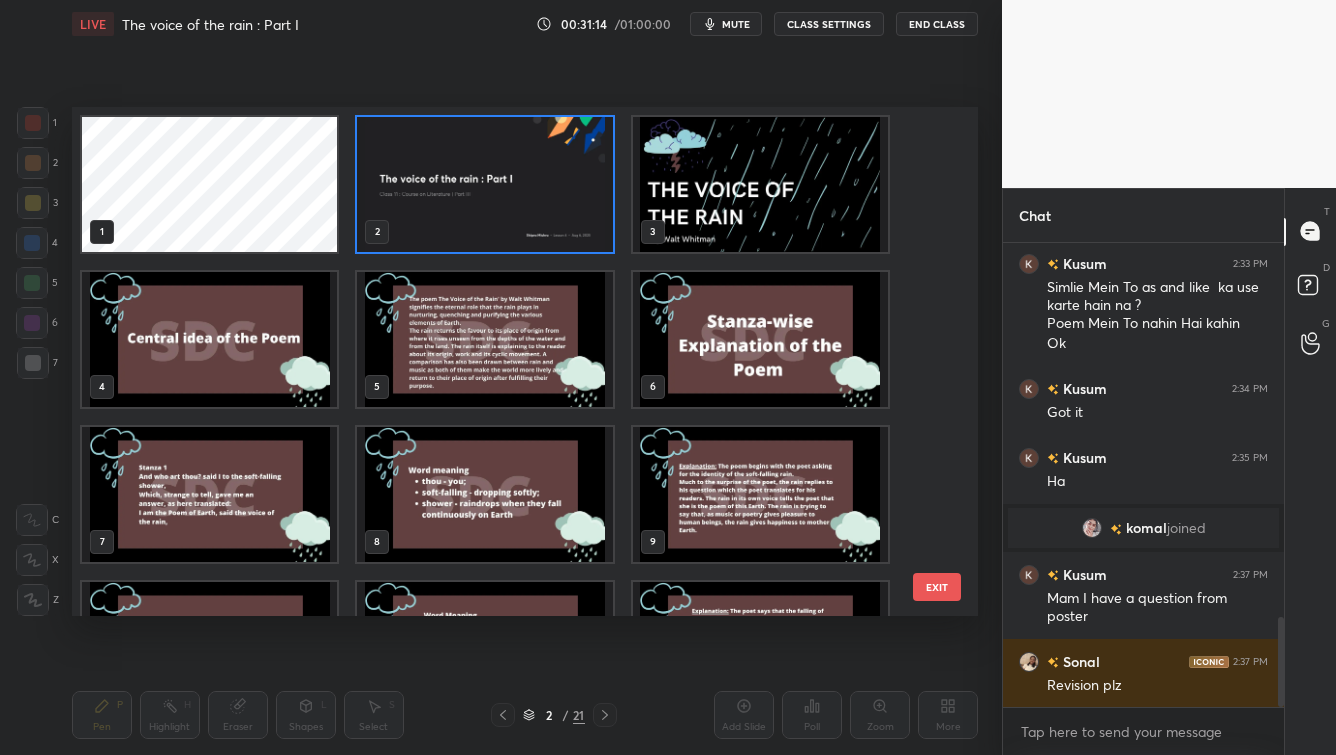scroll, scrollTop: 6, scrollLeft: 10, axis: both 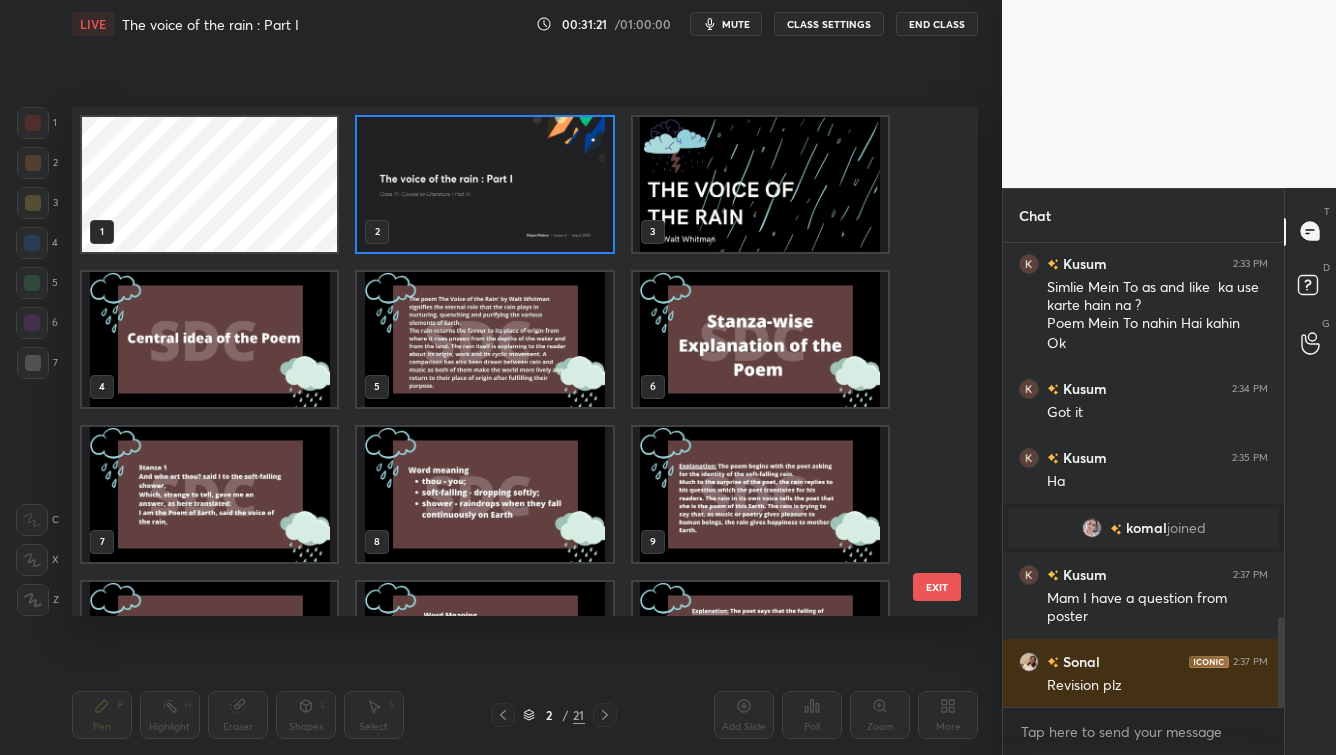 click at bounding box center (484, 184) 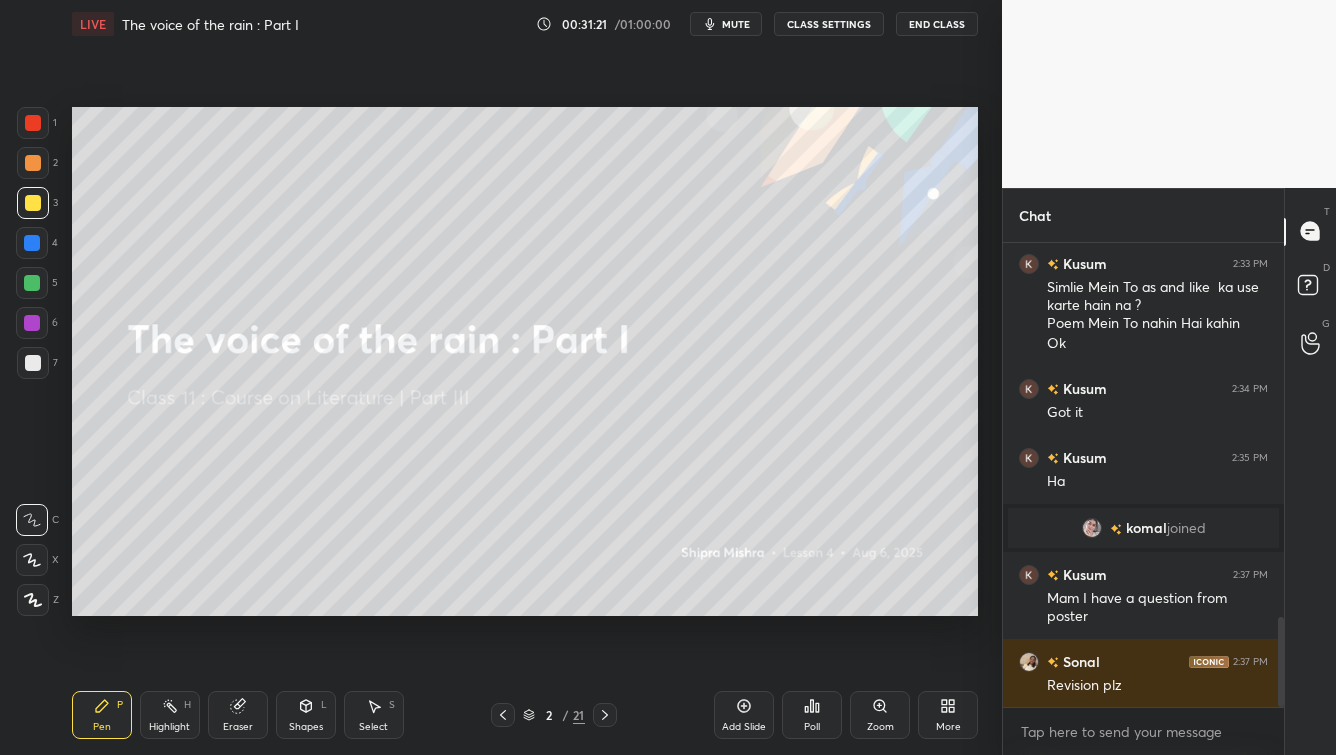 click at bounding box center [484, 184] 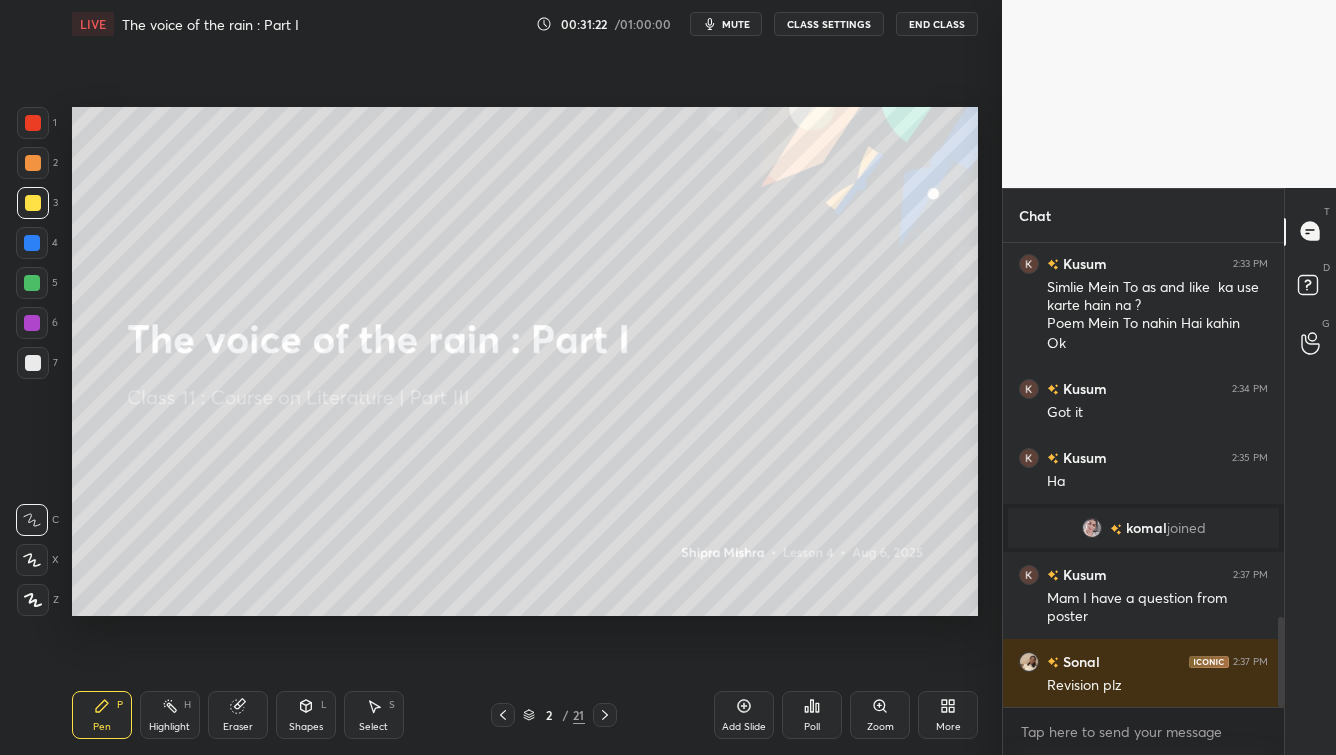 scroll, scrollTop: 0, scrollLeft: 0, axis: both 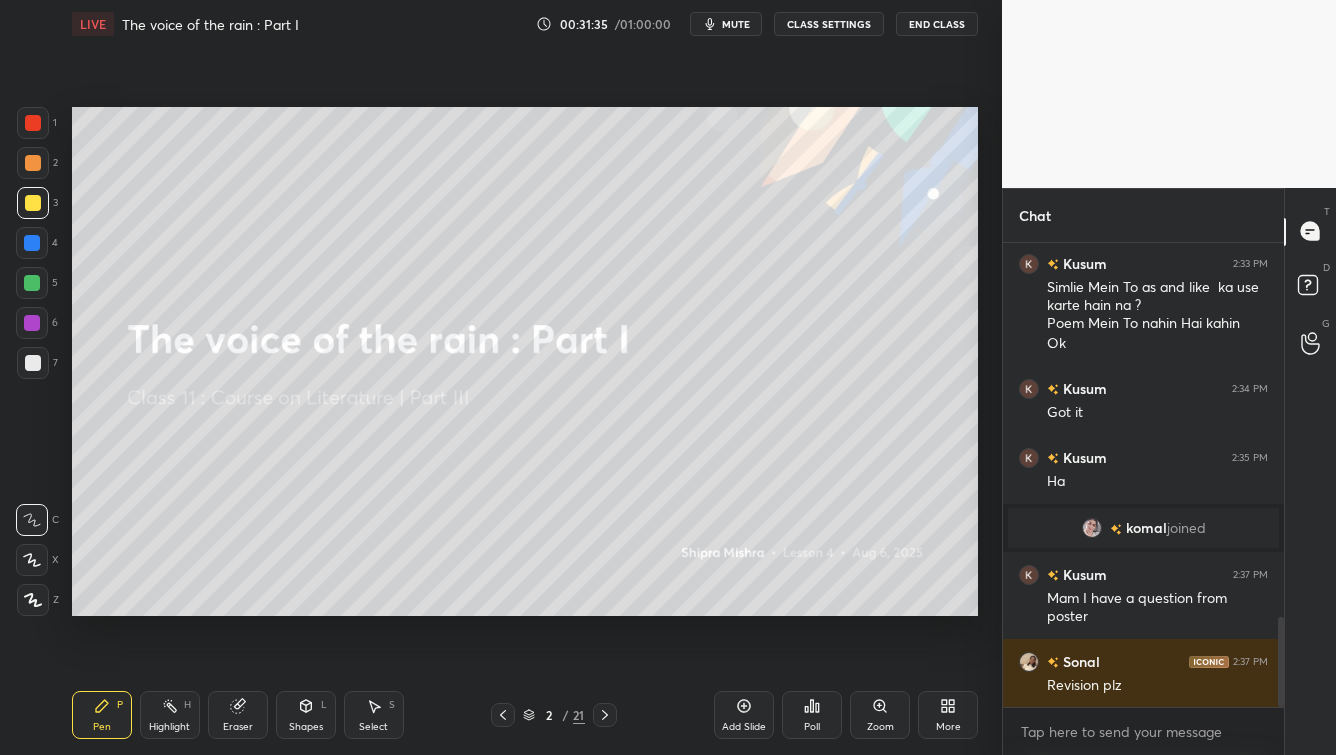 click 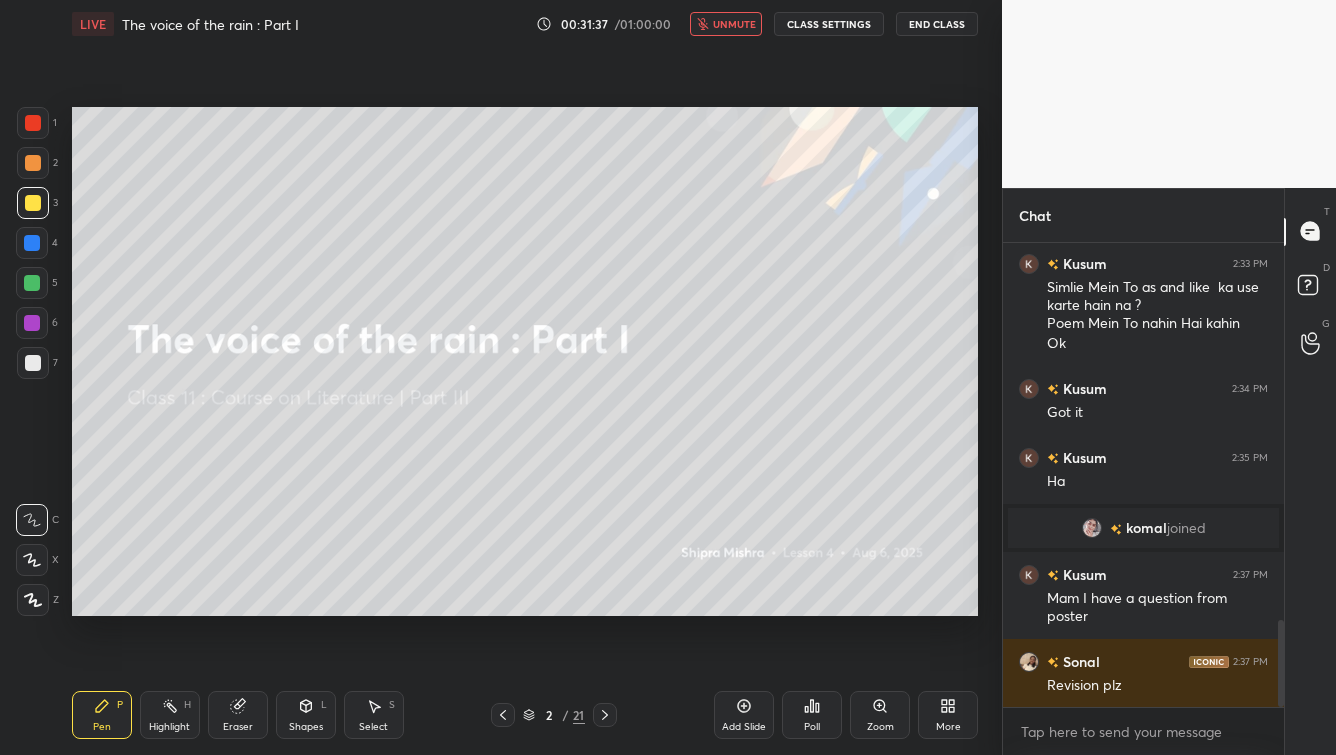scroll, scrollTop: 2014, scrollLeft: 0, axis: vertical 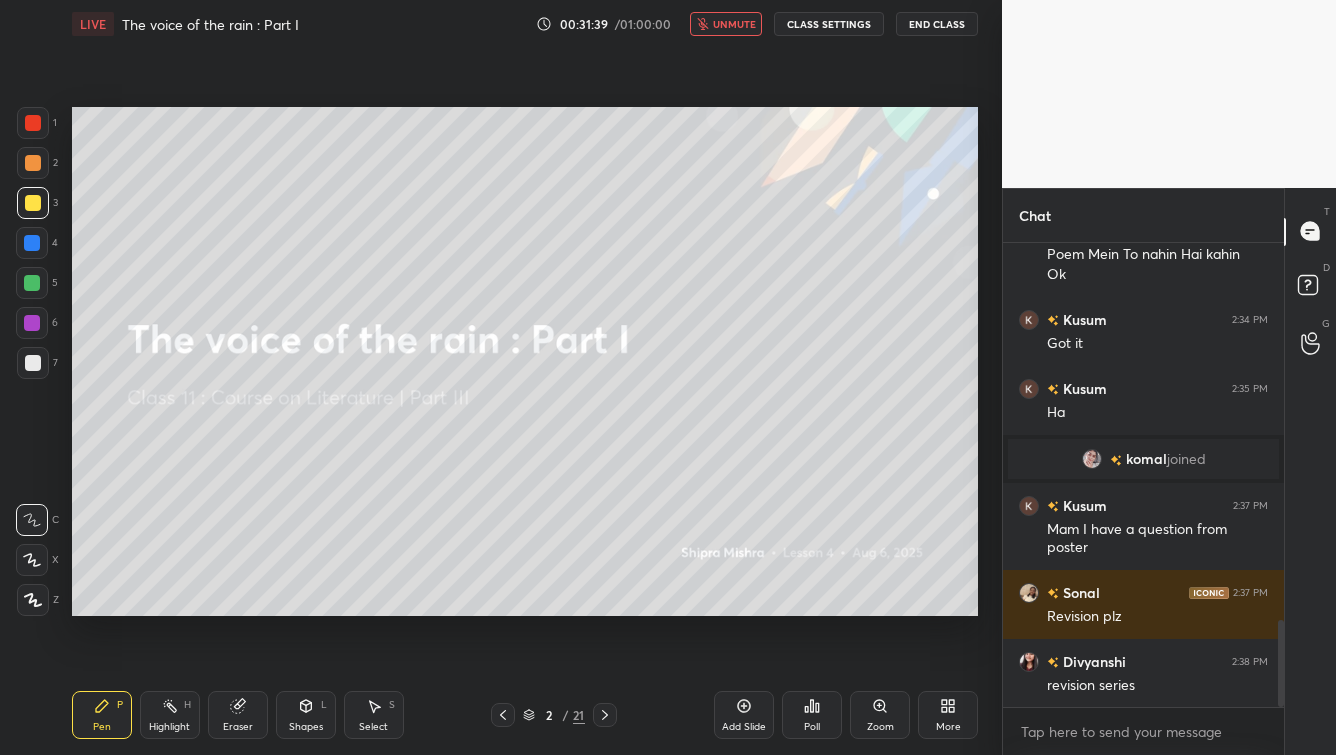 click 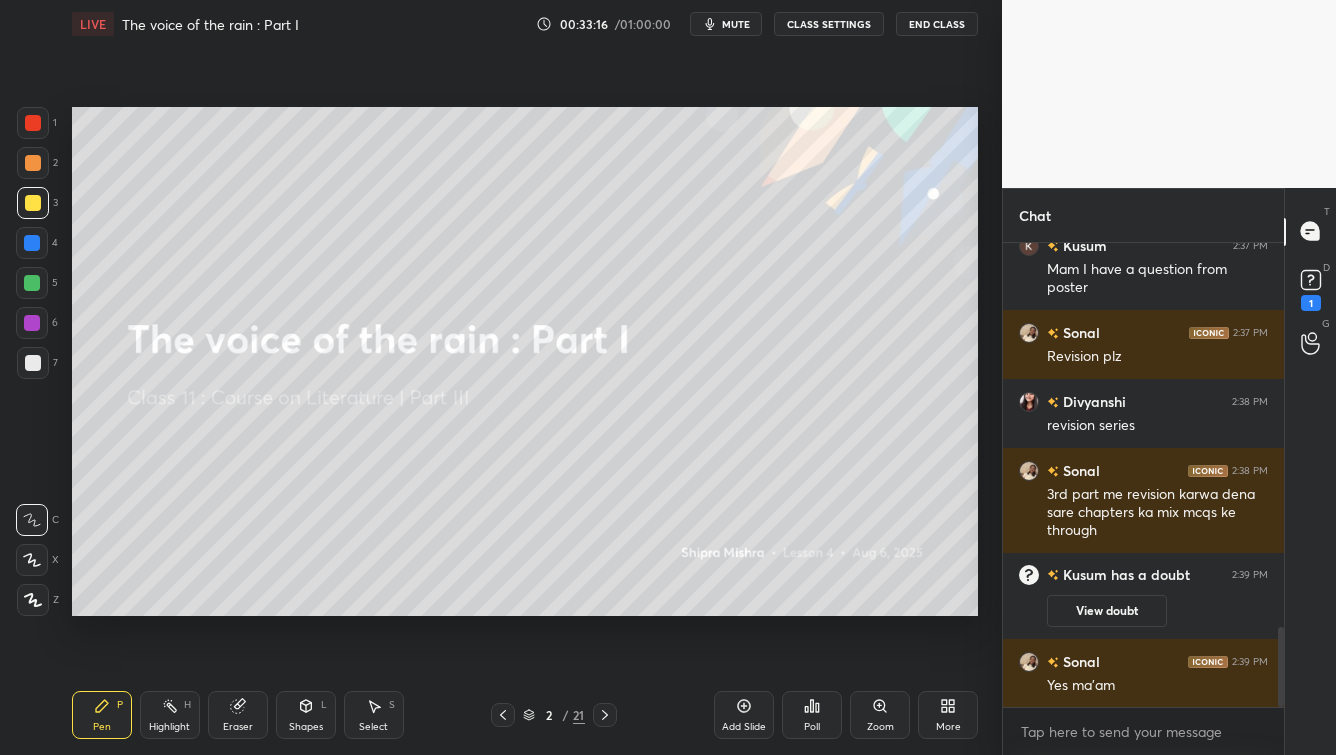 scroll, scrollTop: 2289, scrollLeft: 0, axis: vertical 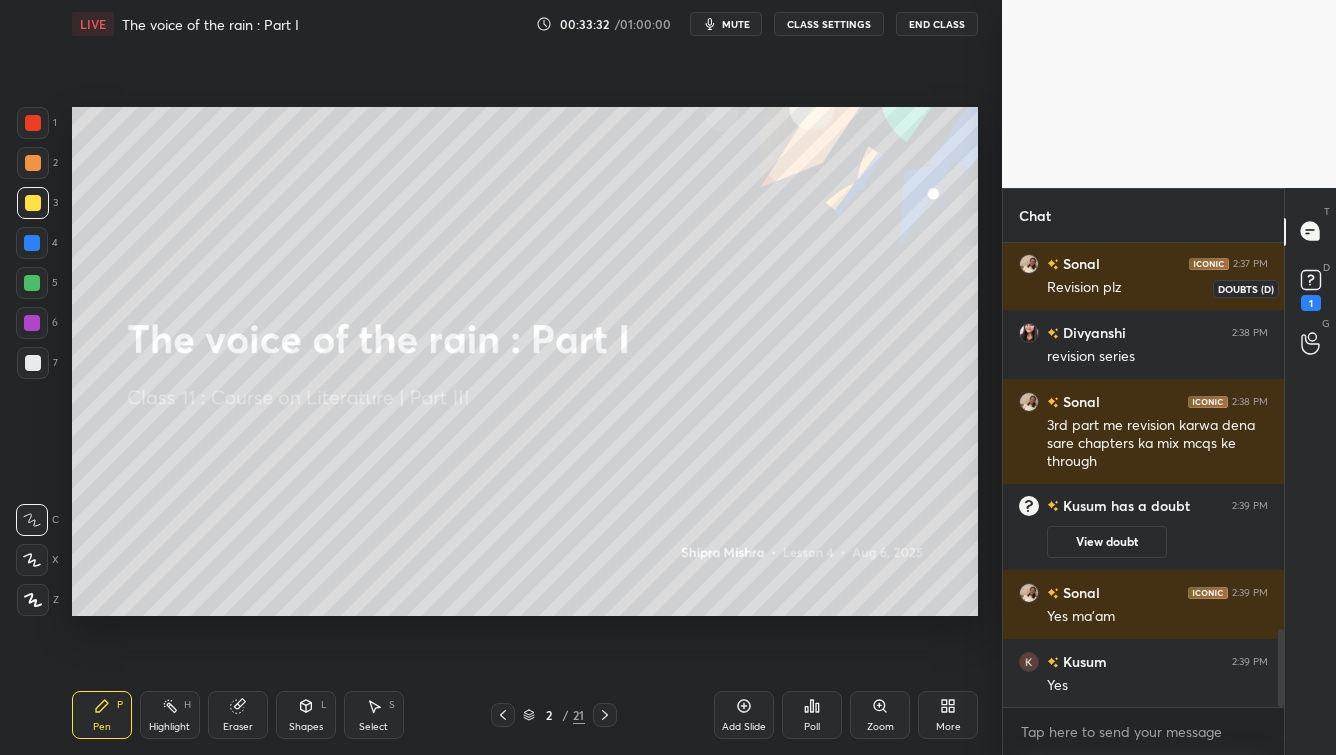 click 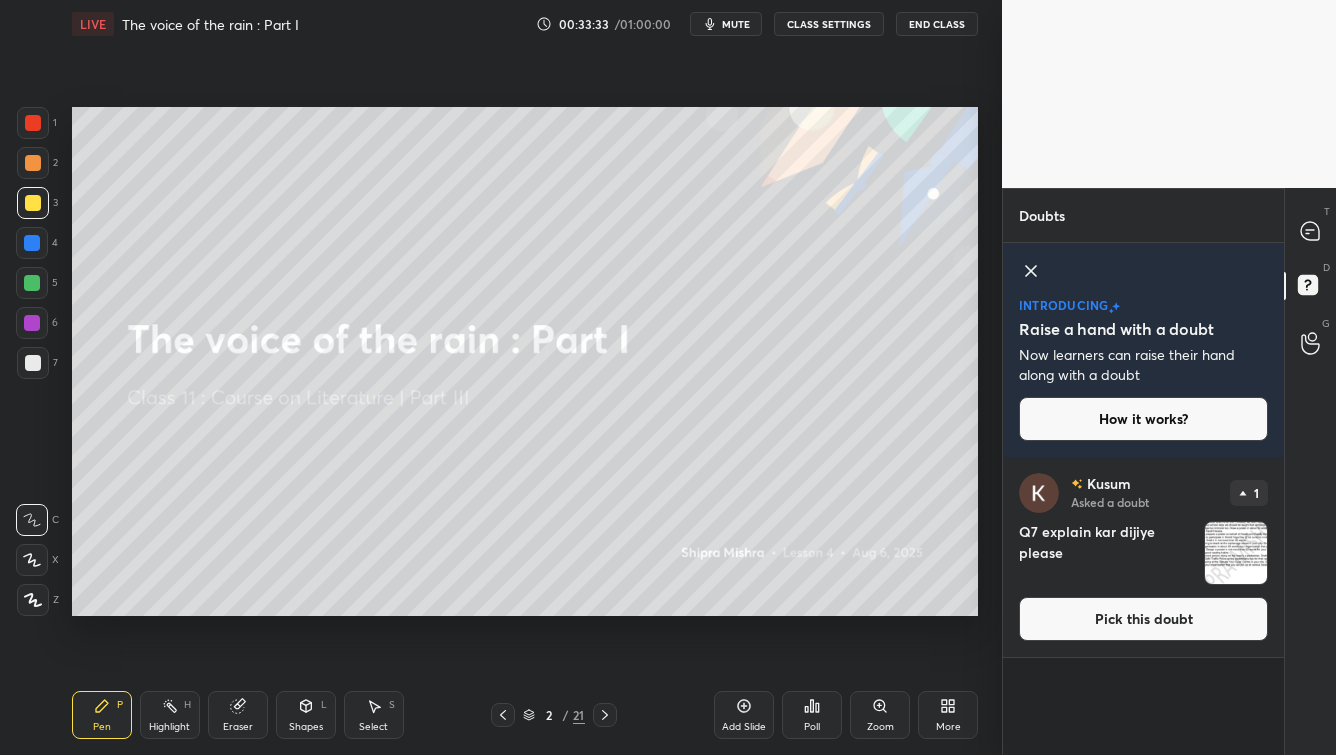 click on "Pick this doubt" at bounding box center (1143, 619) 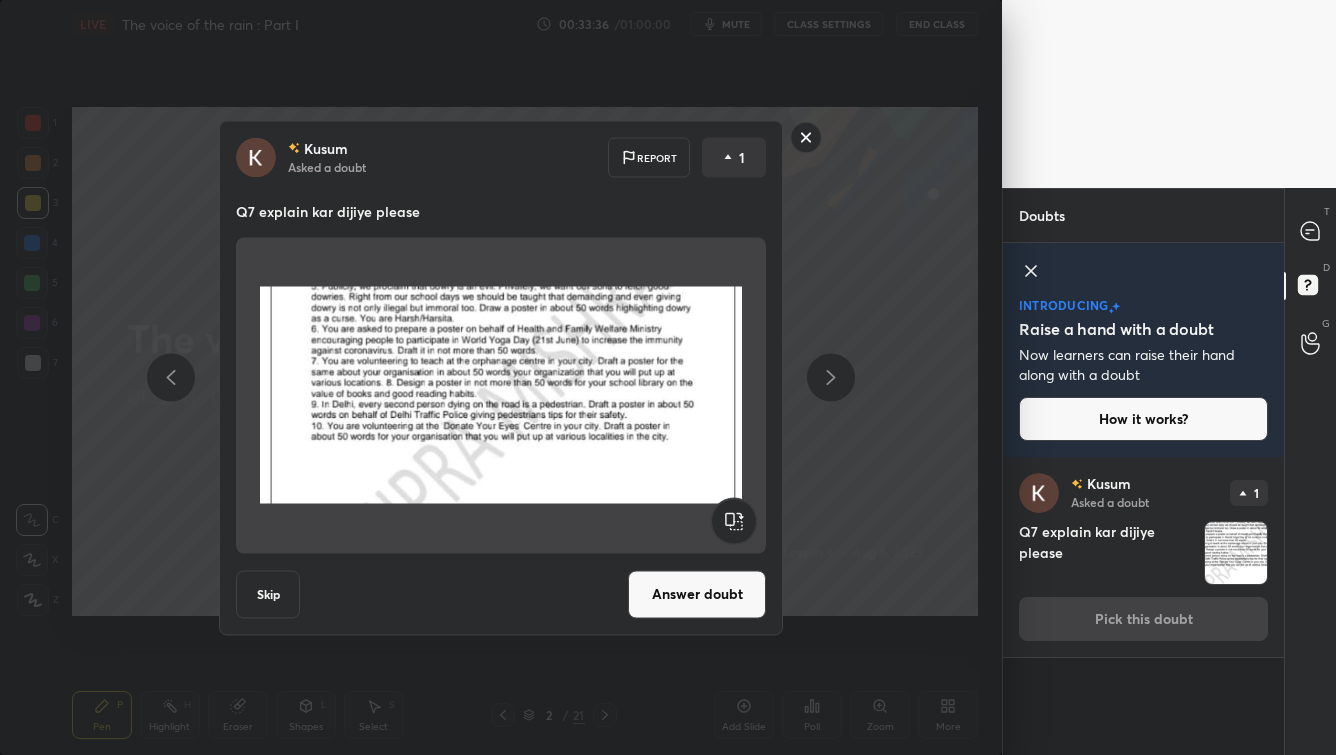 click on "Answer doubt" at bounding box center (697, 594) 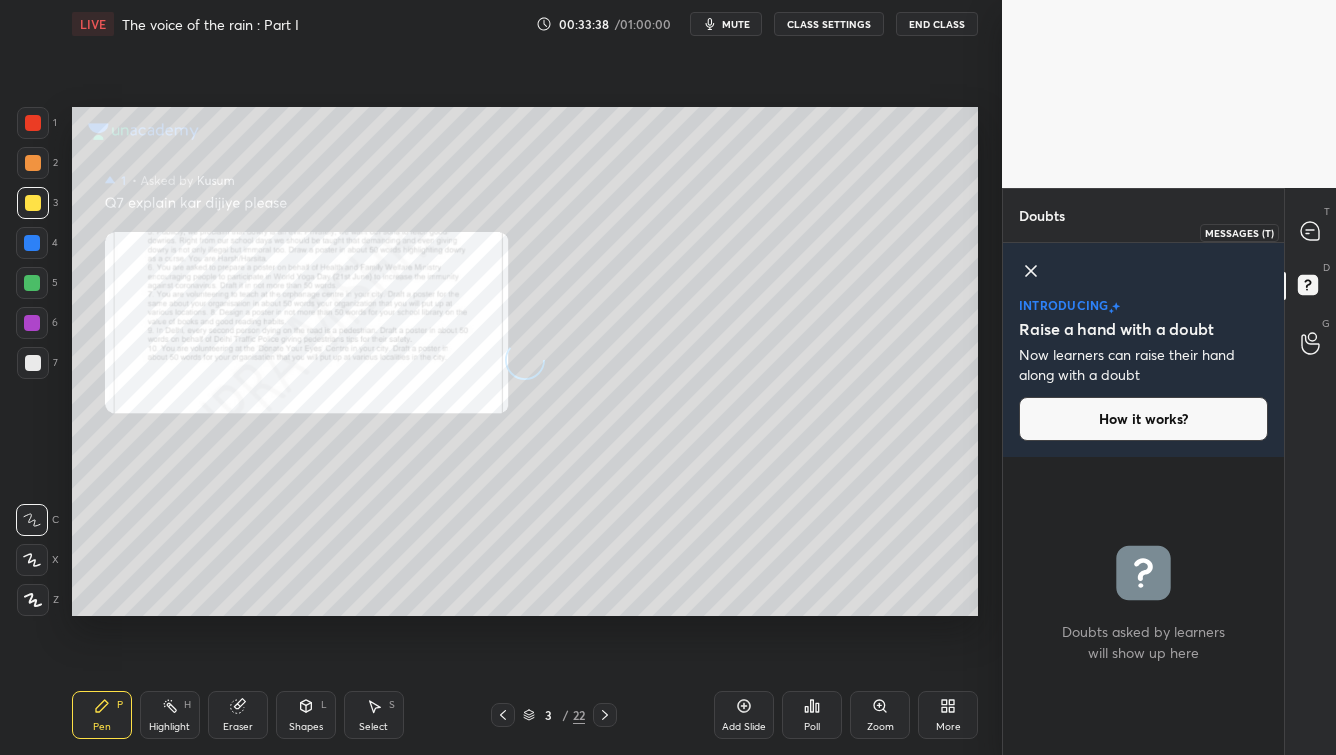click 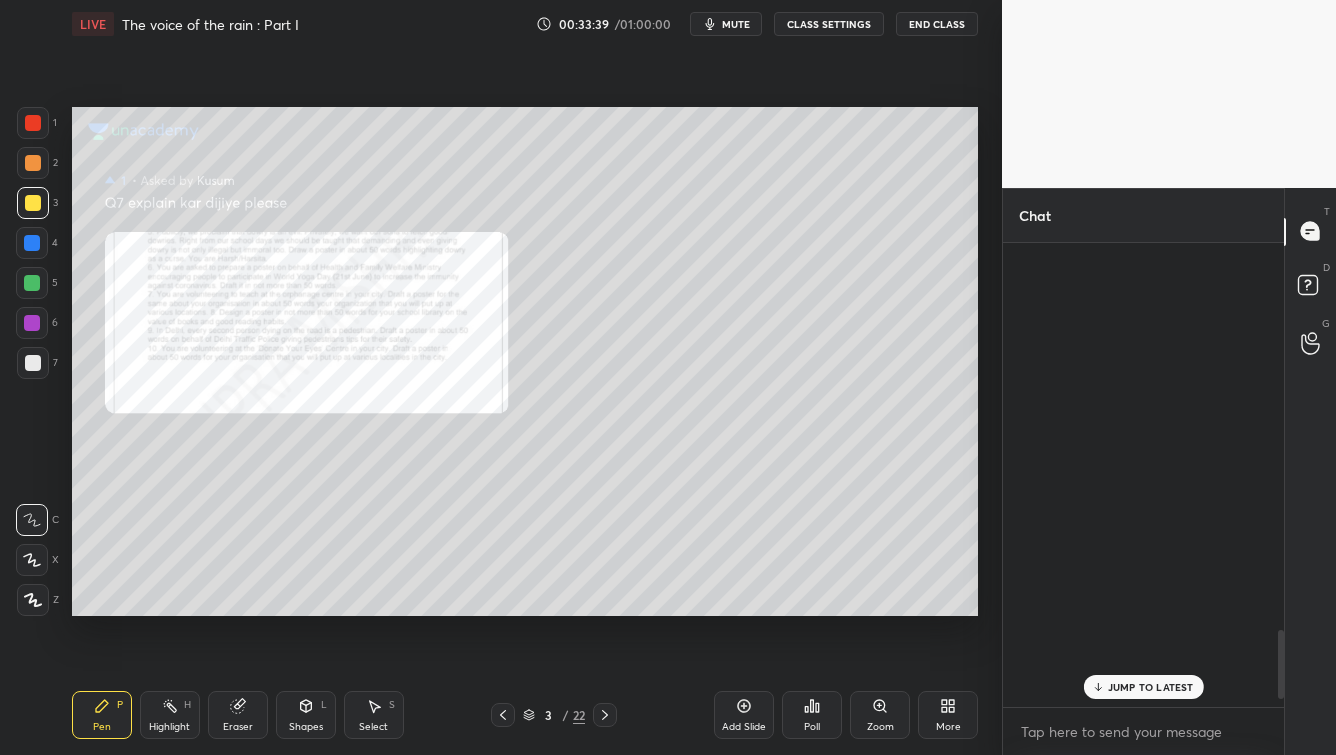 scroll, scrollTop: 2605, scrollLeft: 0, axis: vertical 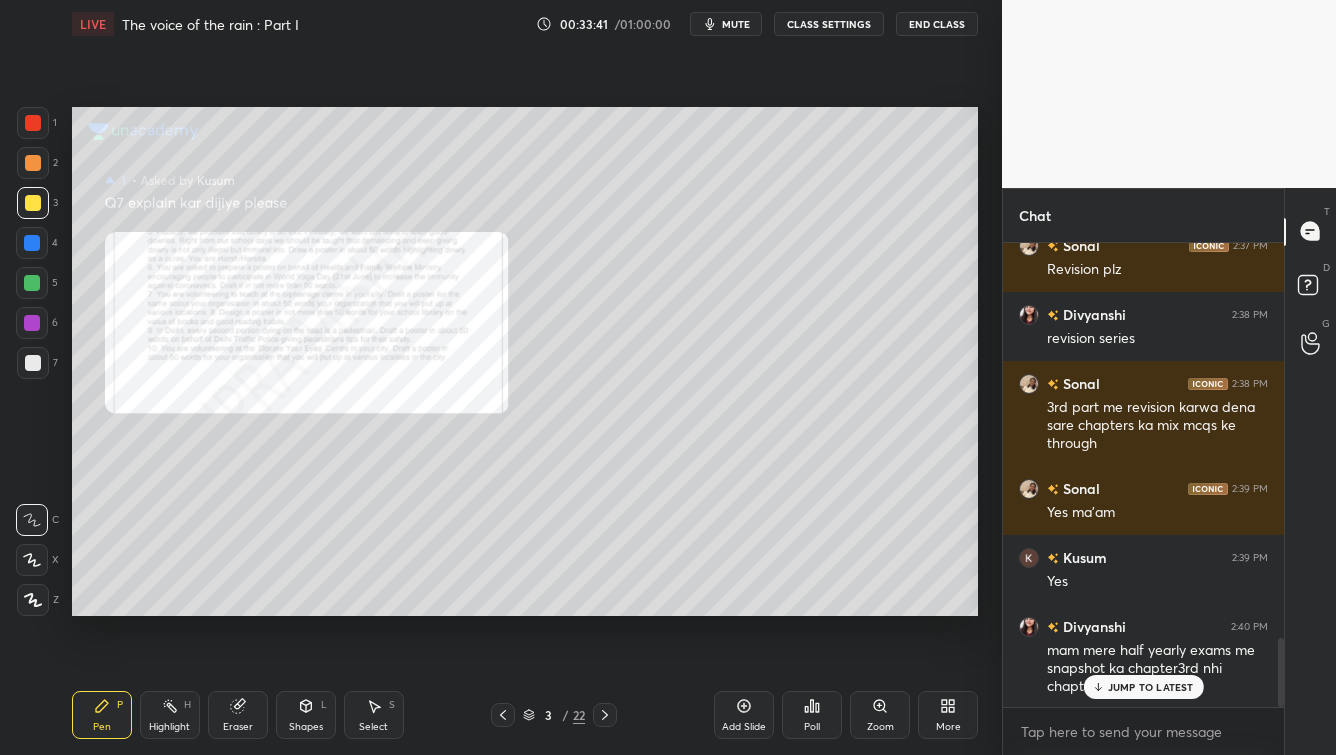 click on "JUMP TO LATEST" at bounding box center (1151, 687) 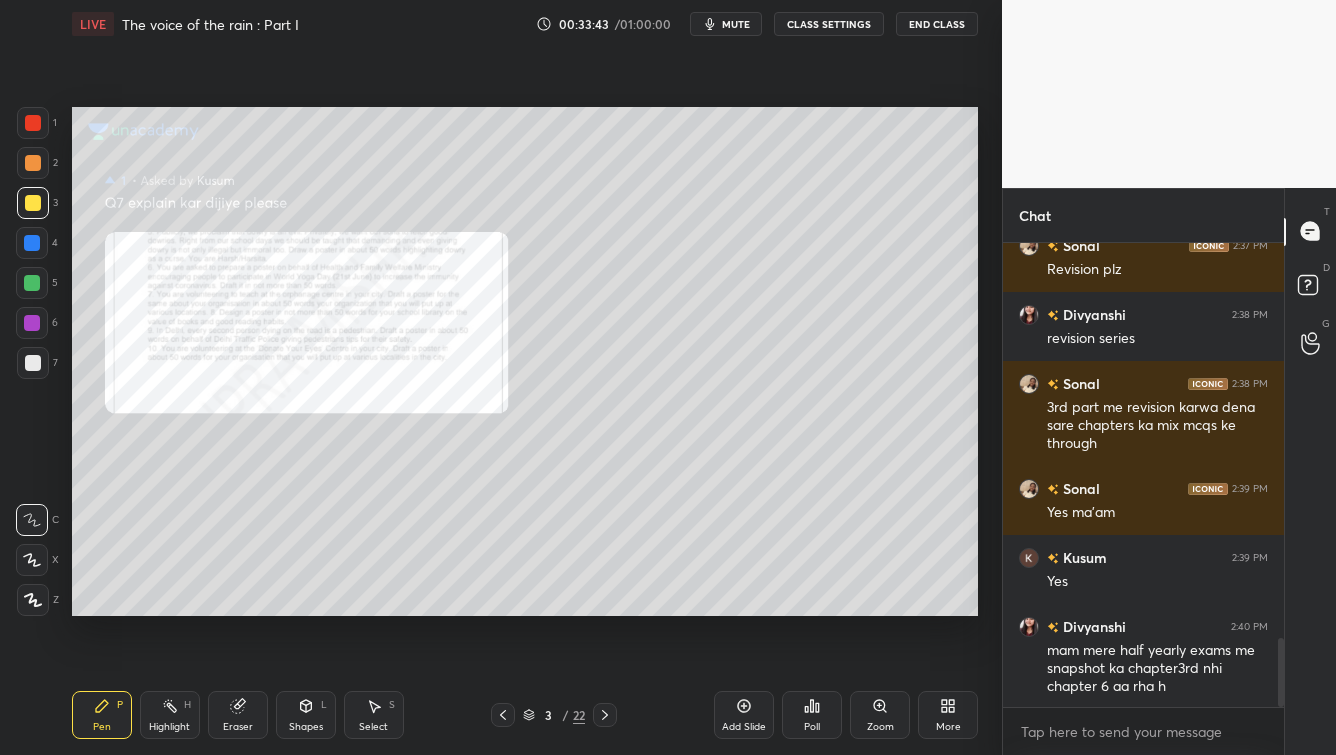 click 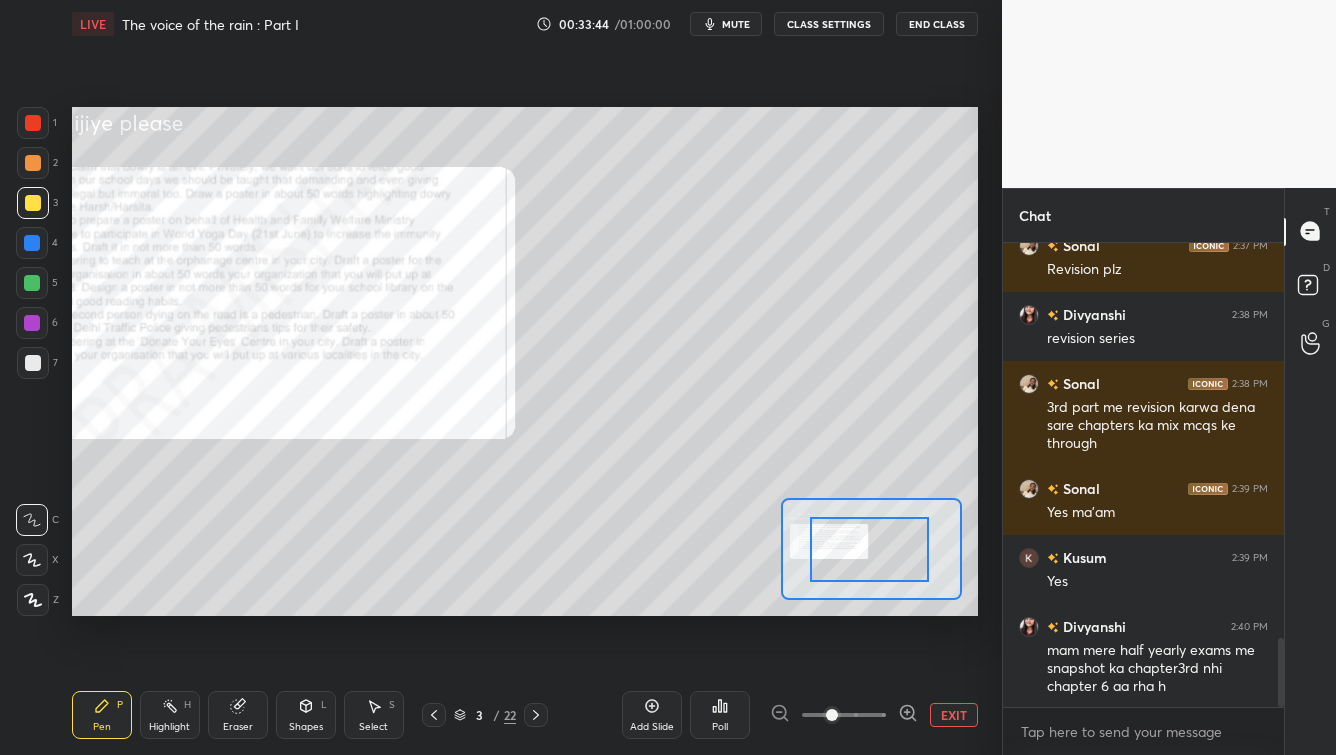drag, startPoint x: 895, startPoint y: 546, endPoint x: 841, endPoint y: 545, distance: 54.00926 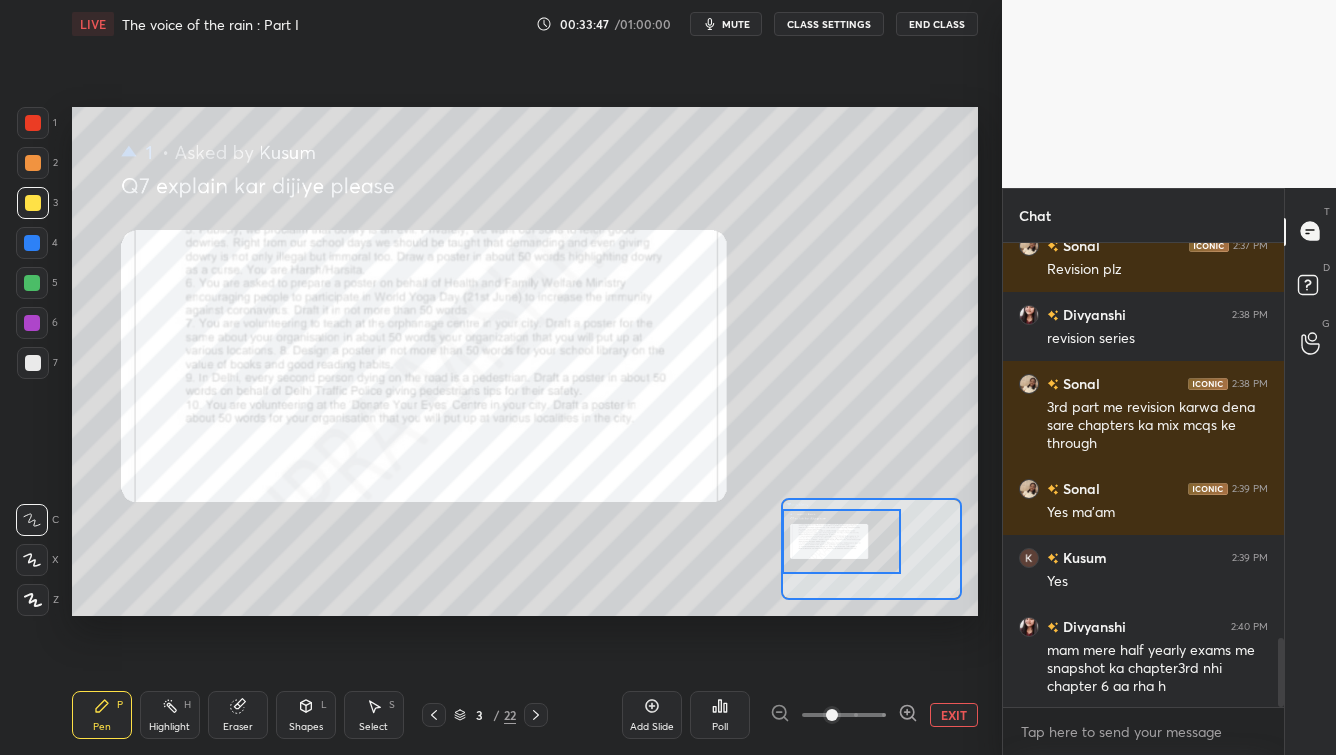 drag, startPoint x: 841, startPoint y: 545, endPoint x: 794, endPoint y: 539, distance: 47.38143 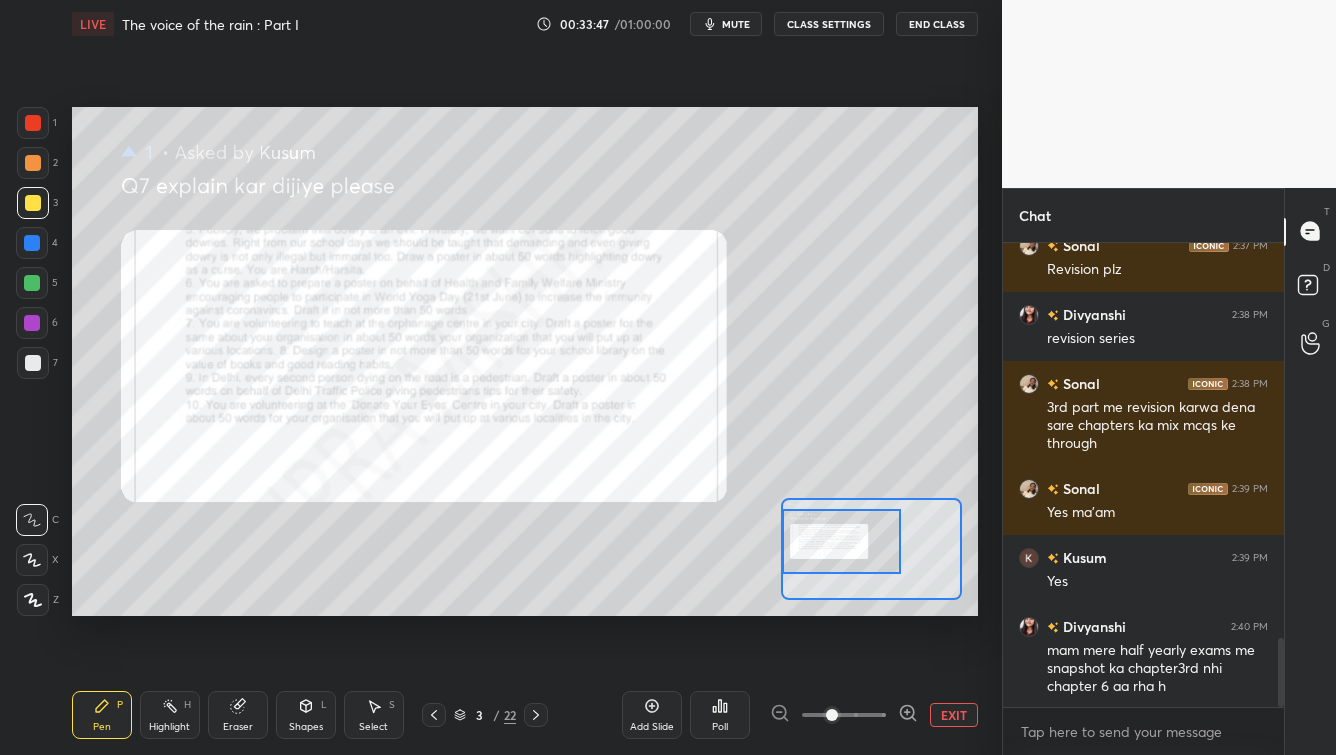 click at bounding box center [841, 541] 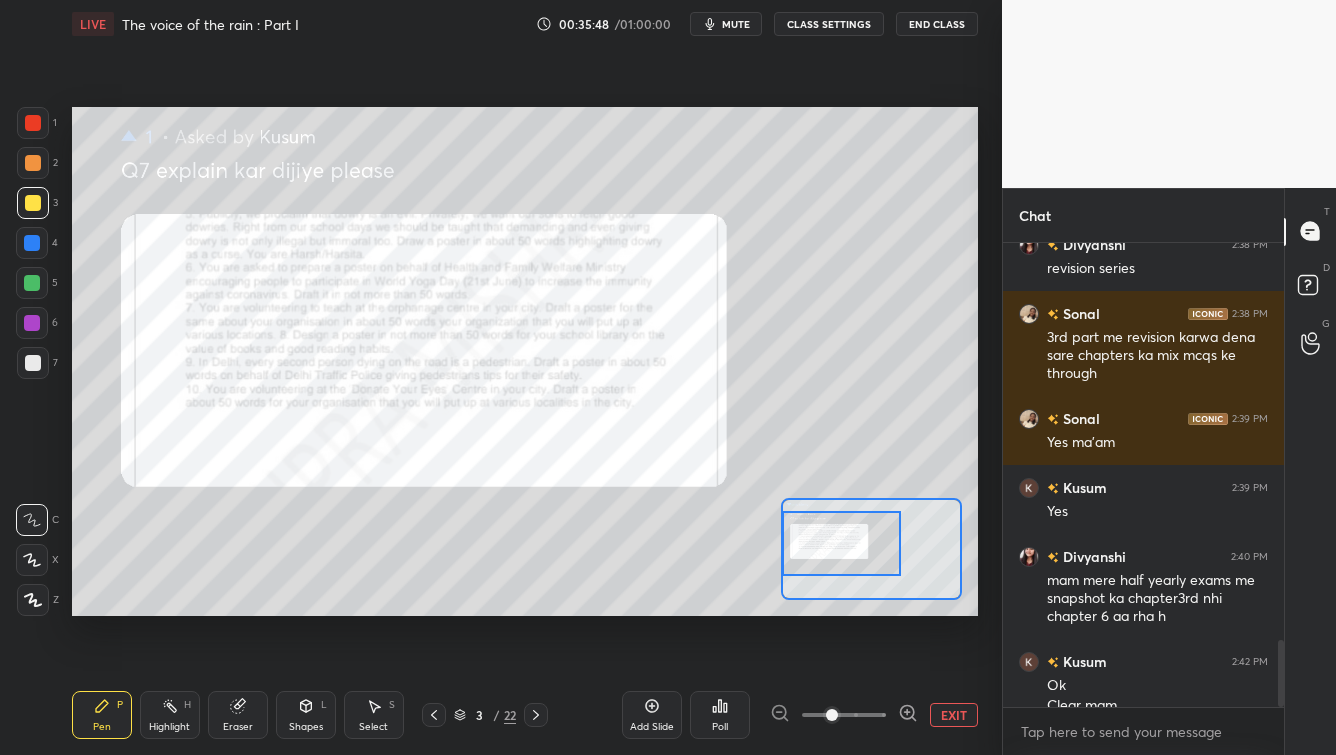 scroll, scrollTop: 2750, scrollLeft: 0, axis: vertical 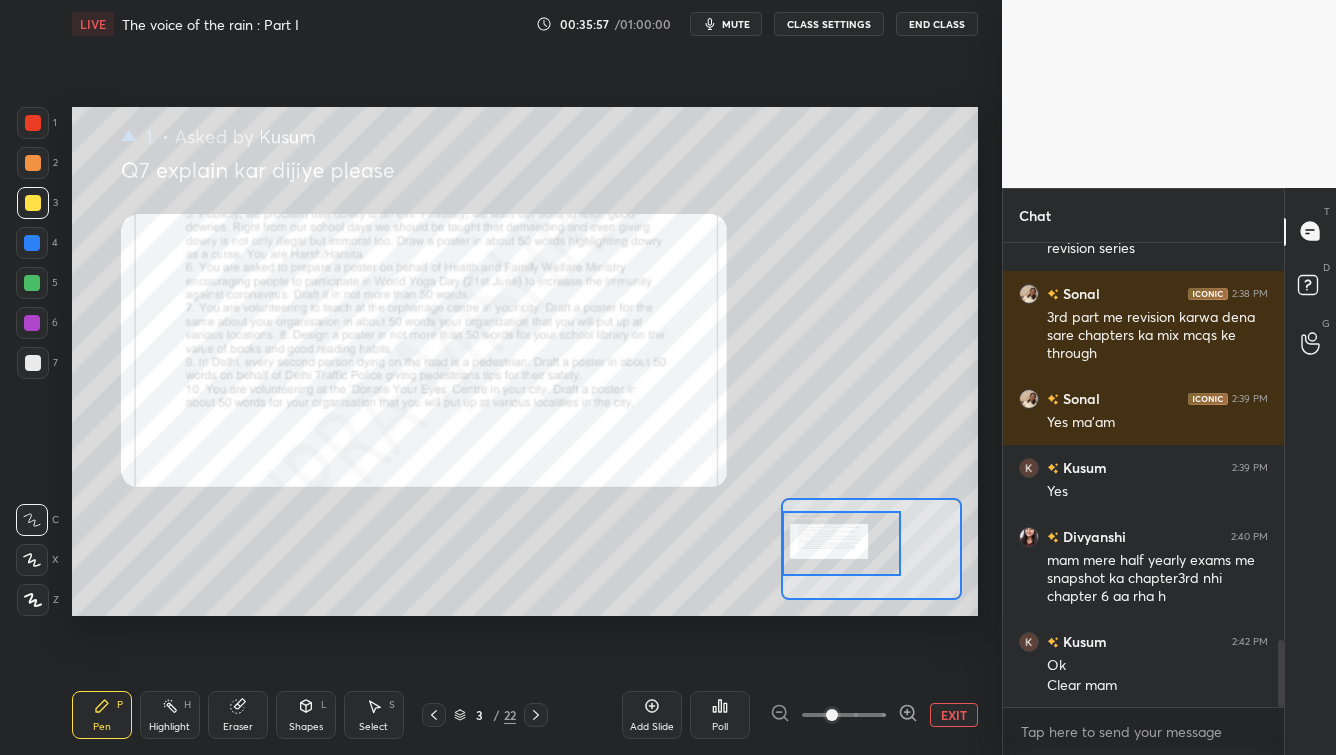 click 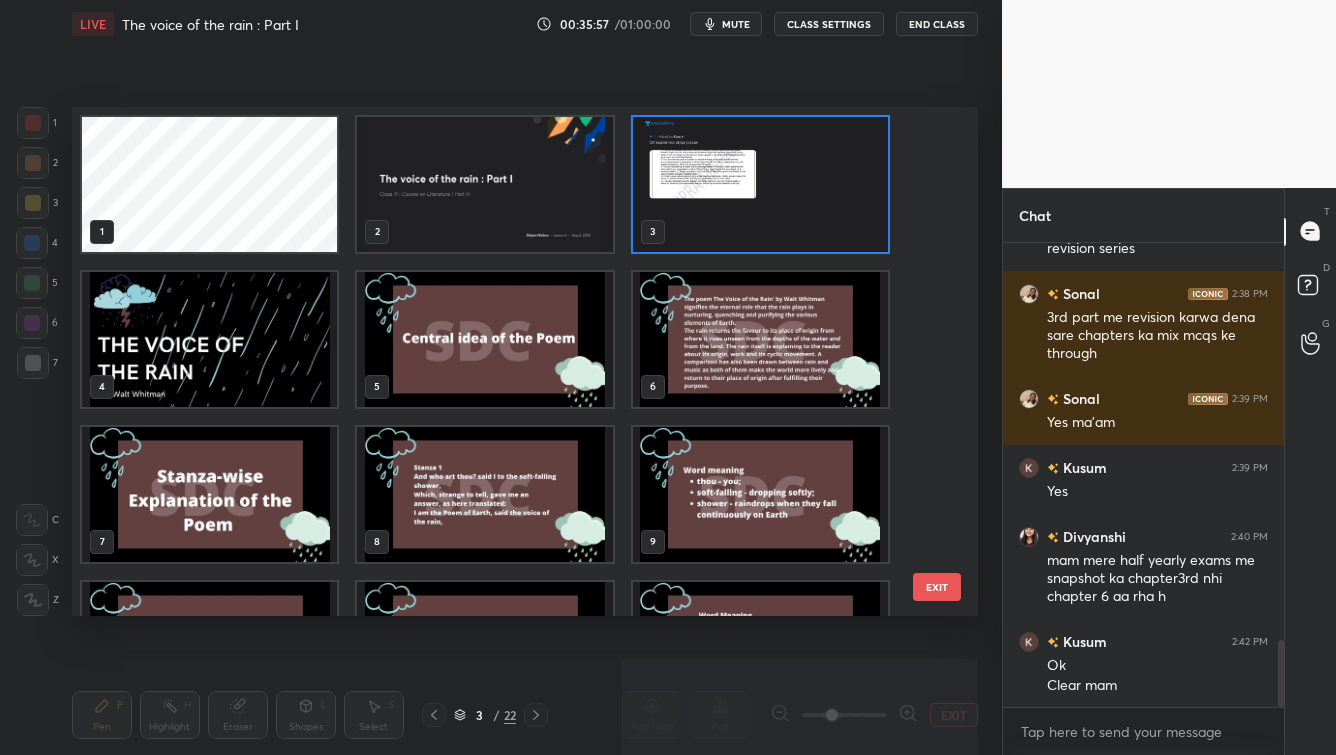 scroll, scrollTop: 6, scrollLeft: 10, axis: both 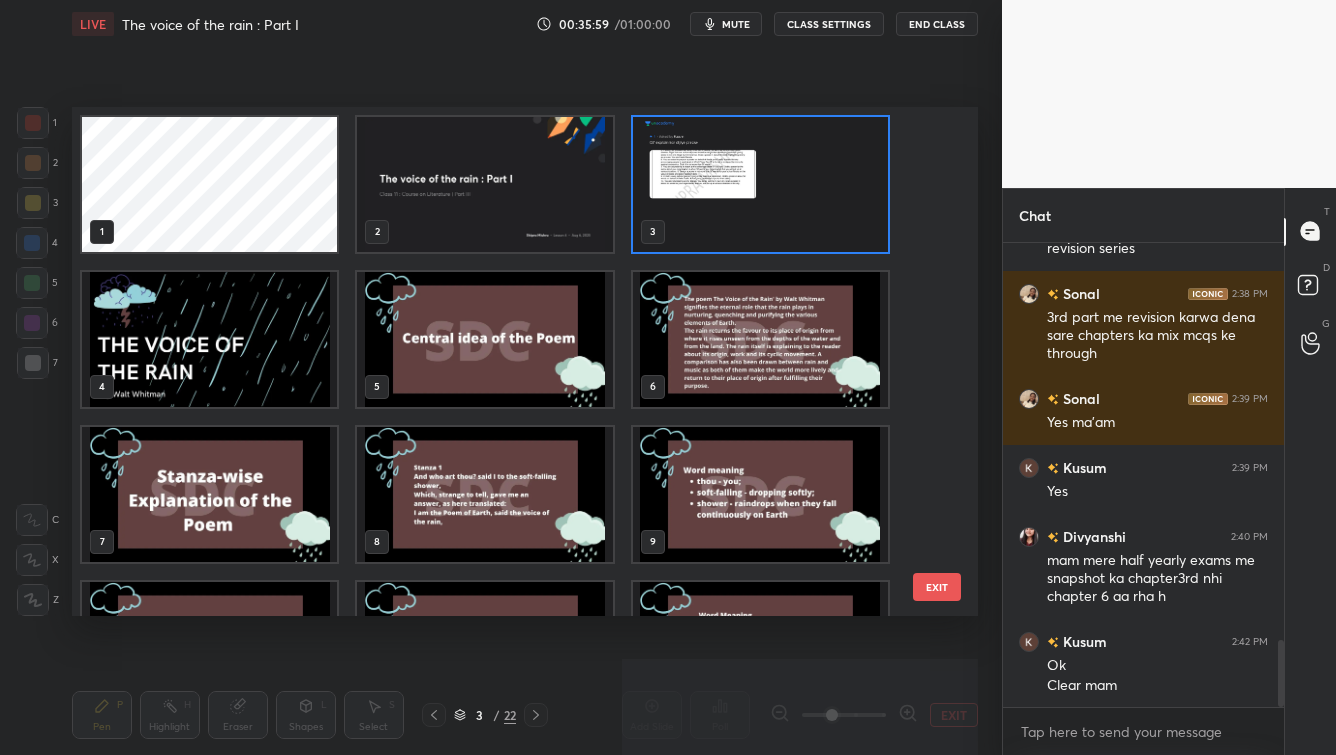 click at bounding box center (484, 184) 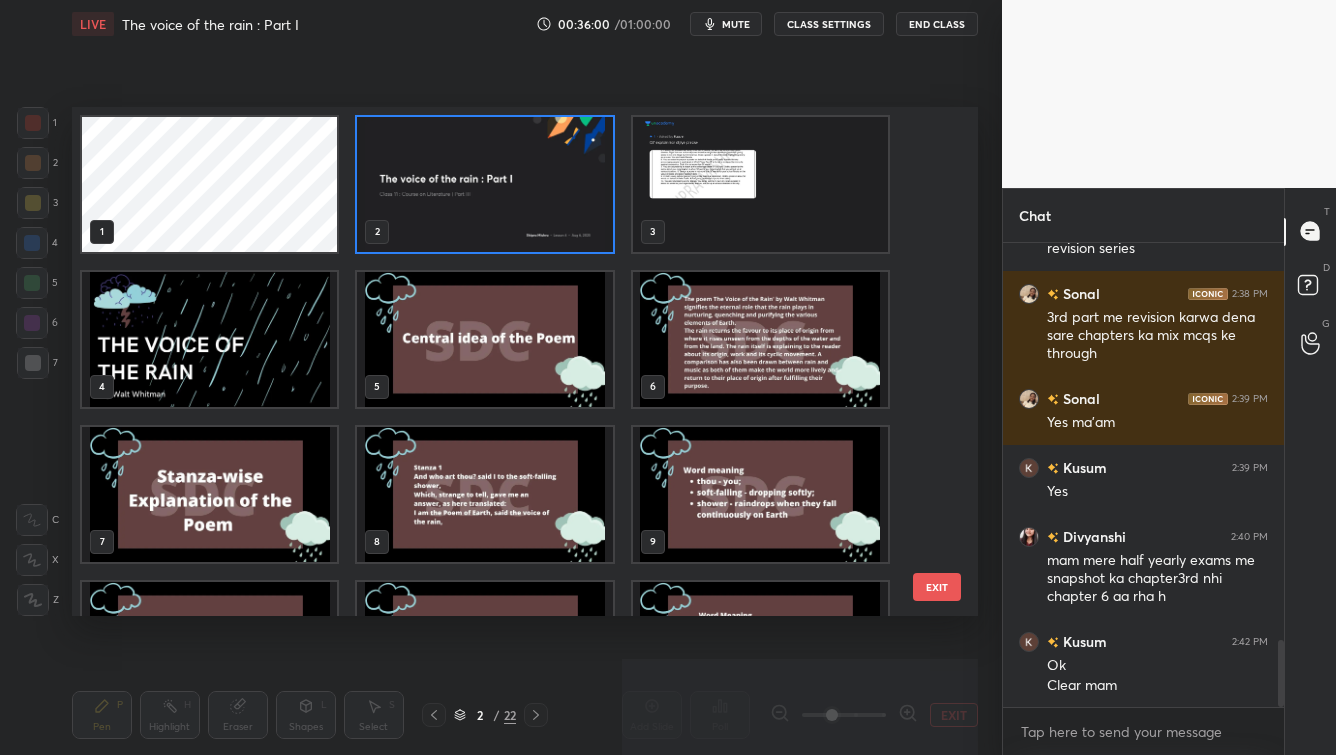 click at bounding box center (484, 184) 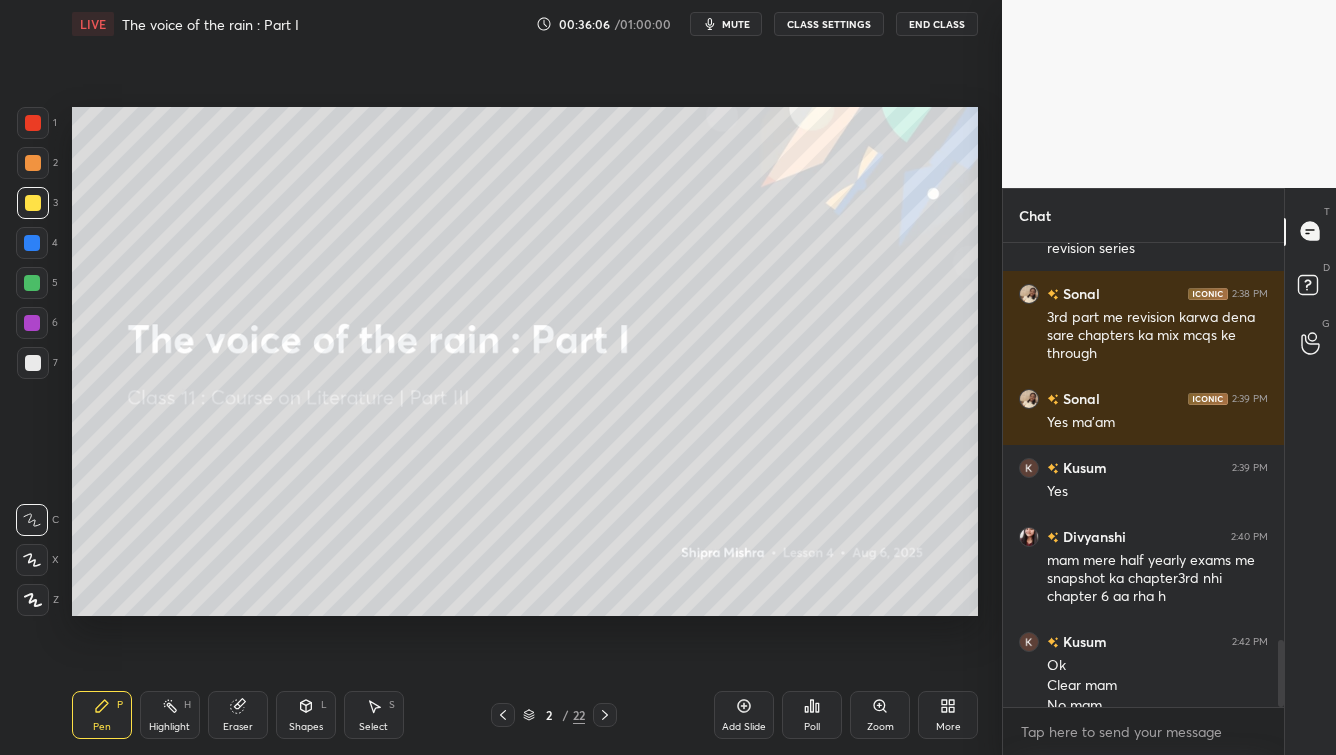 scroll, scrollTop: 2770, scrollLeft: 0, axis: vertical 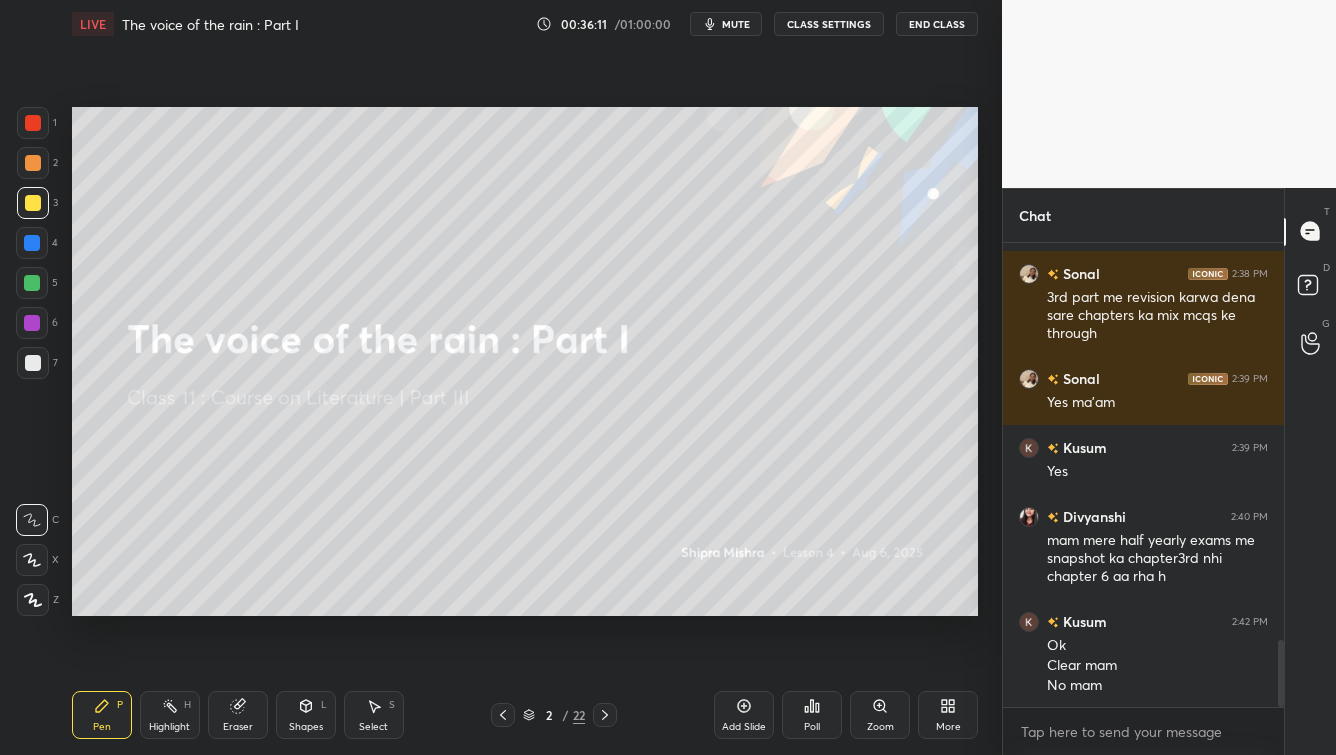 click on "End Class" at bounding box center (937, 24) 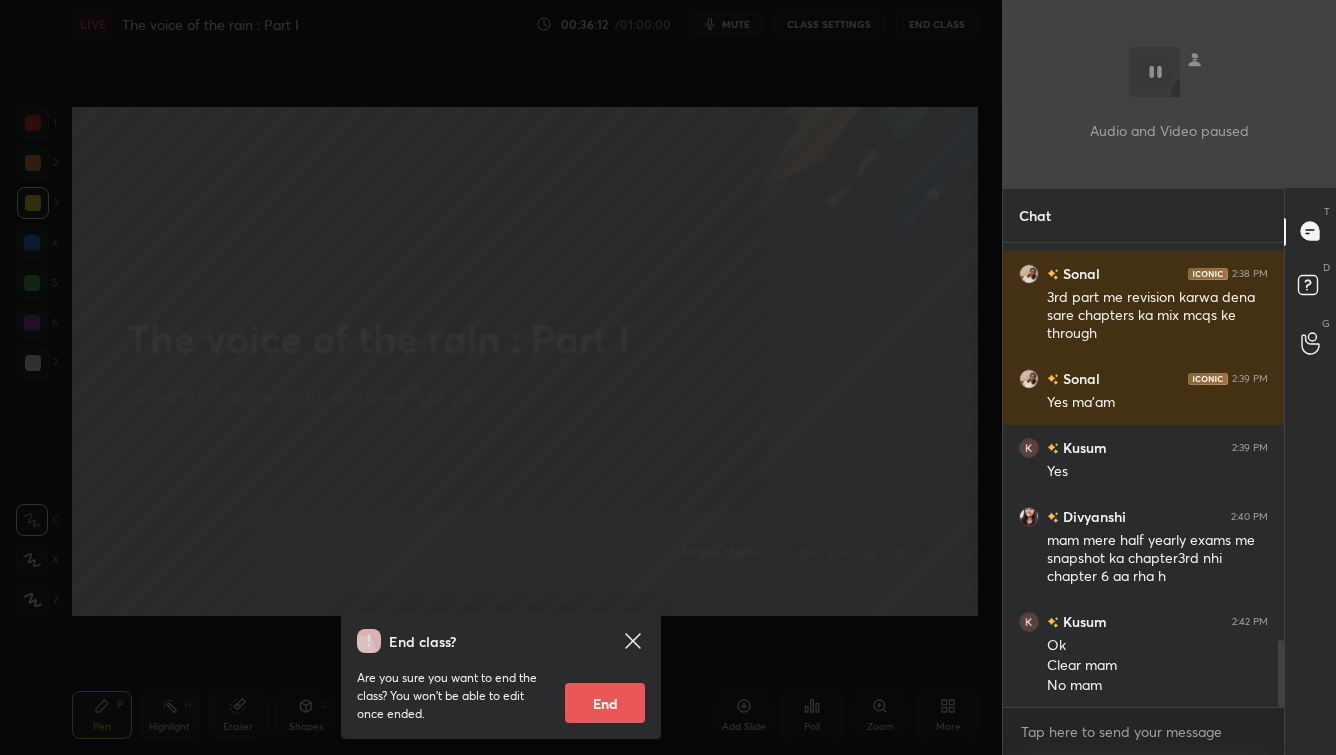 click on "End" at bounding box center [605, 703] 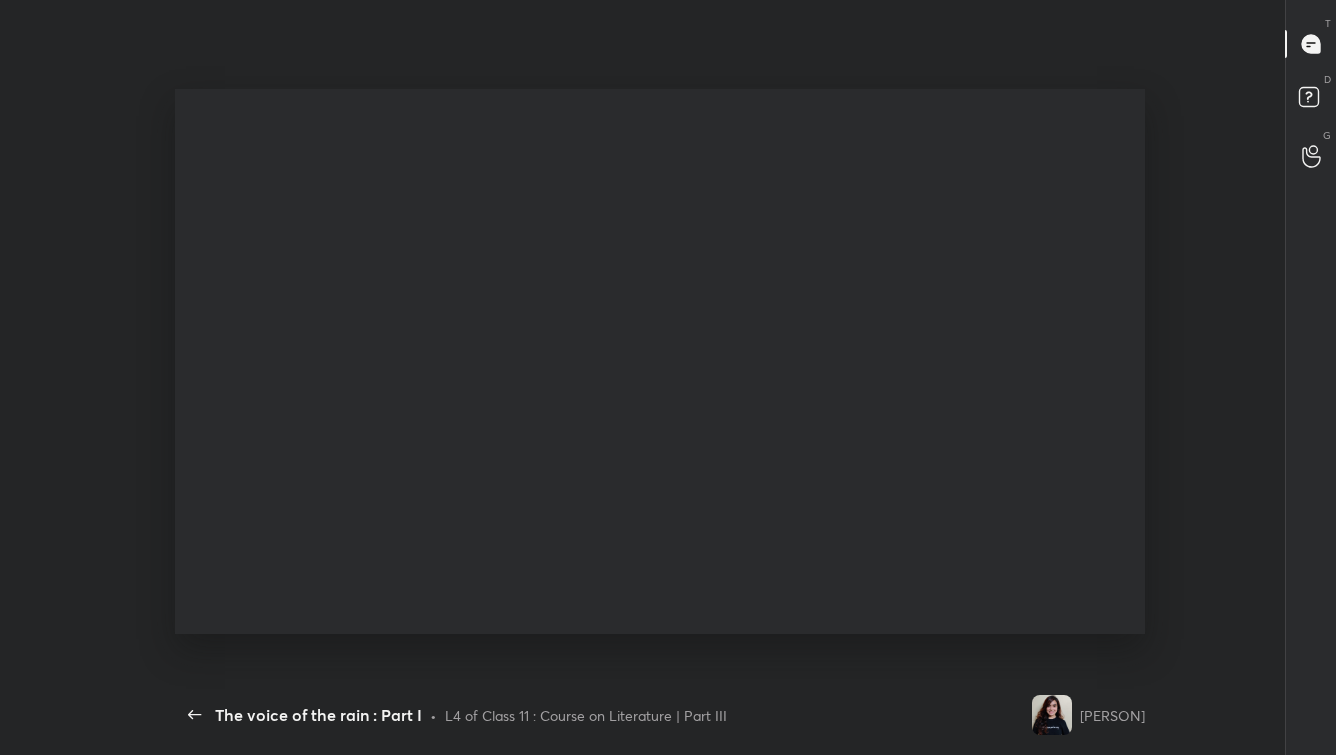 scroll, scrollTop: 99372, scrollLeft: 98964, axis: both 